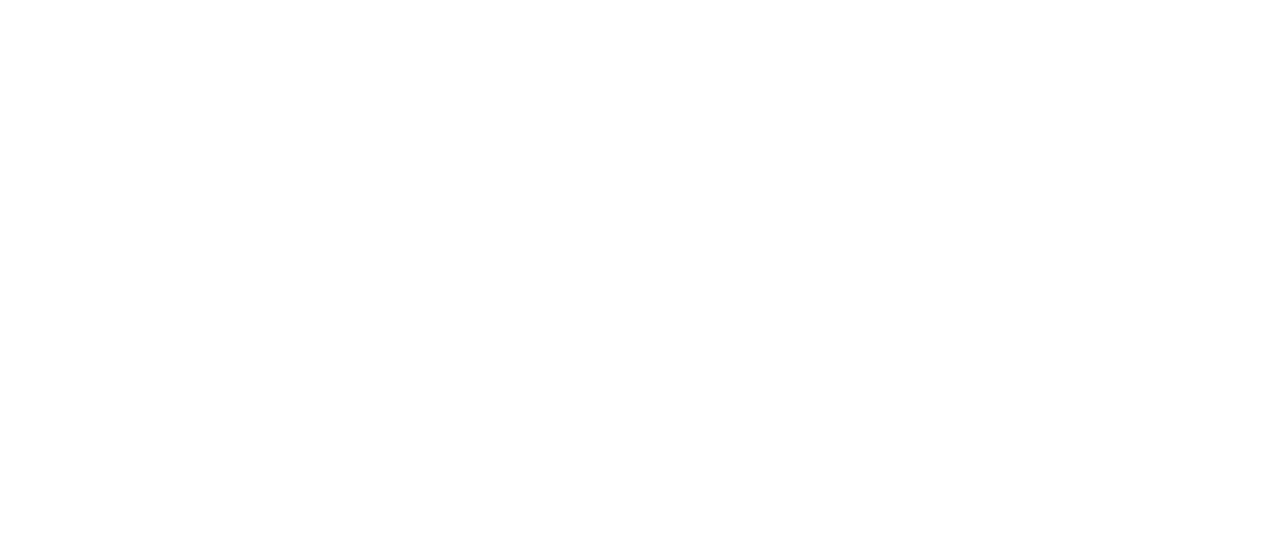 scroll, scrollTop: 0, scrollLeft: 0, axis: both 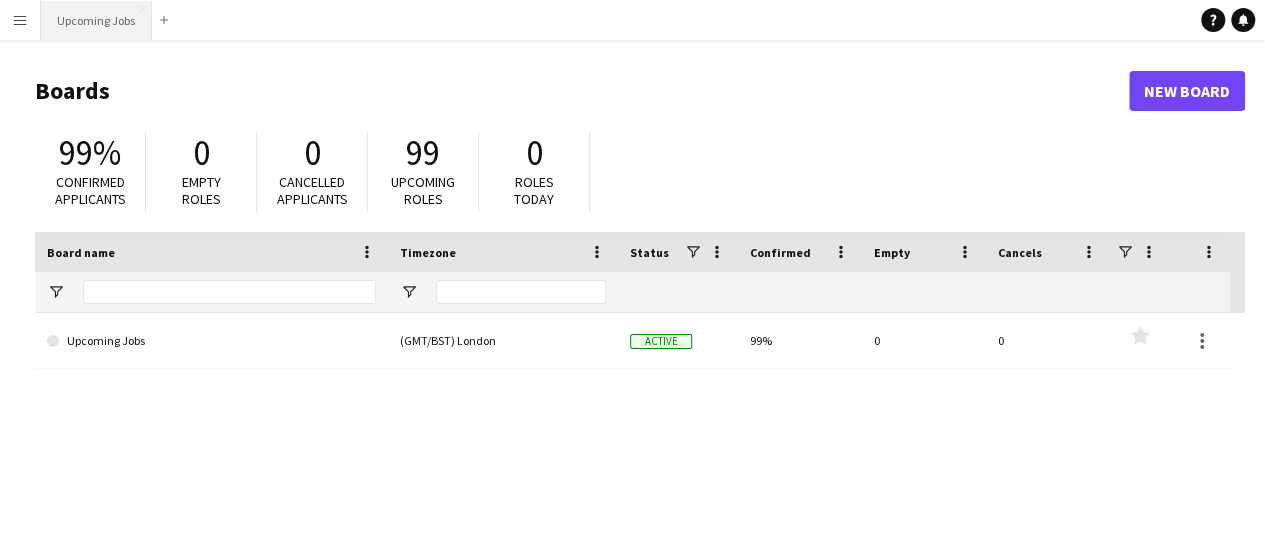 click on "Upcoming Jobs
Close" at bounding box center [96, 20] 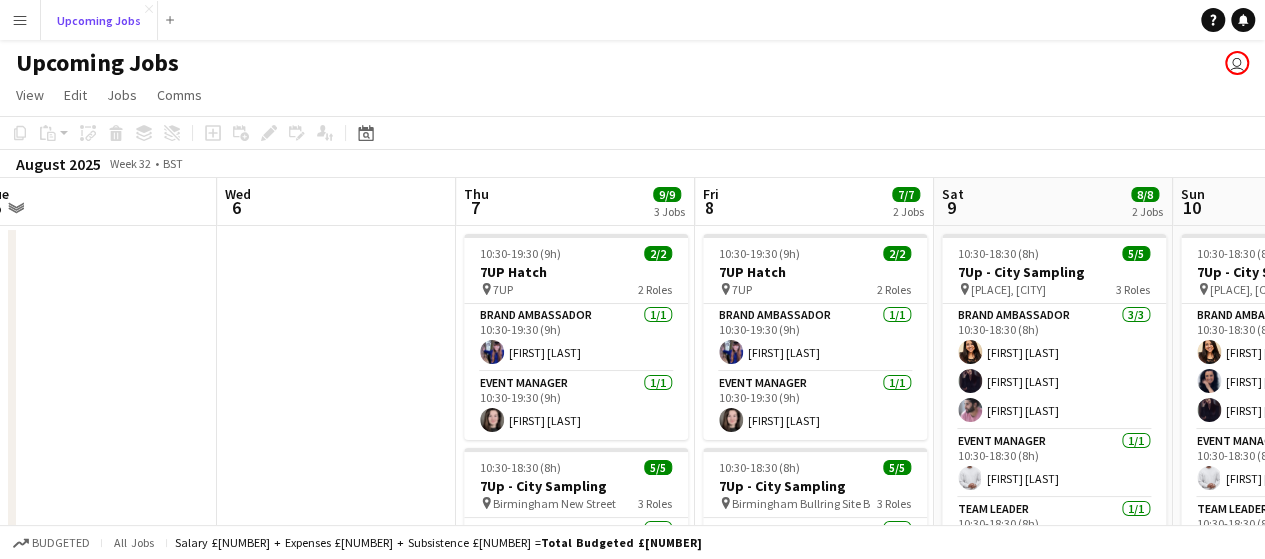 scroll, scrollTop: 0, scrollLeft: 501, axis: horizontal 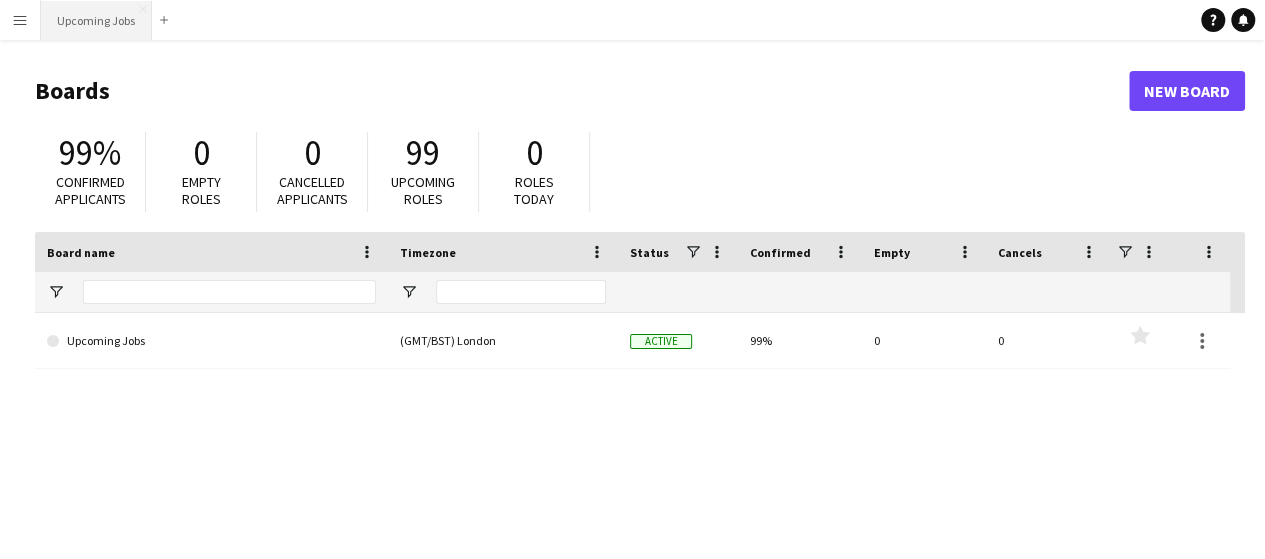click on "Upcoming Jobs
Close" at bounding box center [96, 20] 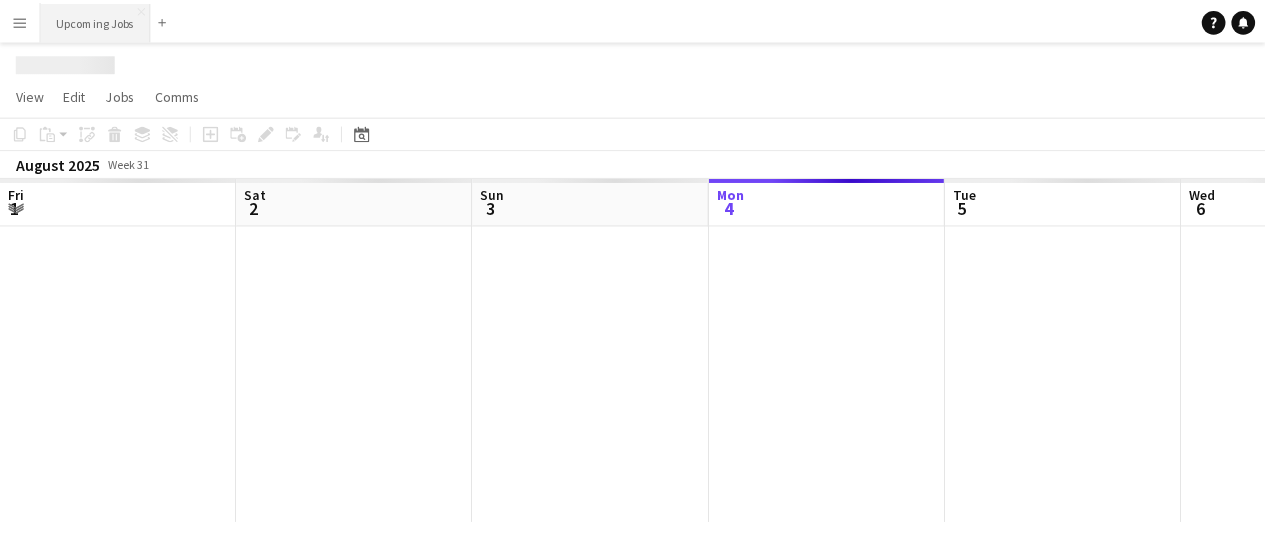 scroll, scrollTop: 0, scrollLeft: 478, axis: horizontal 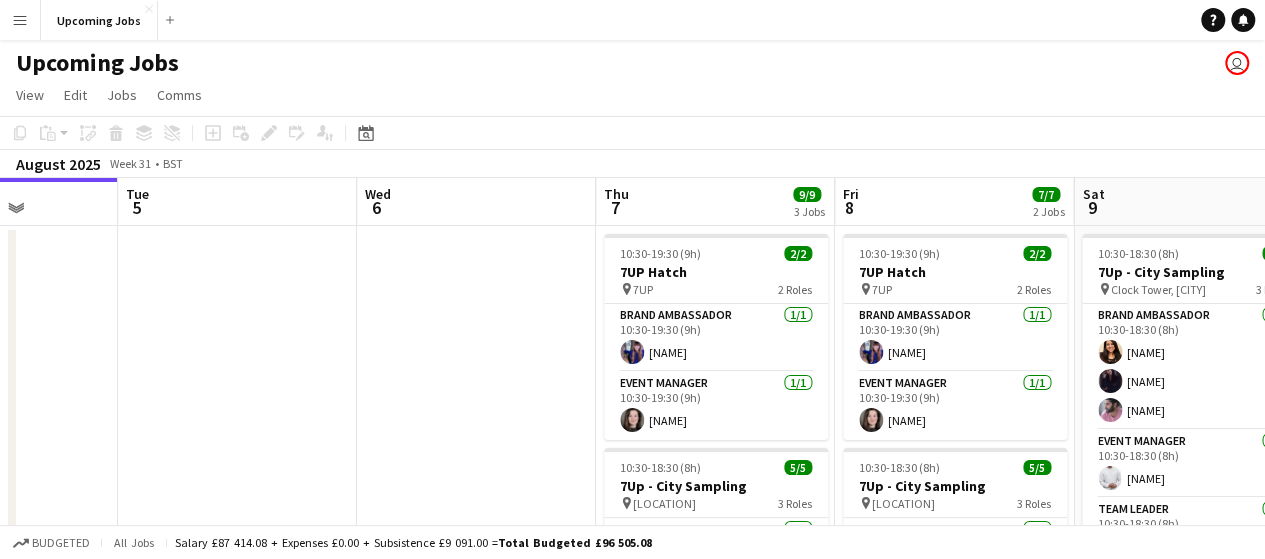drag, startPoint x: 856, startPoint y: 361, endPoint x: 496, endPoint y: 314, distance: 363.05508 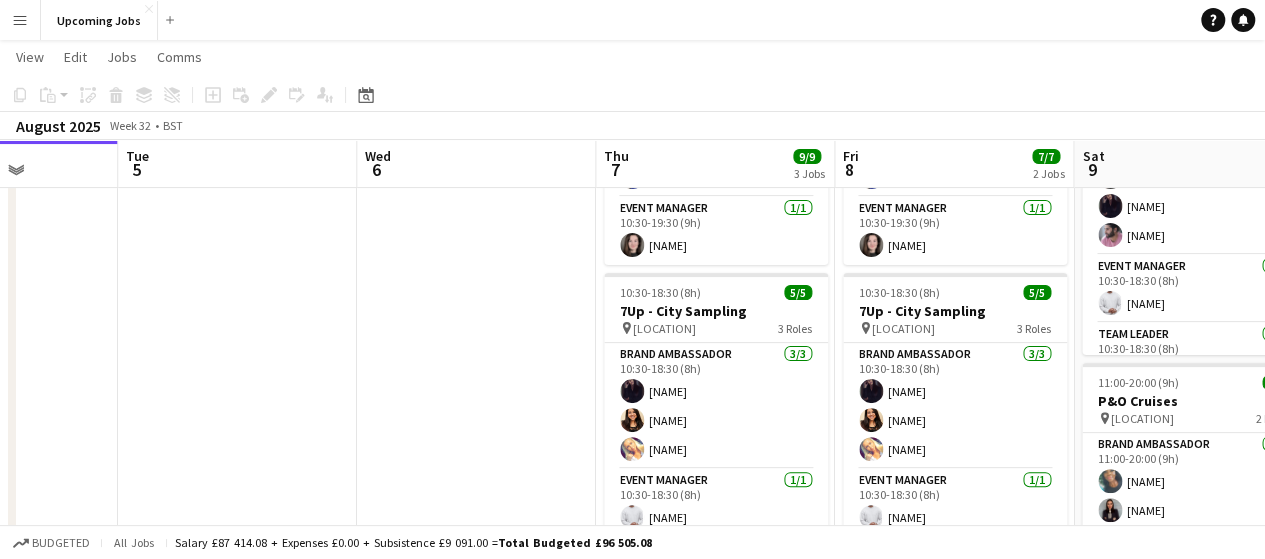 scroll, scrollTop: 174, scrollLeft: 0, axis: vertical 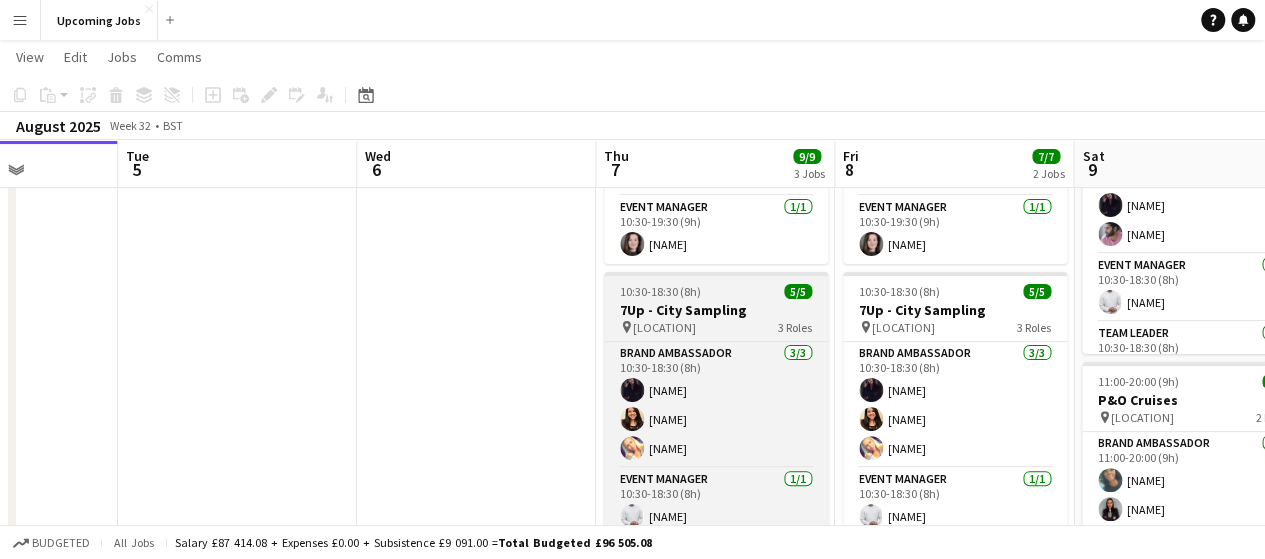 click on "7Up - City Sampling" at bounding box center (716, 310) 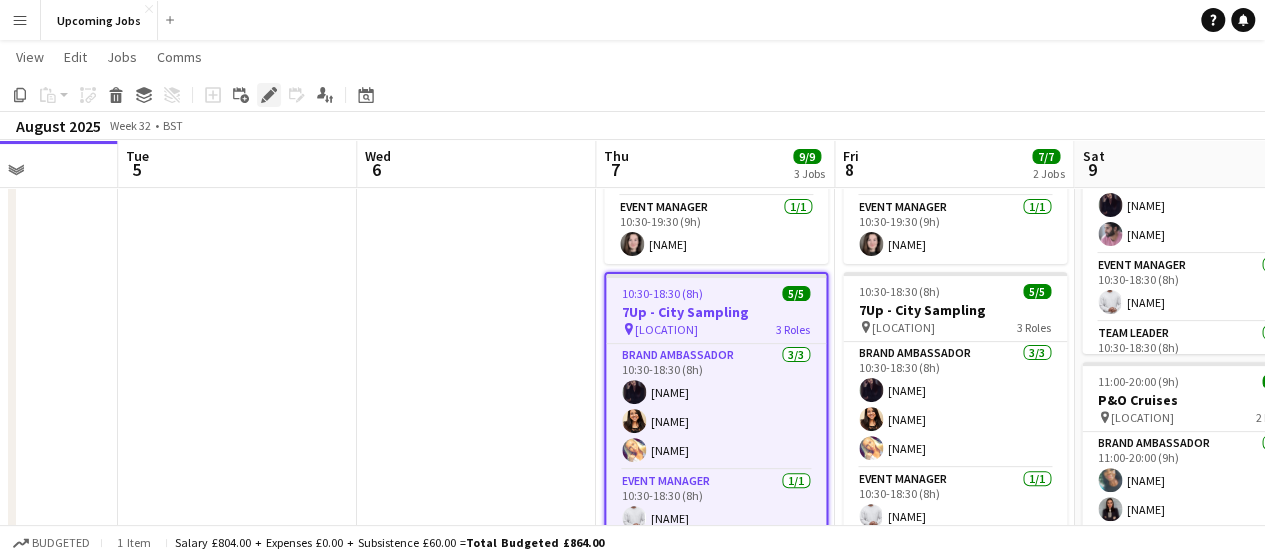click on "Edit" 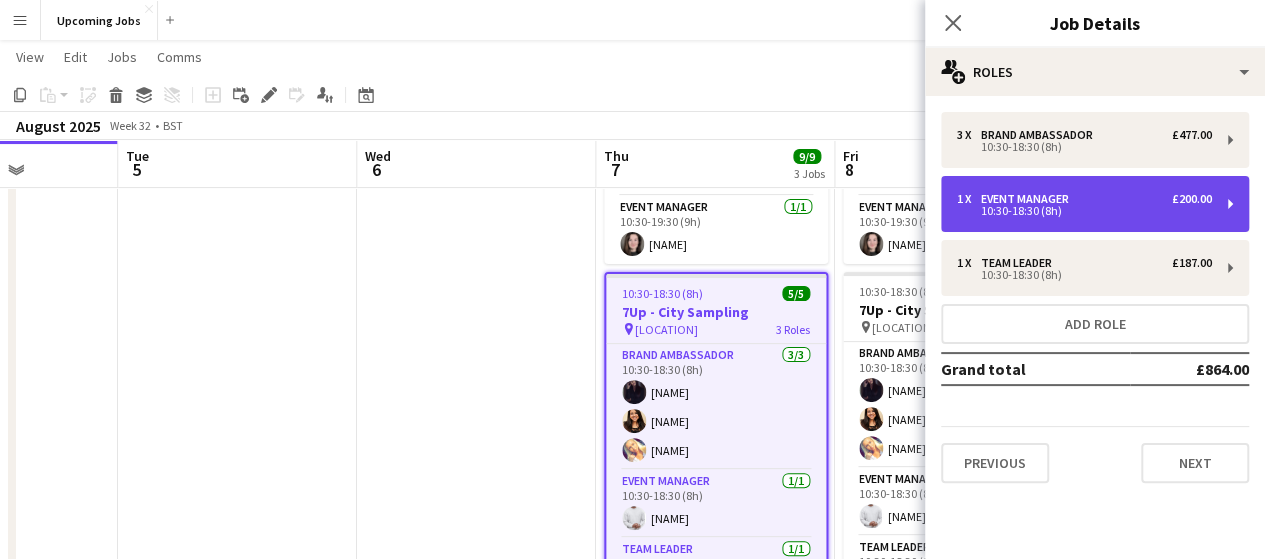 click on "1 x   Event Manager   £200.00   10:30-18:30 (8h)" at bounding box center [1095, 204] 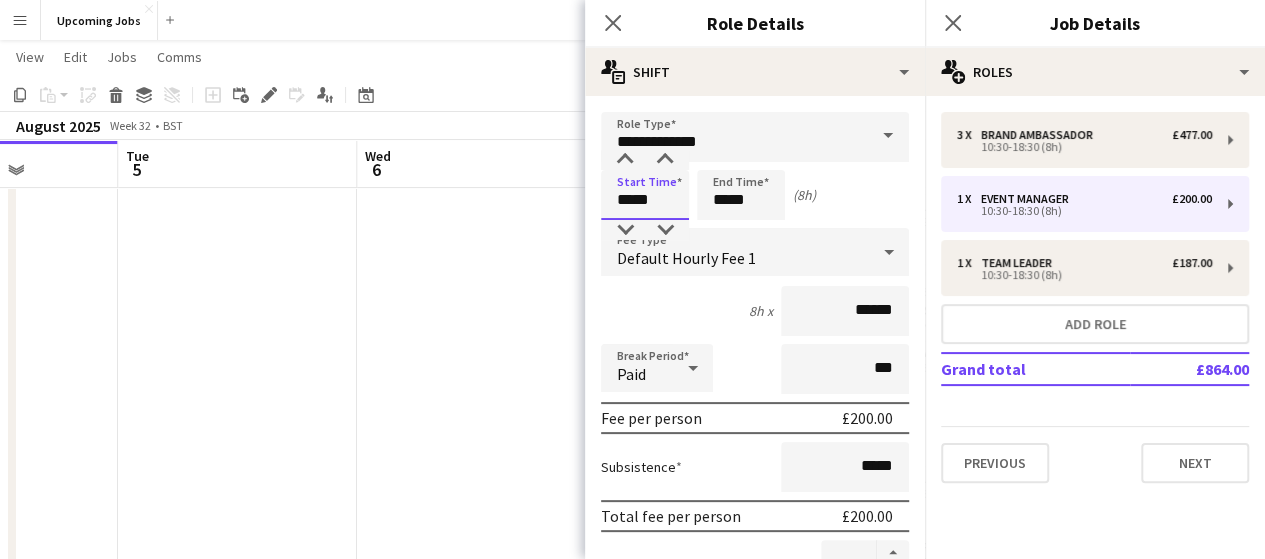 click on "*****" at bounding box center (645, 195) 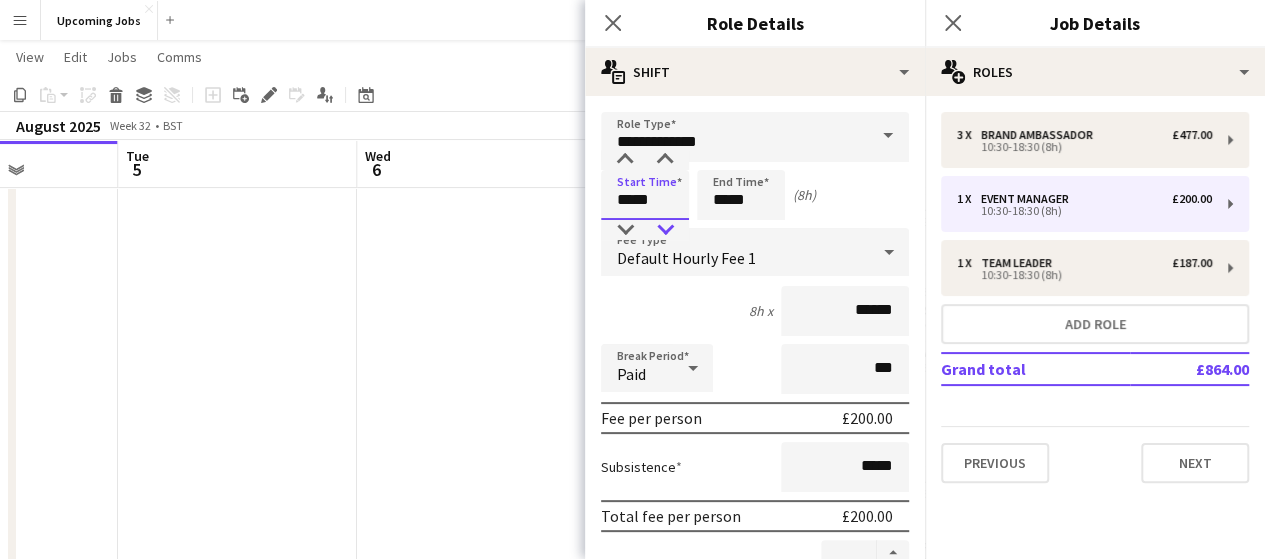 click at bounding box center (665, 230) 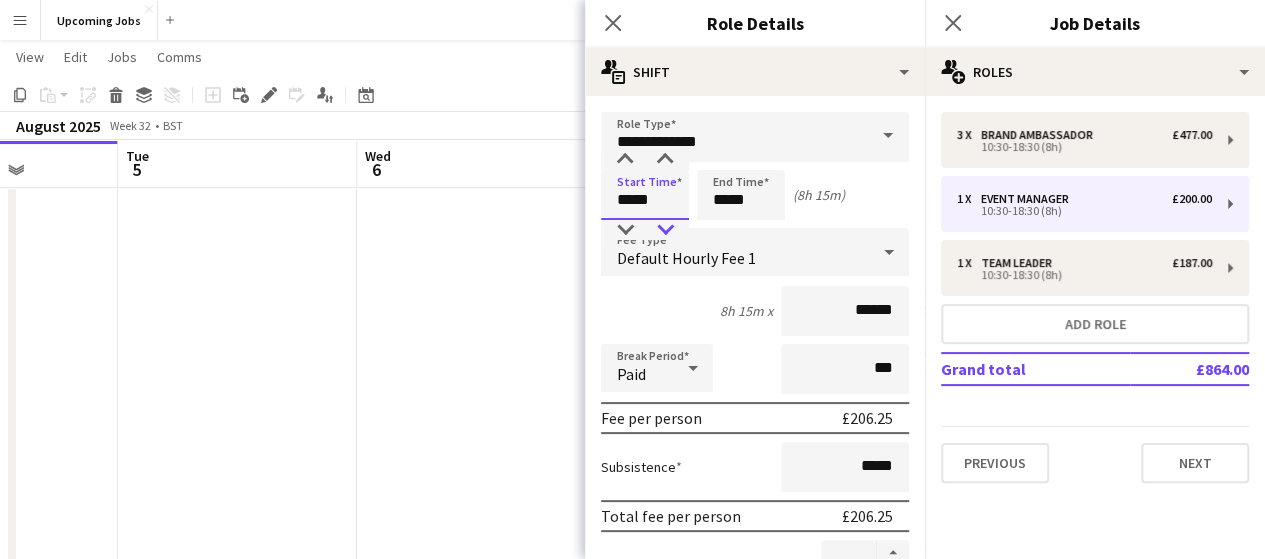 type on "*****" 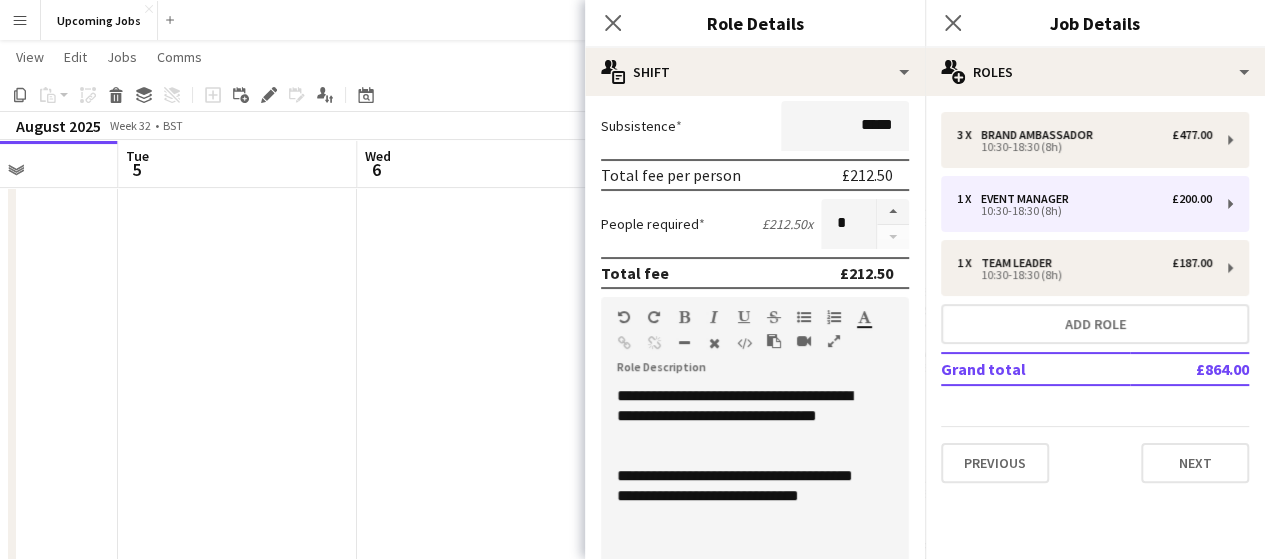 scroll, scrollTop: 634, scrollLeft: 0, axis: vertical 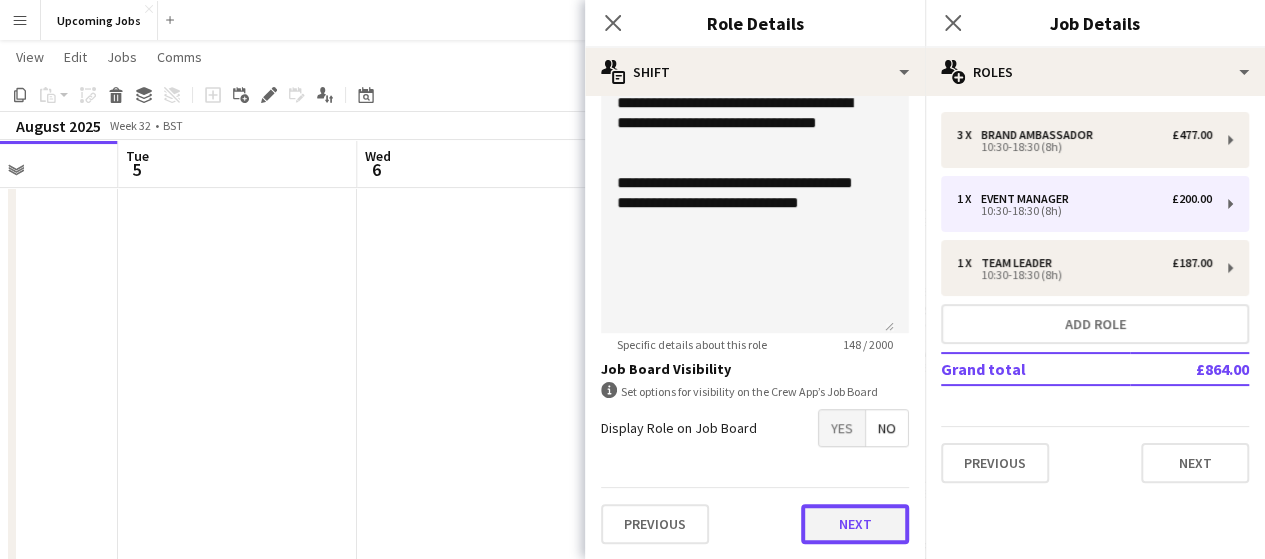 click on "Next" at bounding box center (855, 524) 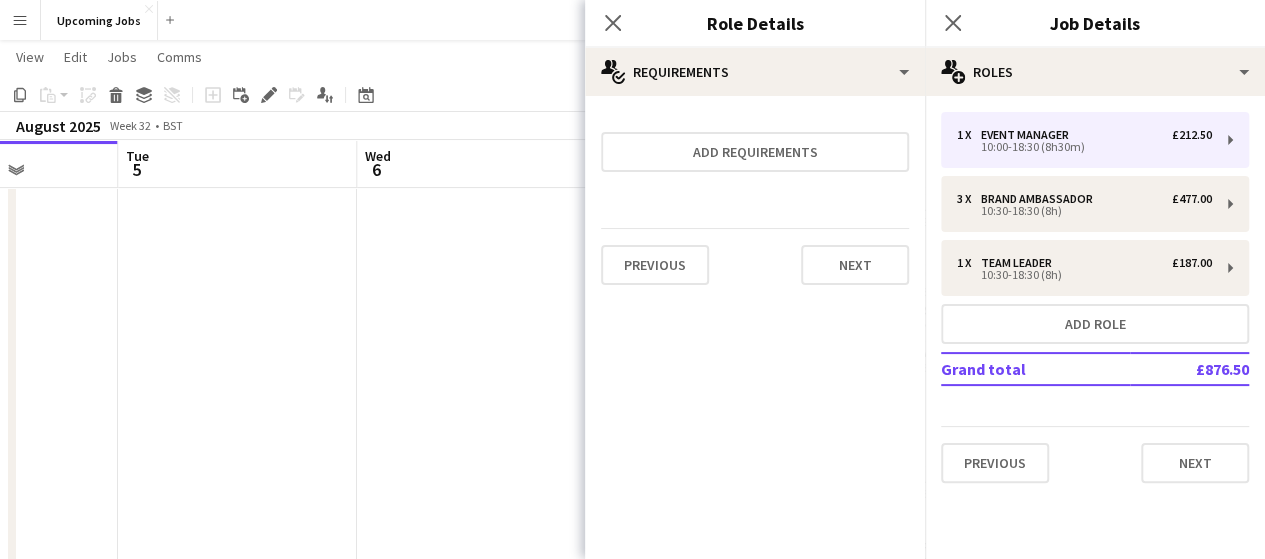scroll, scrollTop: 0, scrollLeft: 0, axis: both 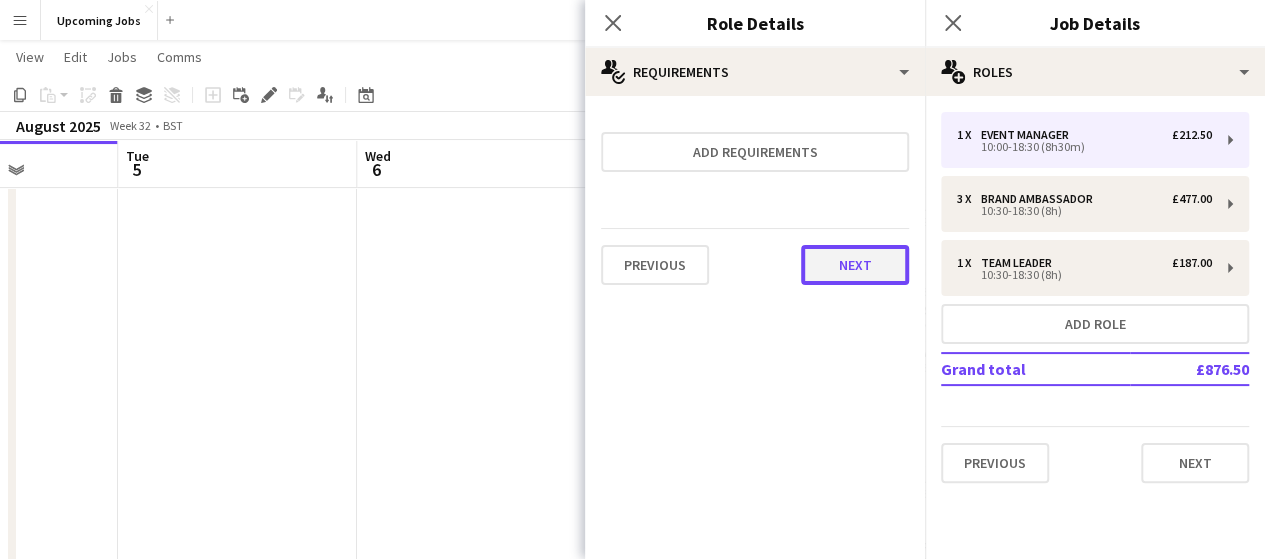click on "Next" at bounding box center [855, 265] 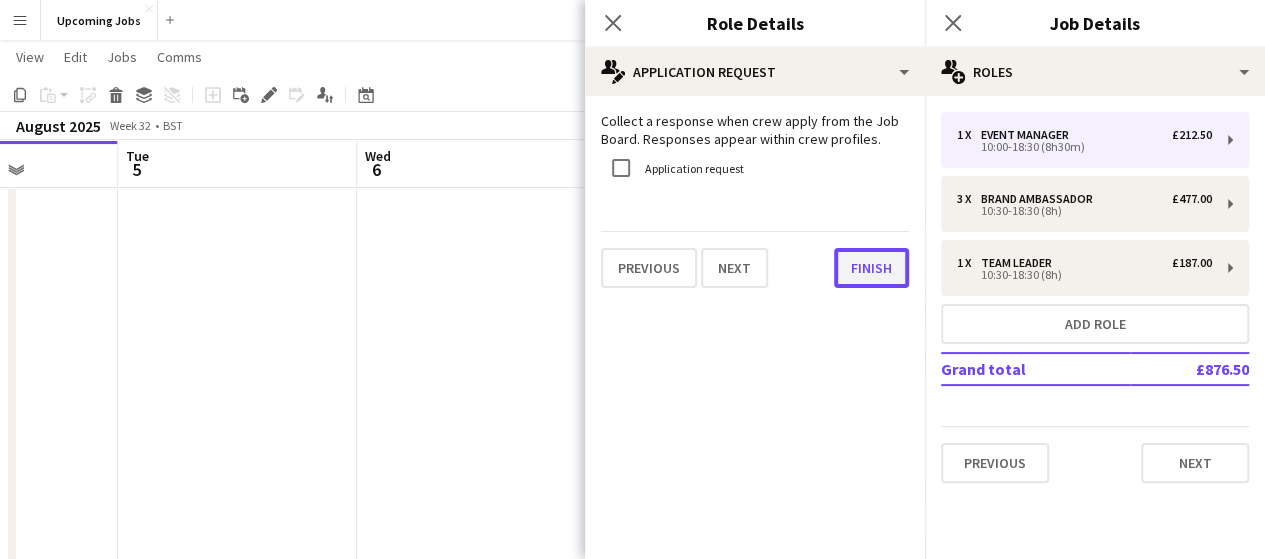 click on "Finish" at bounding box center [871, 268] 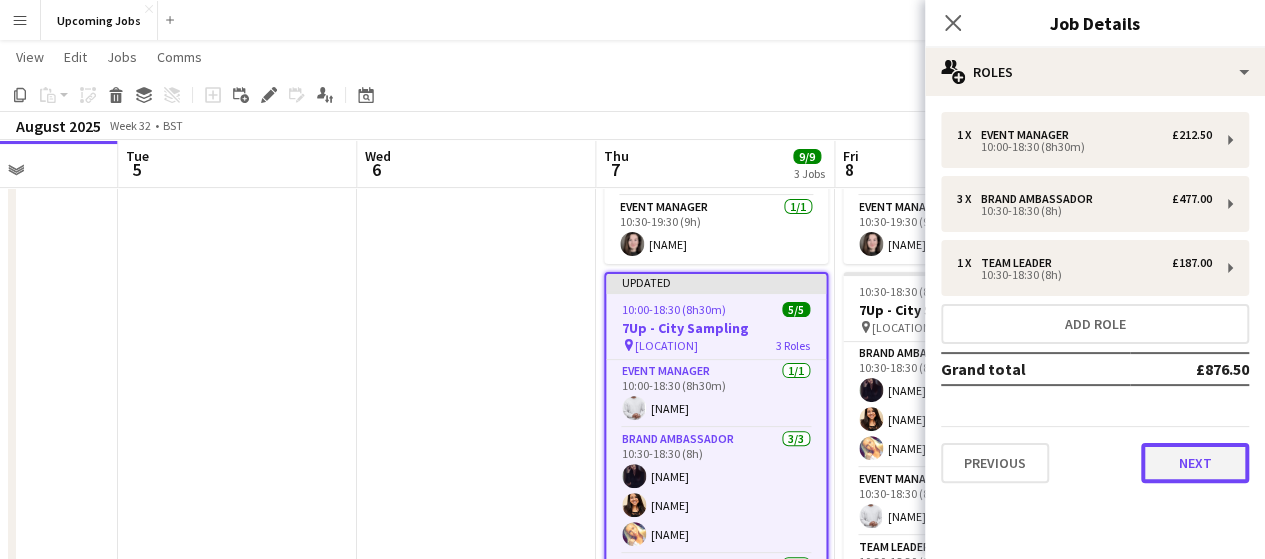 click on "Next" at bounding box center (1195, 463) 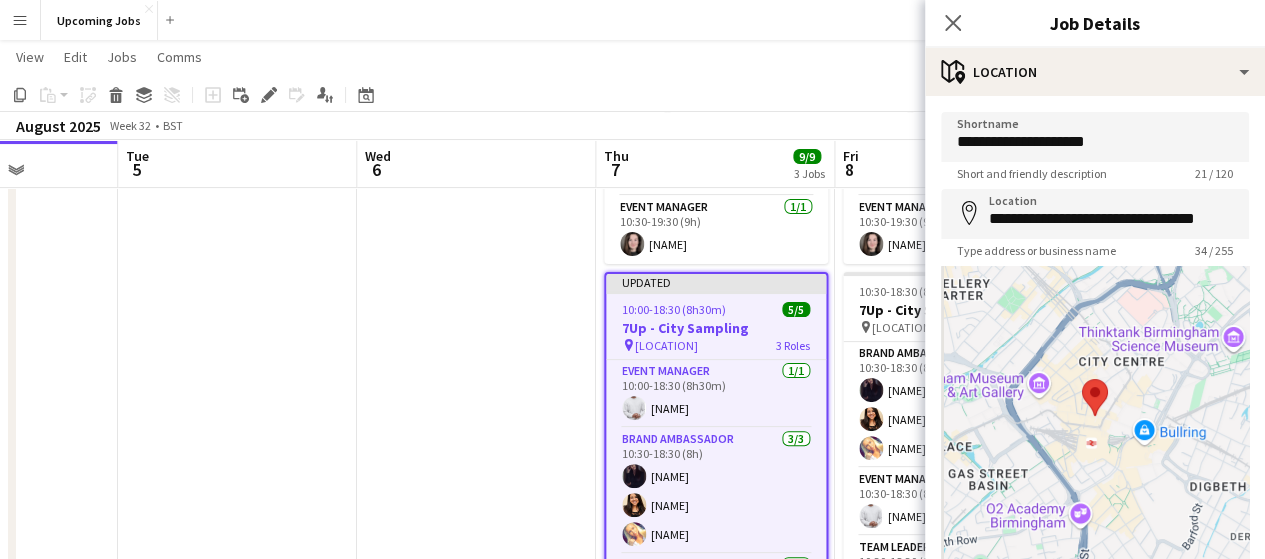 scroll, scrollTop: 147, scrollLeft: 0, axis: vertical 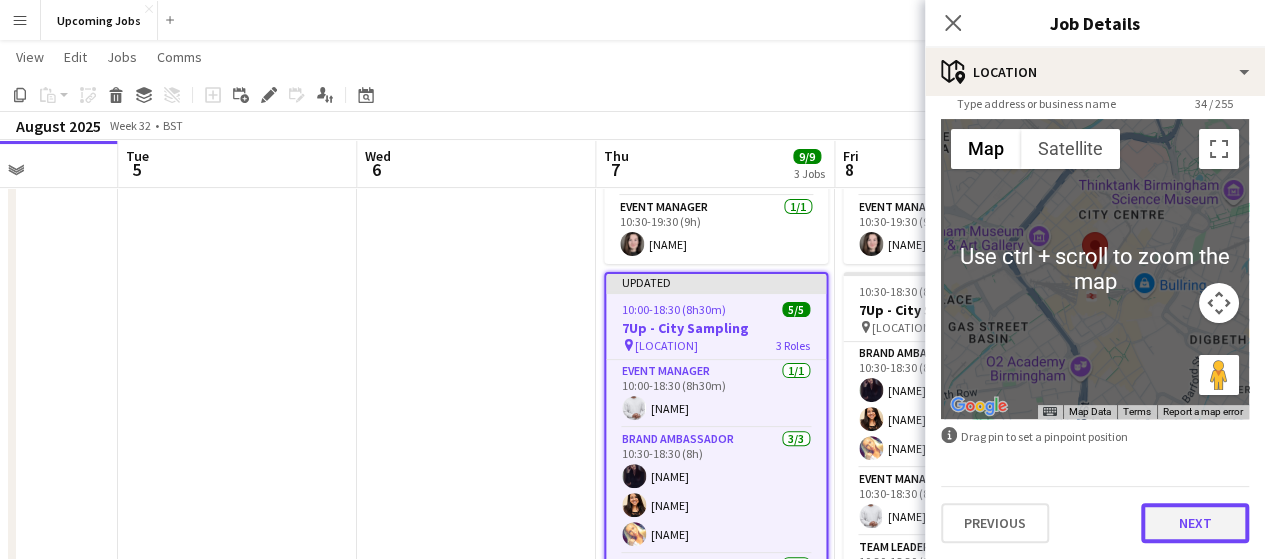 click on "Next" at bounding box center (1195, 523) 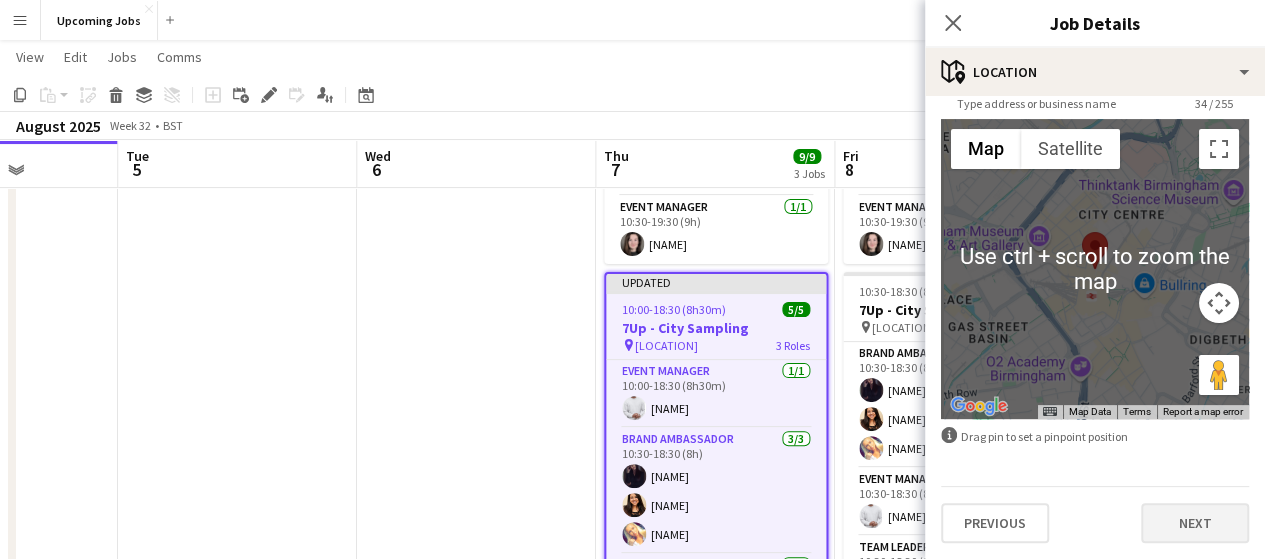 scroll, scrollTop: 0, scrollLeft: 0, axis: both 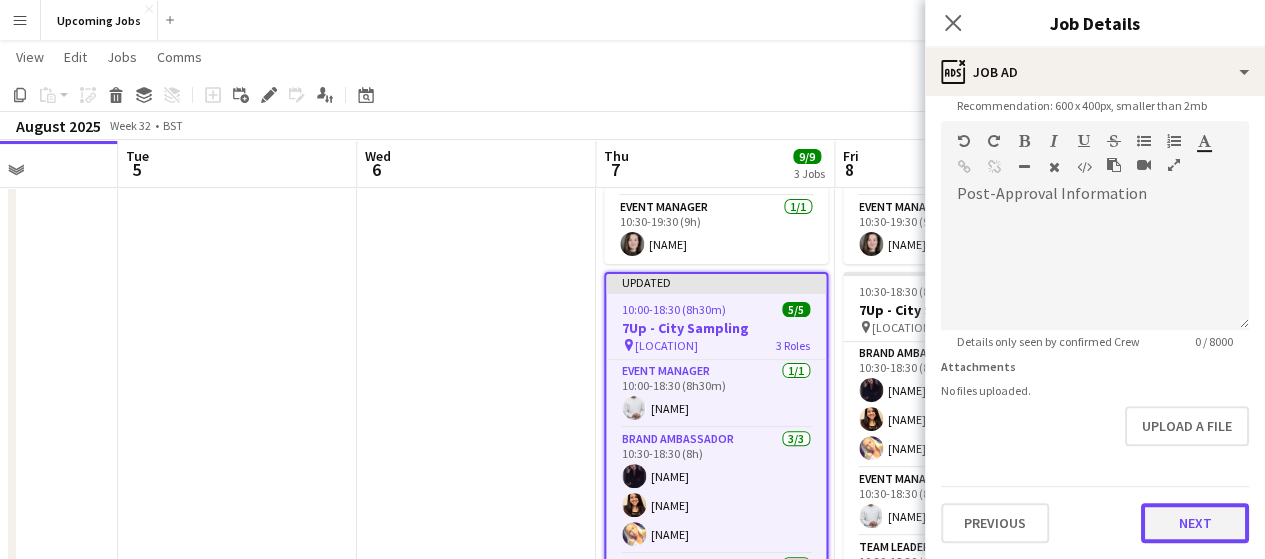 click on "**********" at bounding box center (1095, 112) 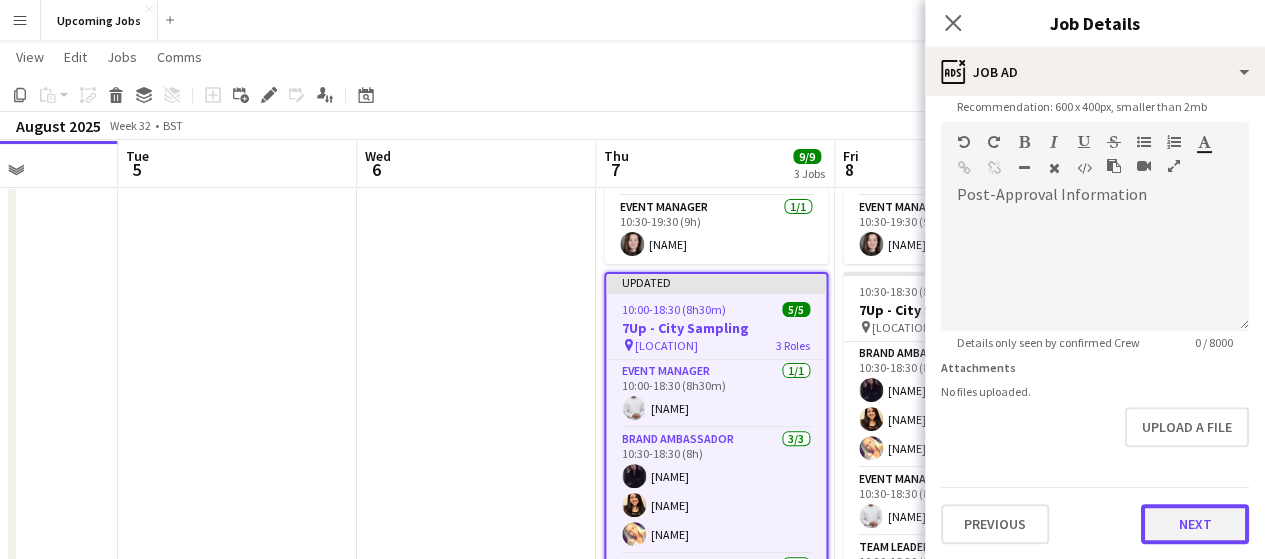 click on "Next" at bounding box center (1195, 524) 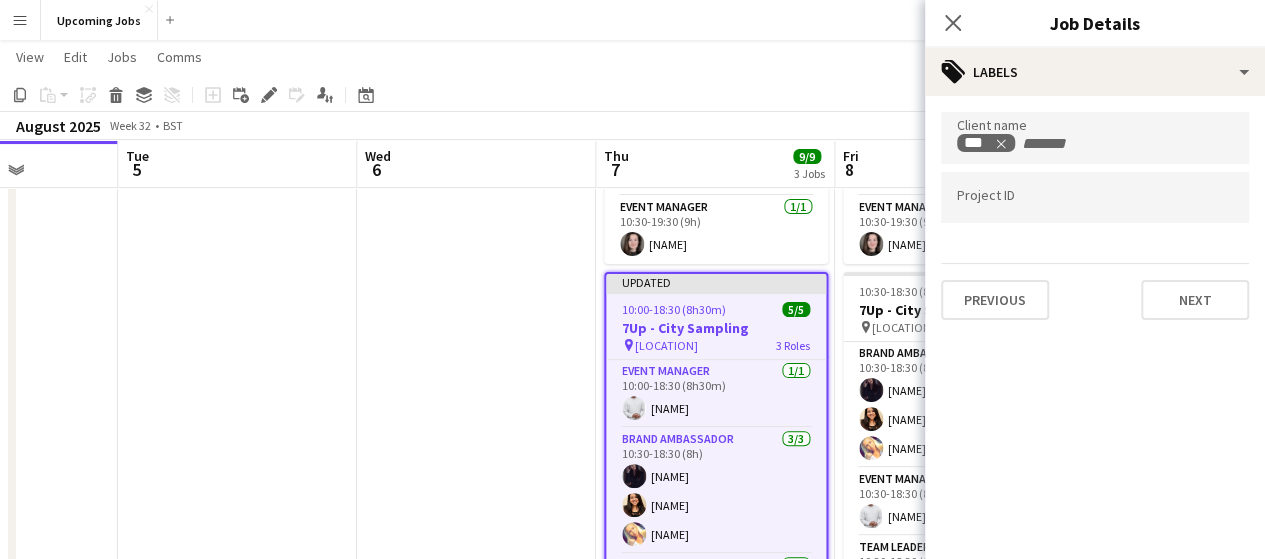 scroll, scrollTop: 0, scrollLeft: 0, axis: both 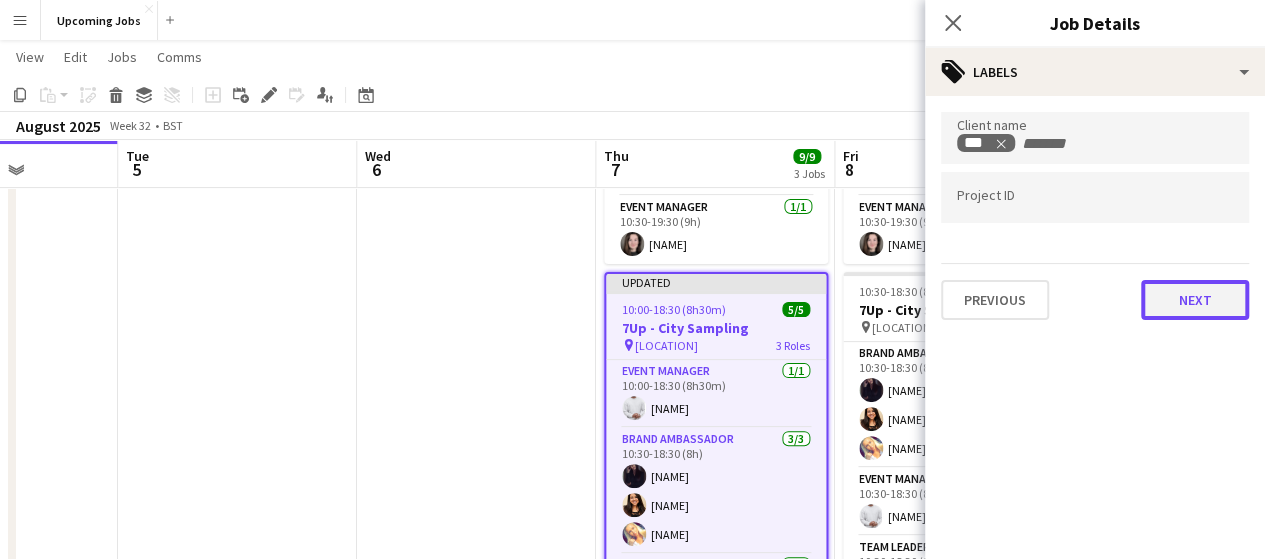 click on "Next" at bounding box center [1195, 300] 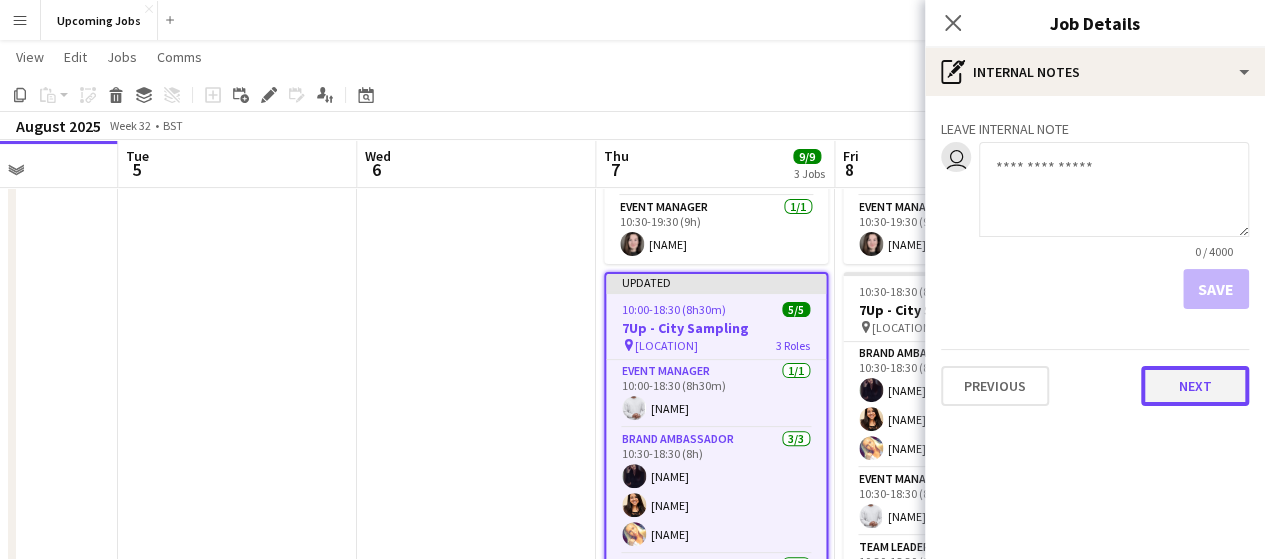 click on "Next" at bounding box center [1195, 386] 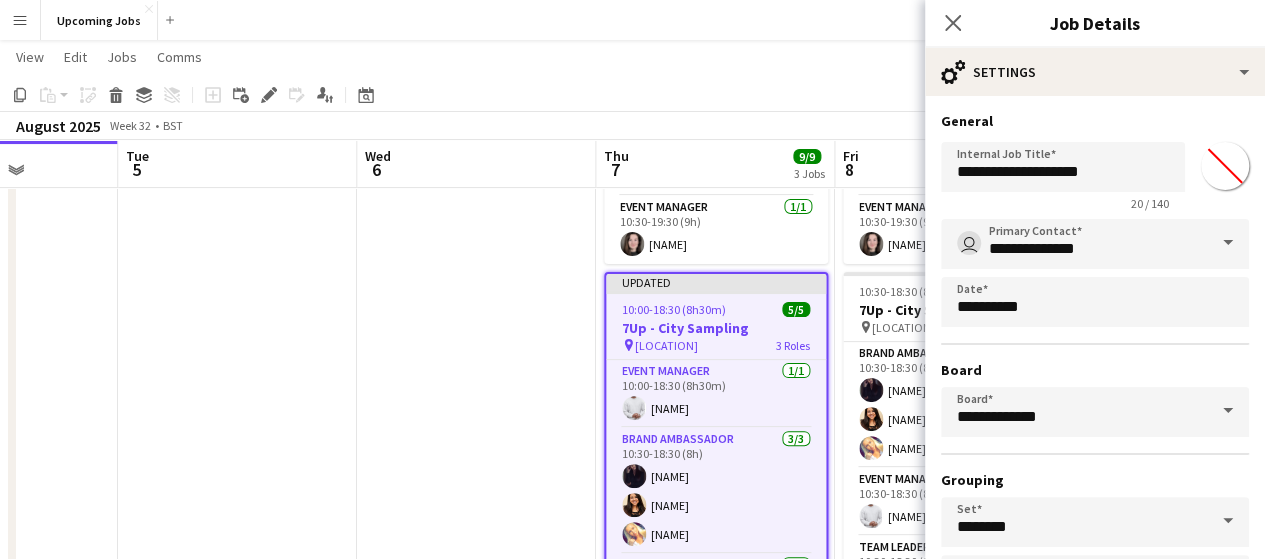scroll, scrollTop: 158, scrollLeft: 0, axis: vertical 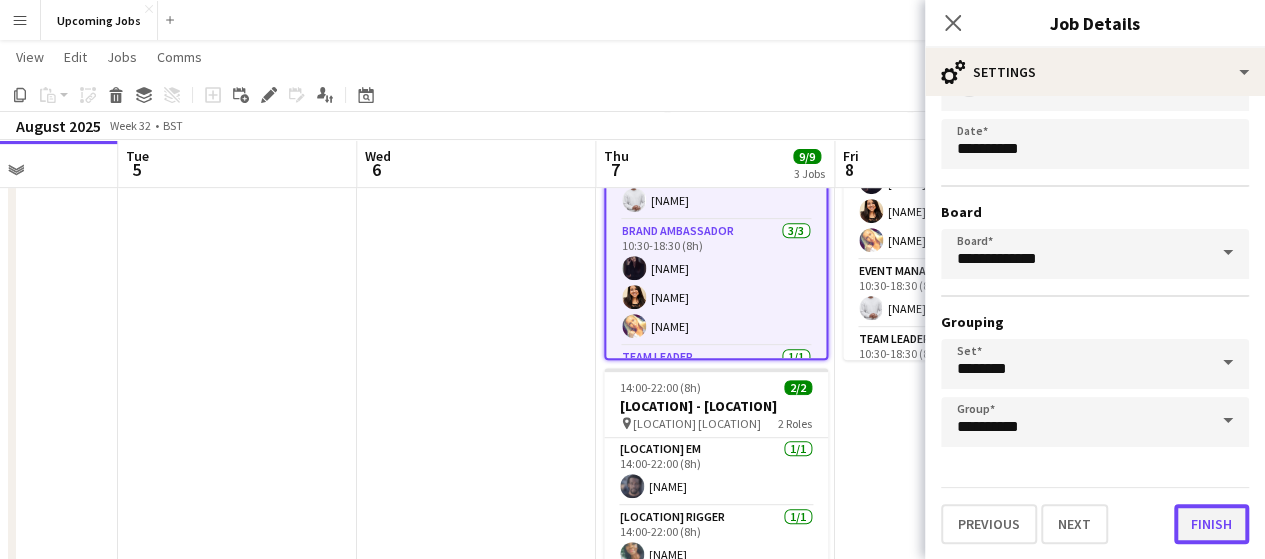 click on "Finish" at bounding box center [1211, 524] 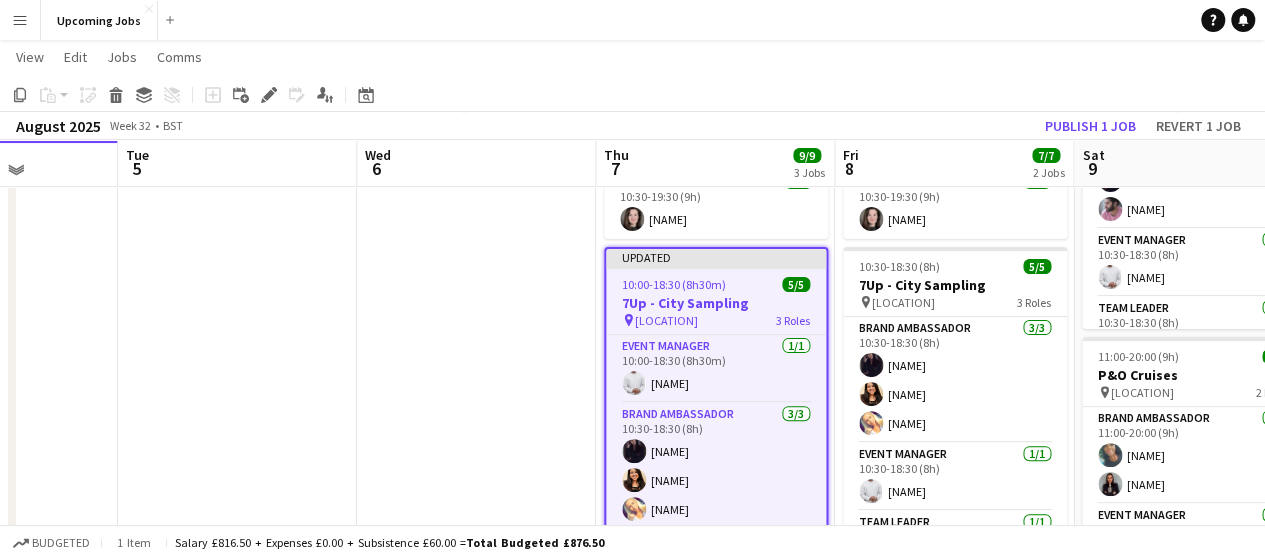scroll, scrollTop: 198, scrollLeft: 0, axis: vertical 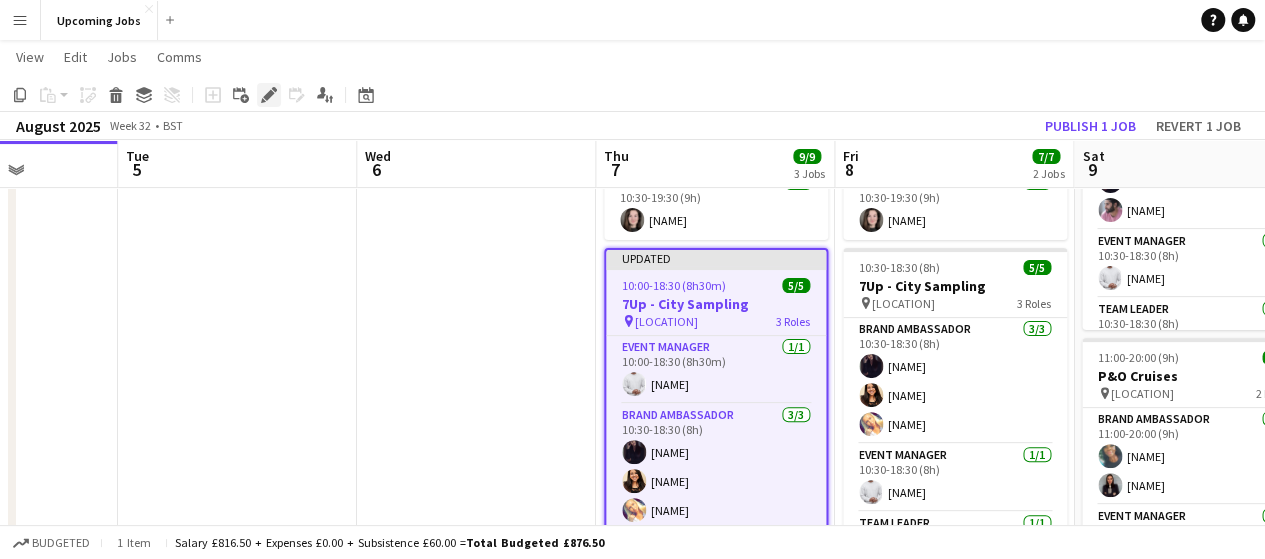 click 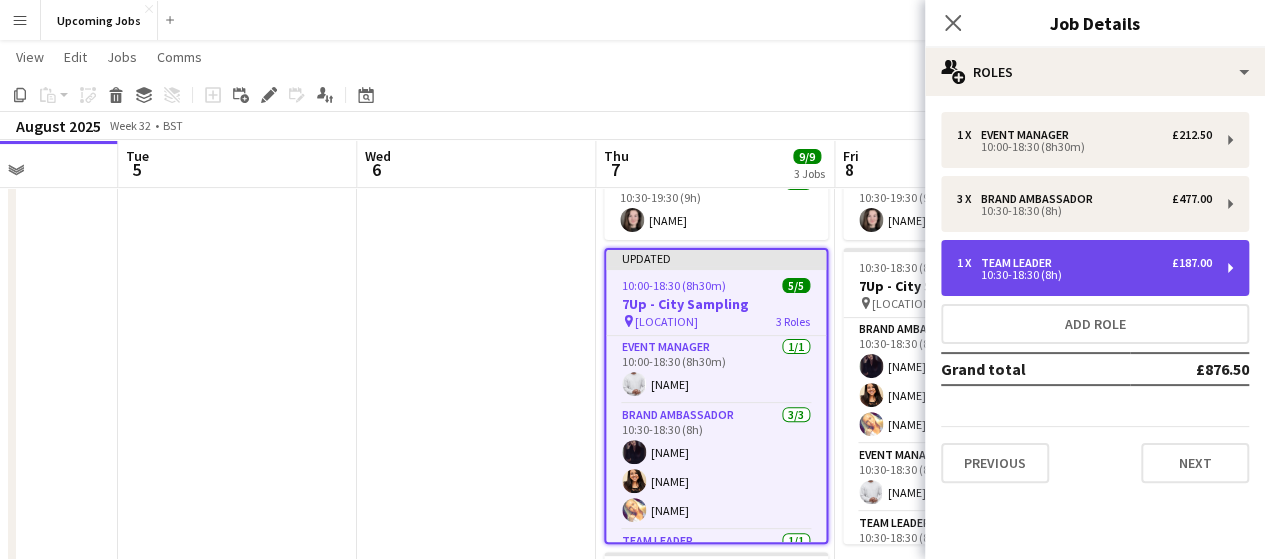 click on "1 x   Team Leader   £187.00   10:30-18:30 (8h)" at bounding box center (1095, 268) 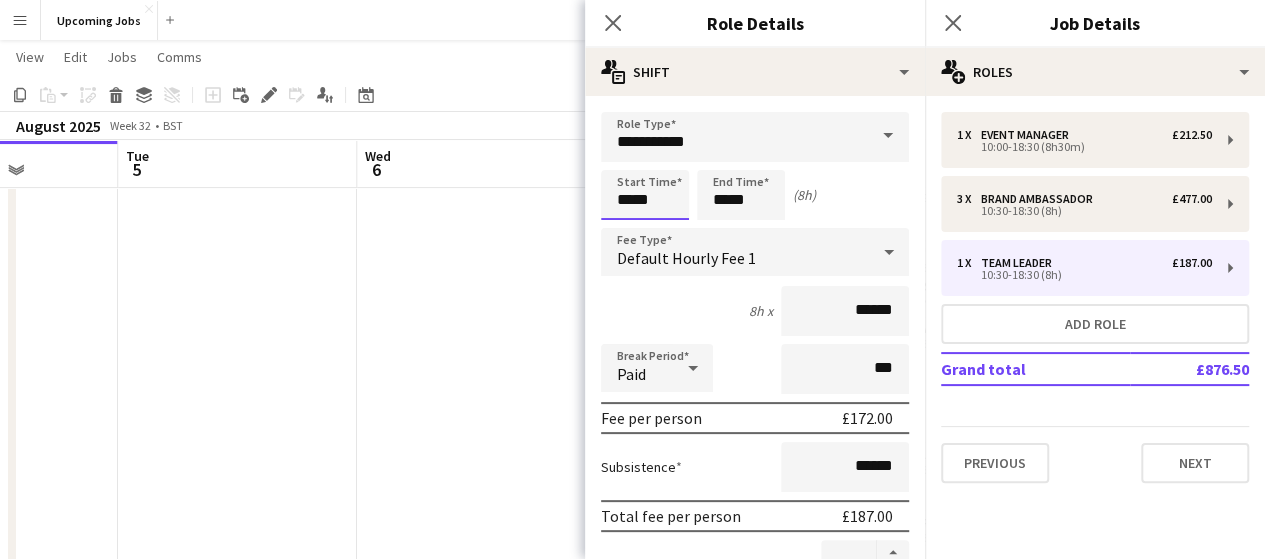 click on "*****" at bounding box center (645, 195) 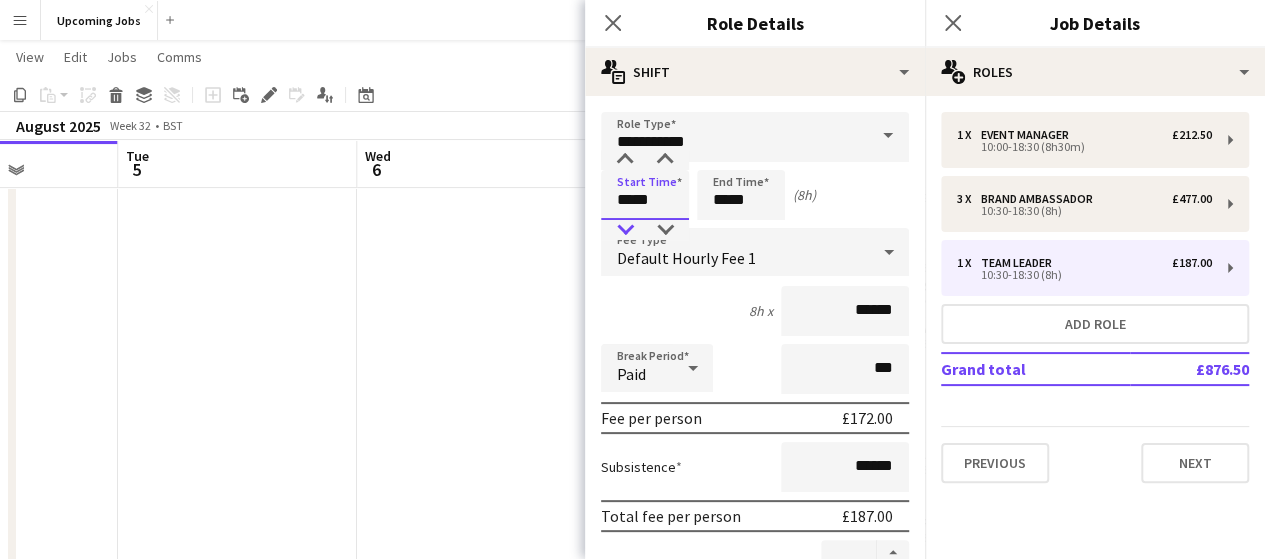 type on "*****" 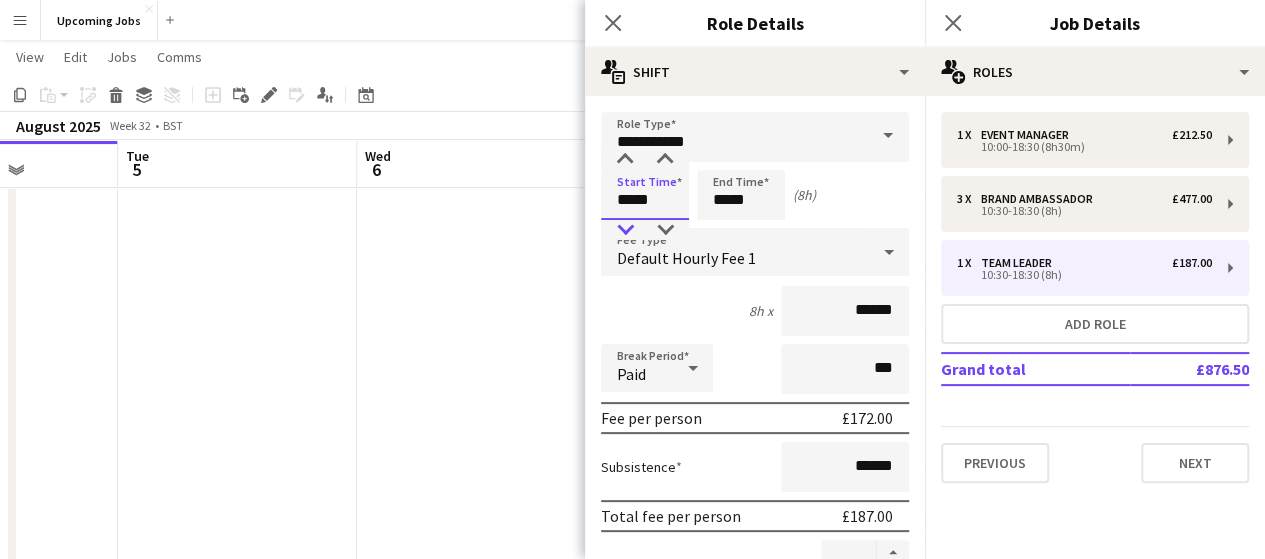 click at bounding box center (625, 230) 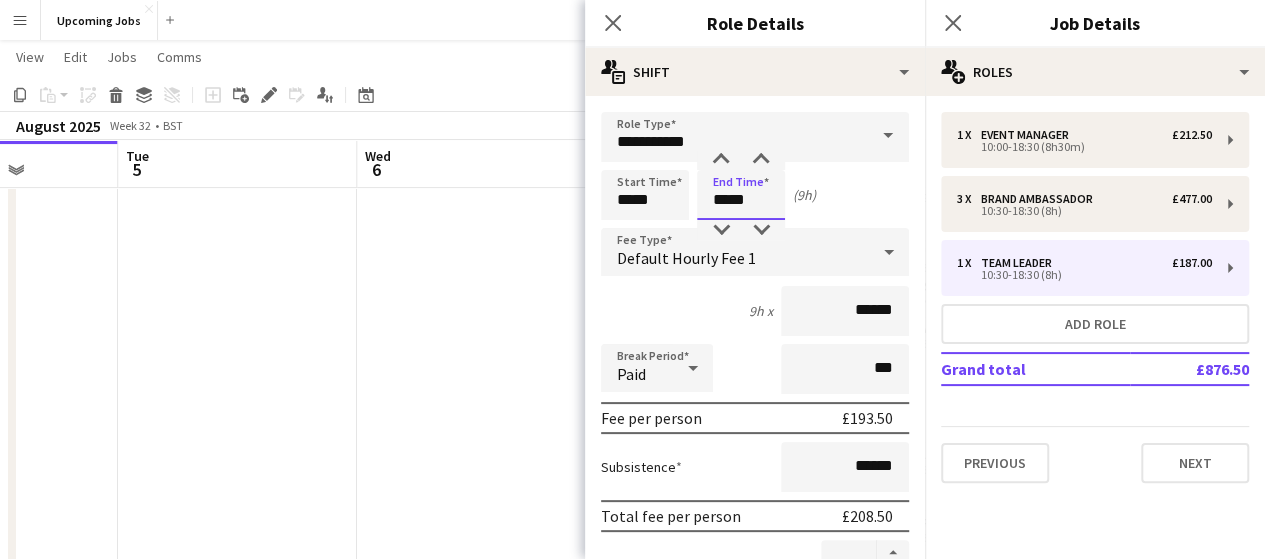 click on "*****" at bounding box center [741, 195] 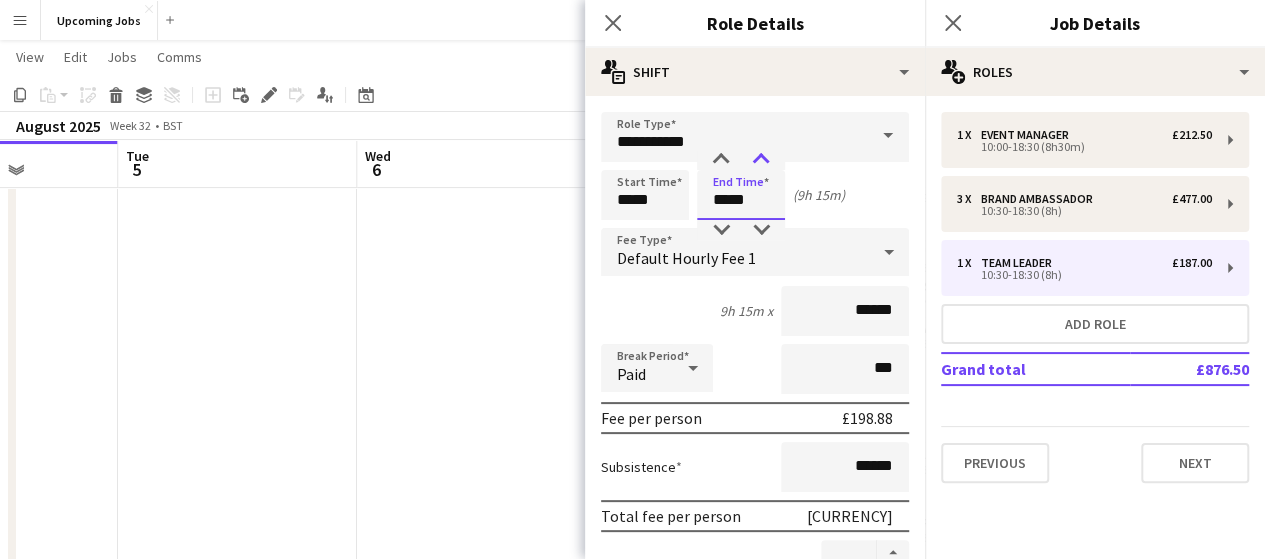 click at bounding box center (761, 160) 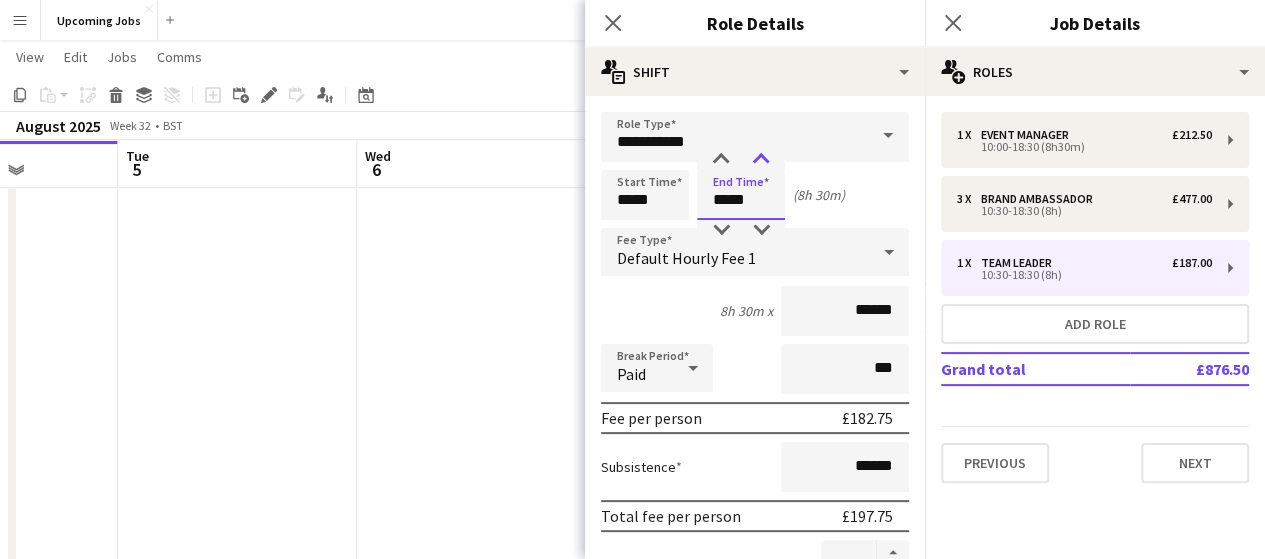 click at bounding box center [761, 160] 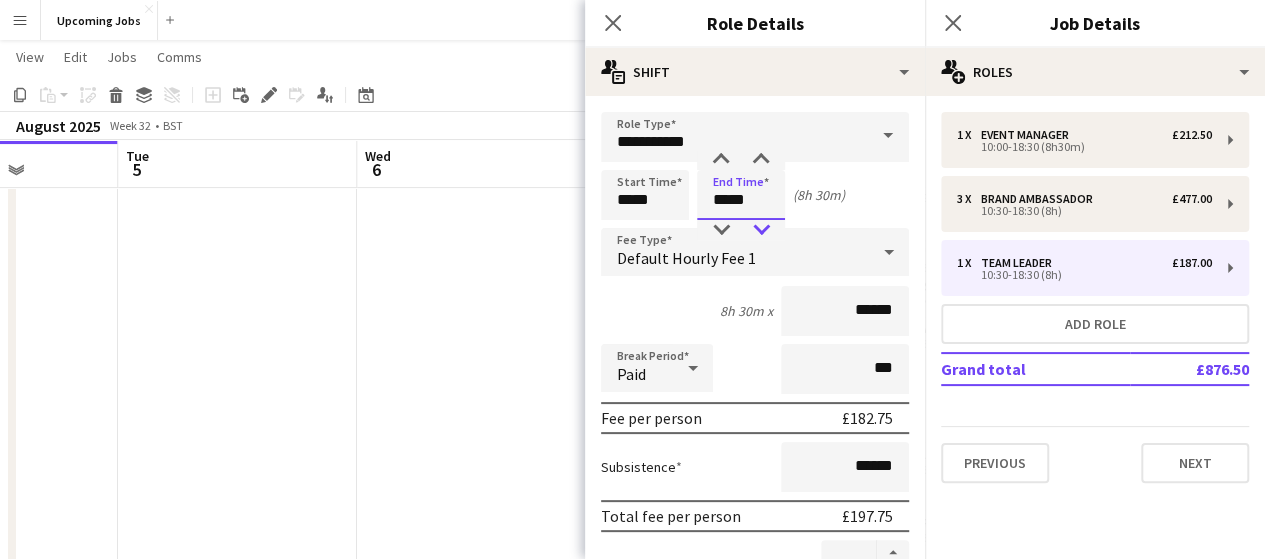 click at bounding box center (761, 230) 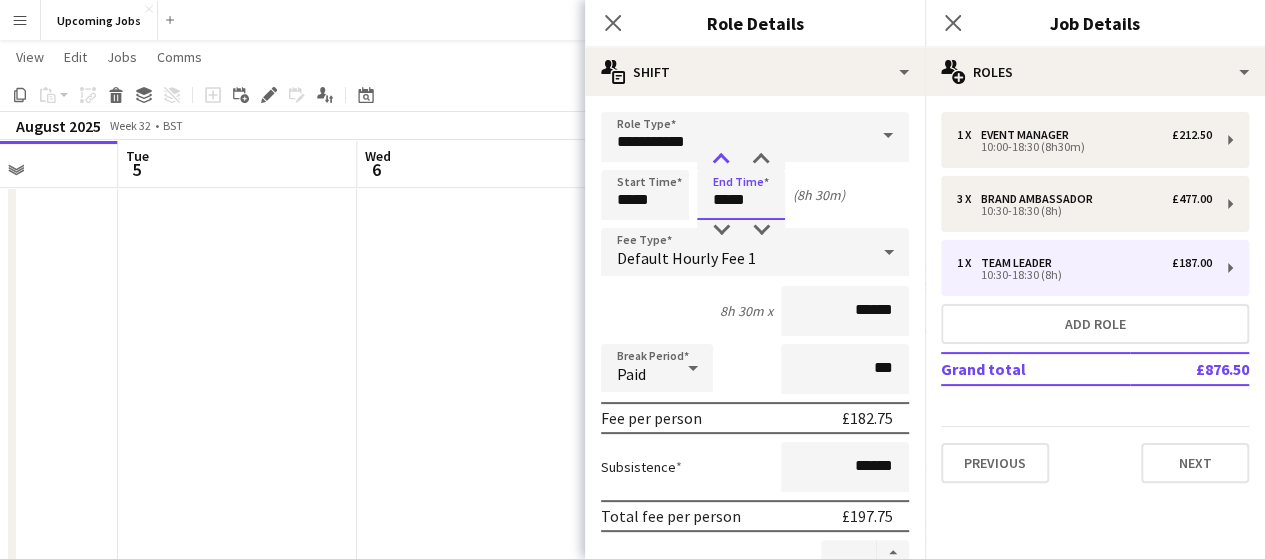 type on "*****" 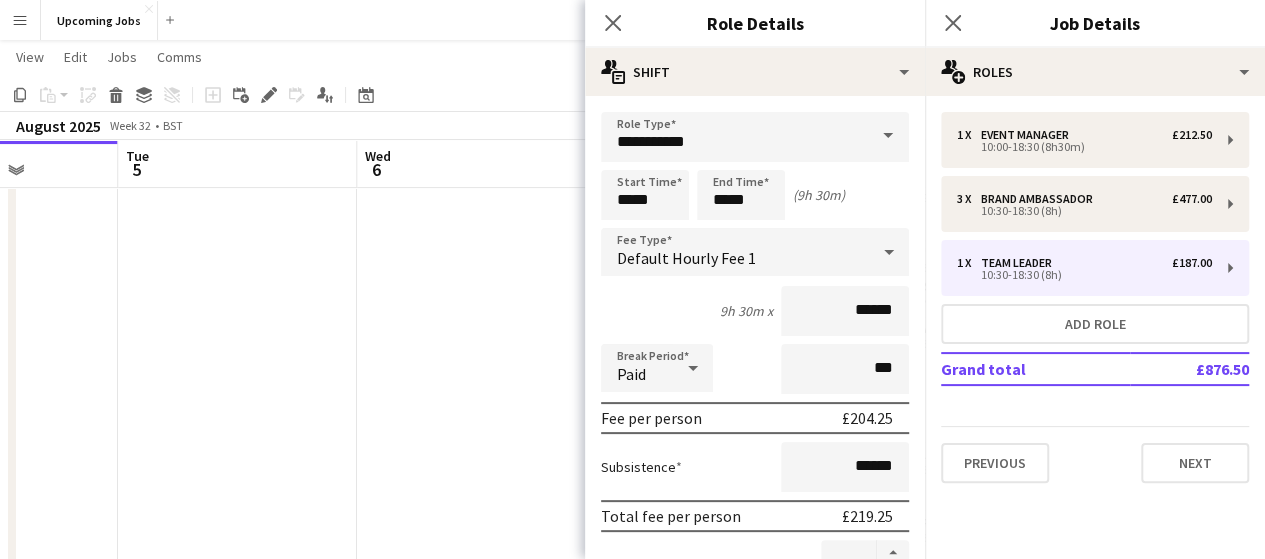 click on "Start Time  *****  End Time  *****  (9h 30m)" at bounding box center (755, 195) 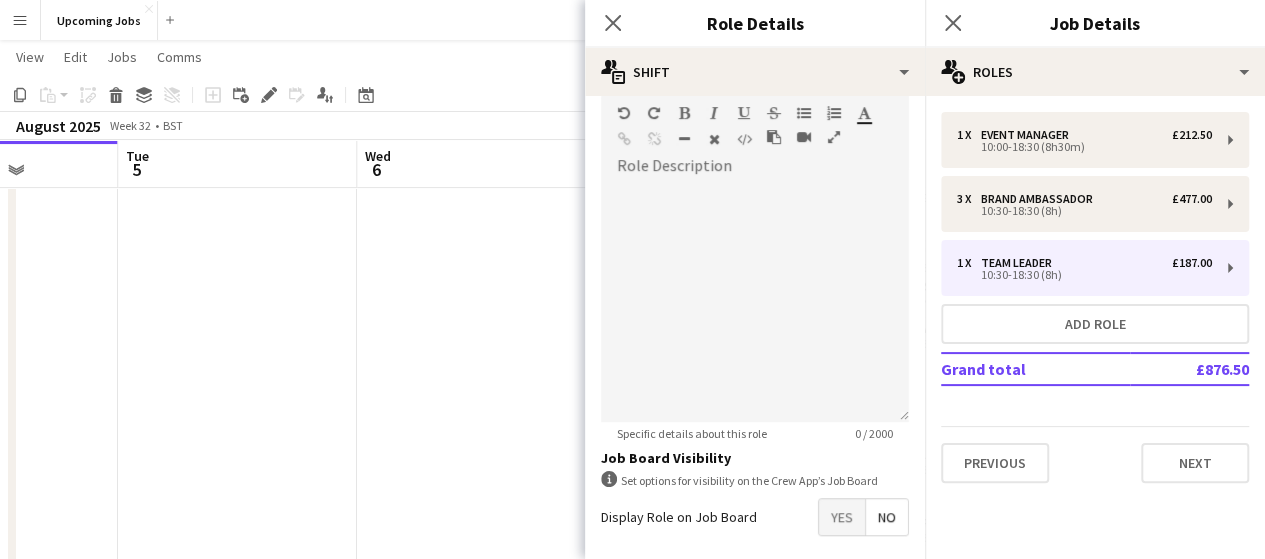 scroll, scrollTop: 634, scrollLeft: 0, axis: vertical 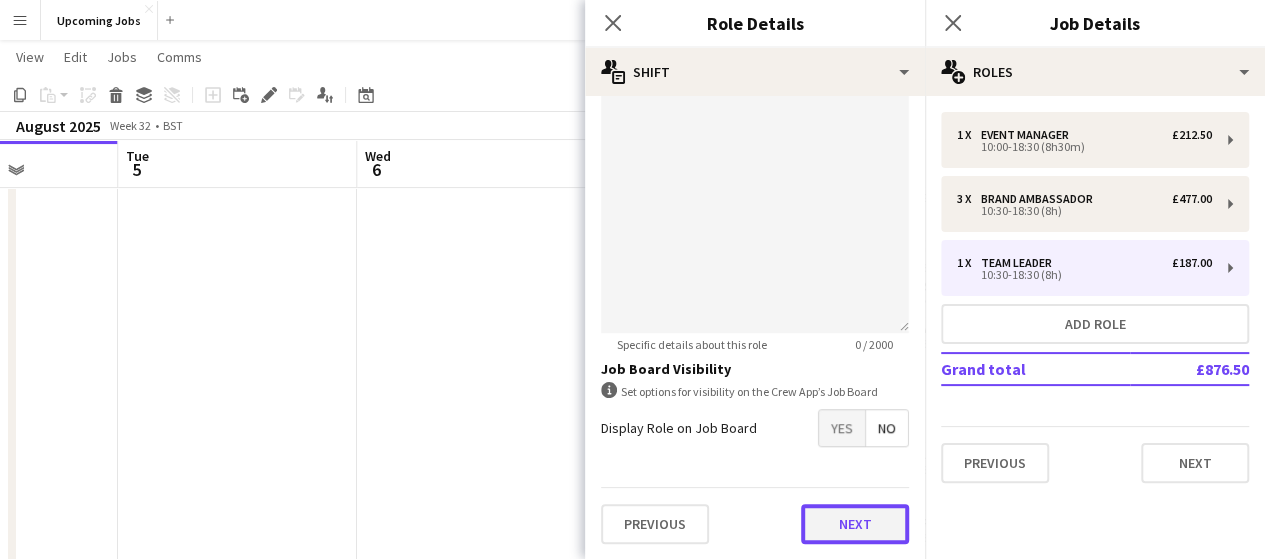 click on "Next" at bounding box center (855, 524) 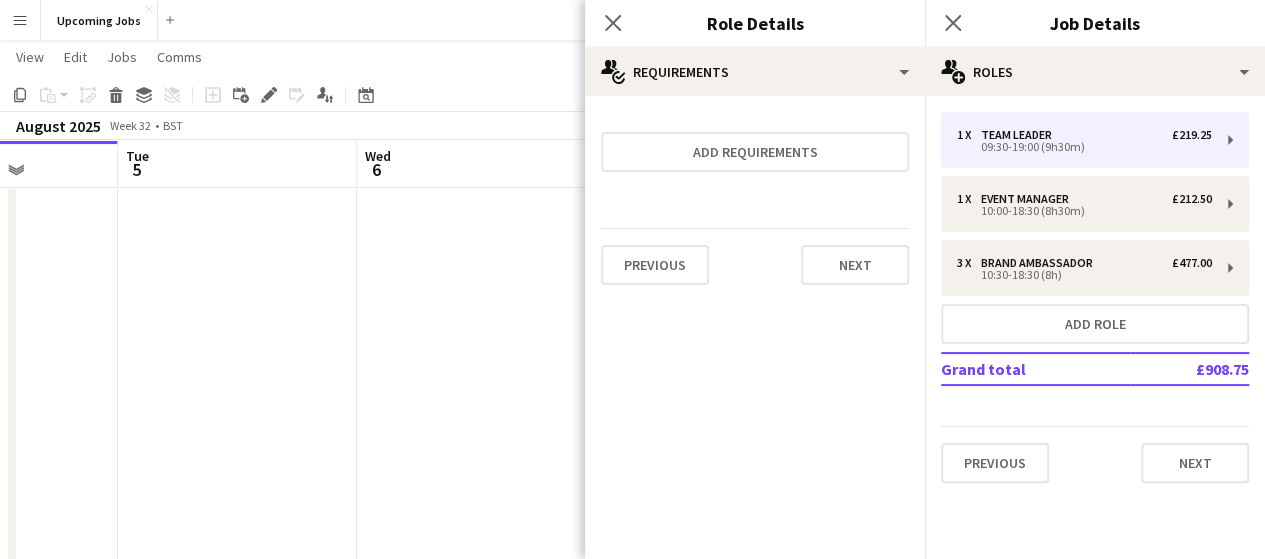 scroll, scrollTop: 0, scrollLeft: 0, axis: both 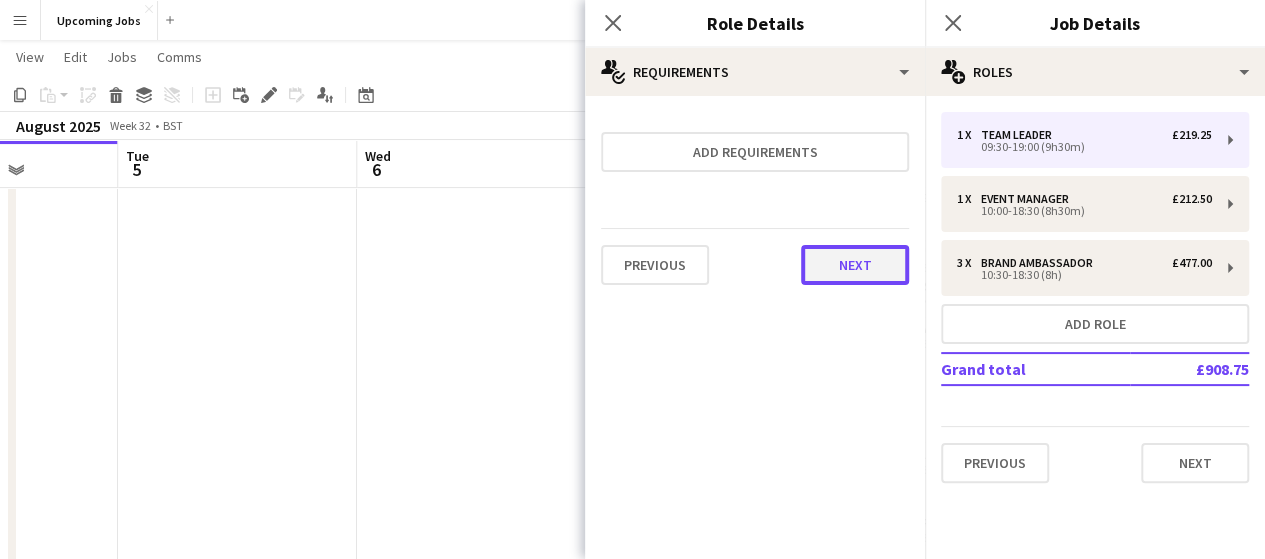click on "Next" at bounding box center (855, 265) 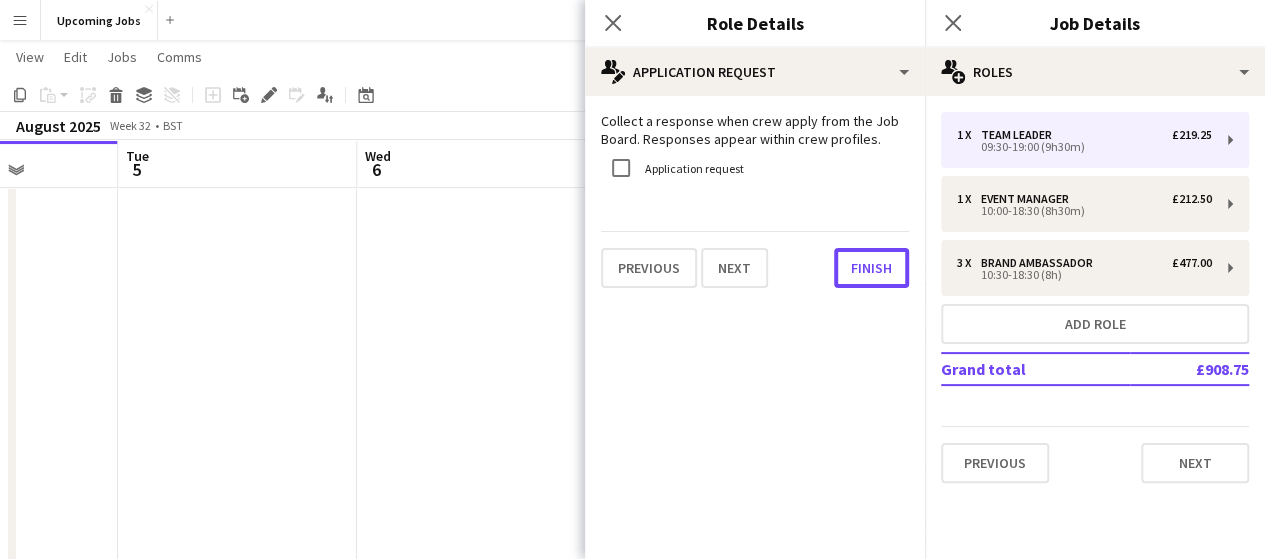 click on "Finish" at bounding box center [871, 268] 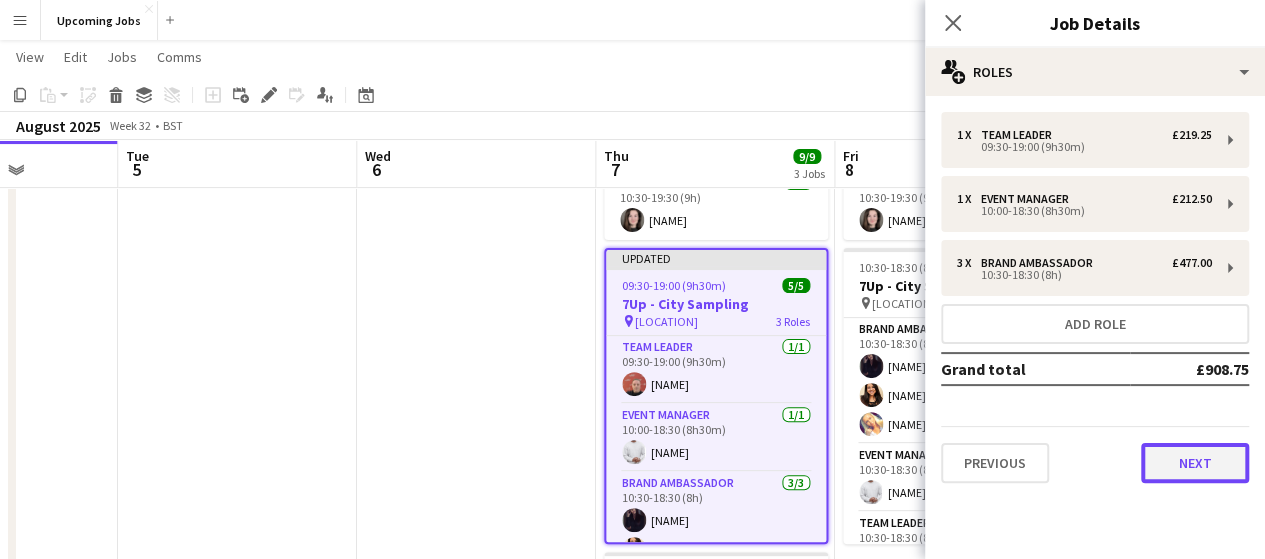 click on "Next" at bounding box center [1195, 463] 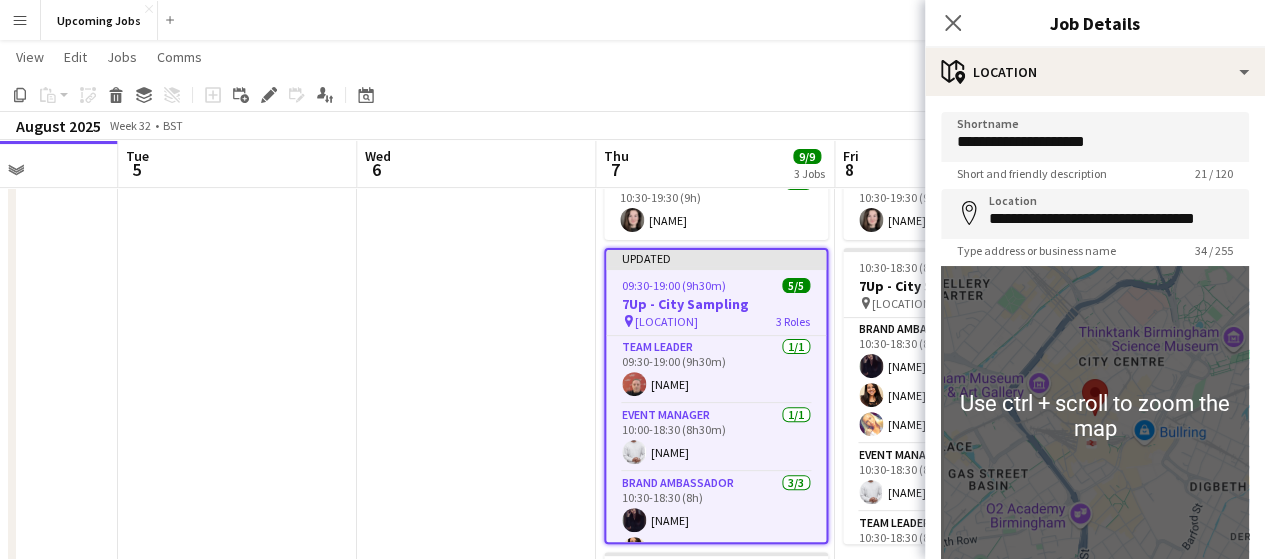 scroll, scrollTop: 147, scrollLeft: 0, axis: vertical 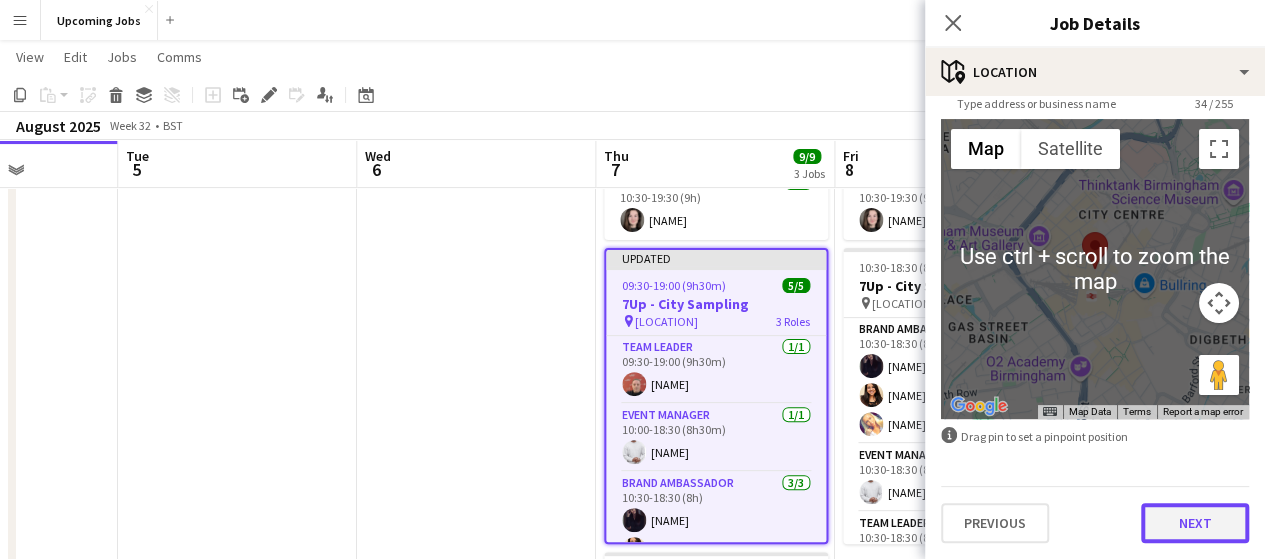 click on "Next" at bounding box center [1195, 523] 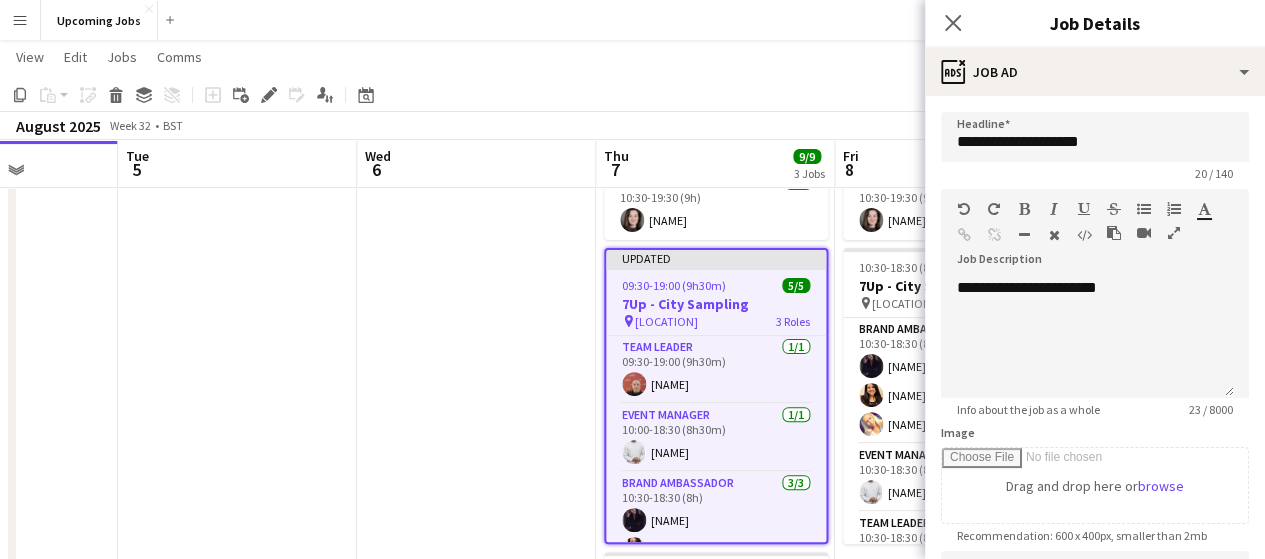 scroll, scrollTop: 0, scrollLeft: 0, axis: both 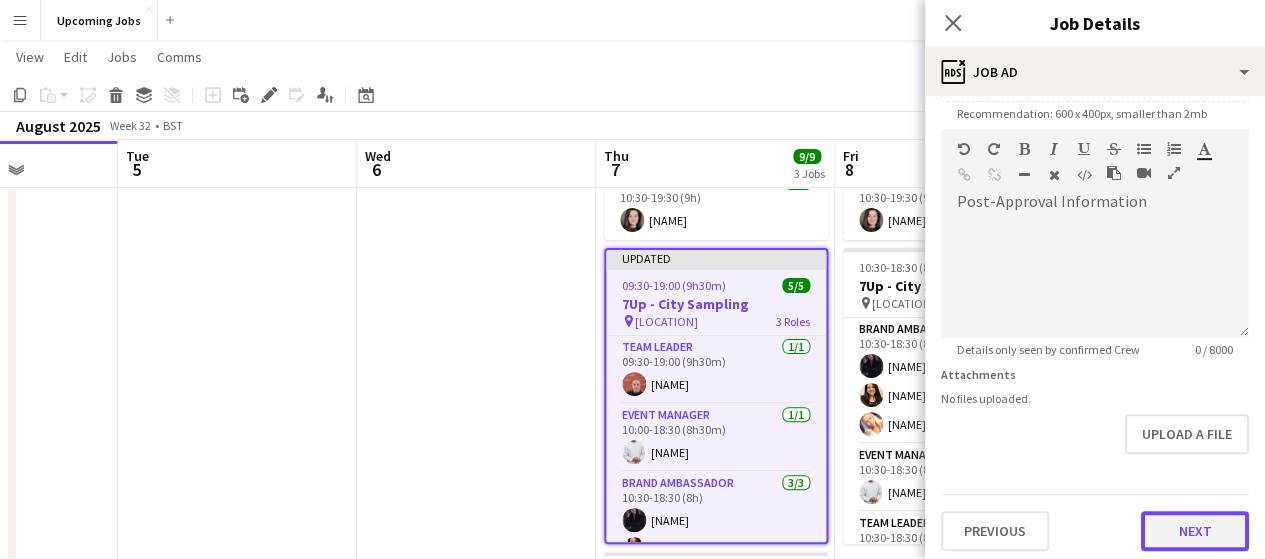 click on "Next" at bounding box center [1195, 531] 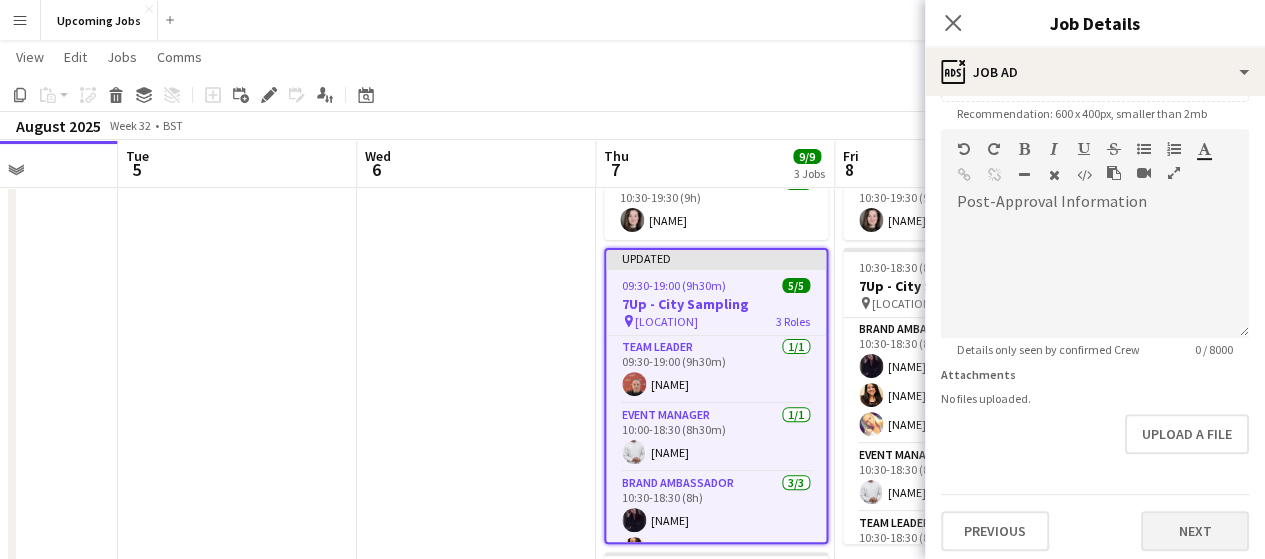 scroll, scrollTop: 0, scrollLeft: 0, axis: both 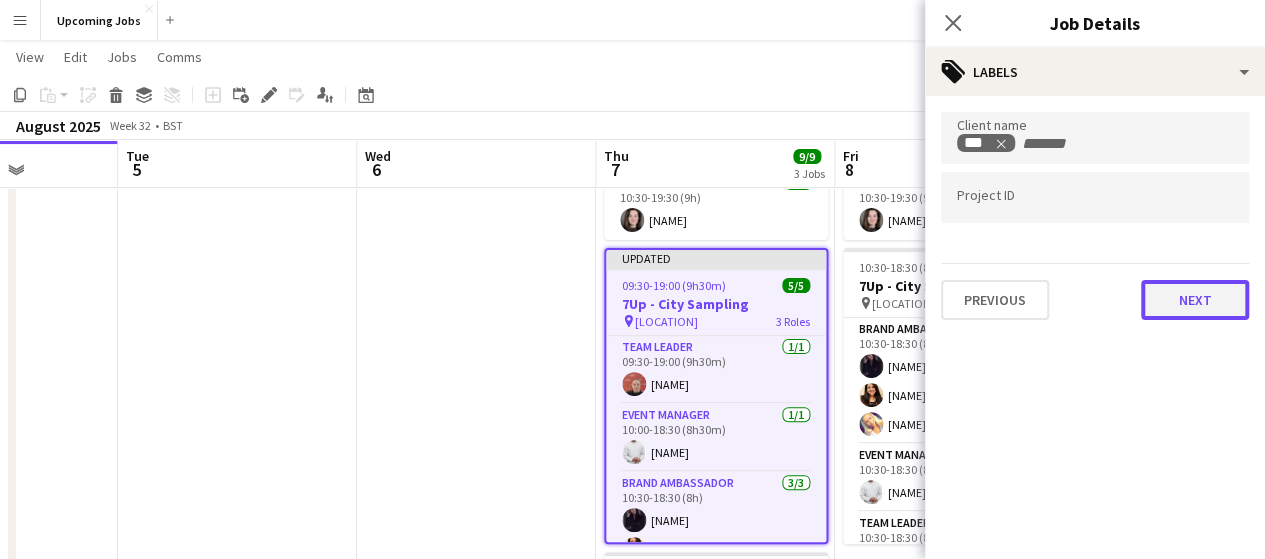 click on "Next" at bounding box center (1195, 300) 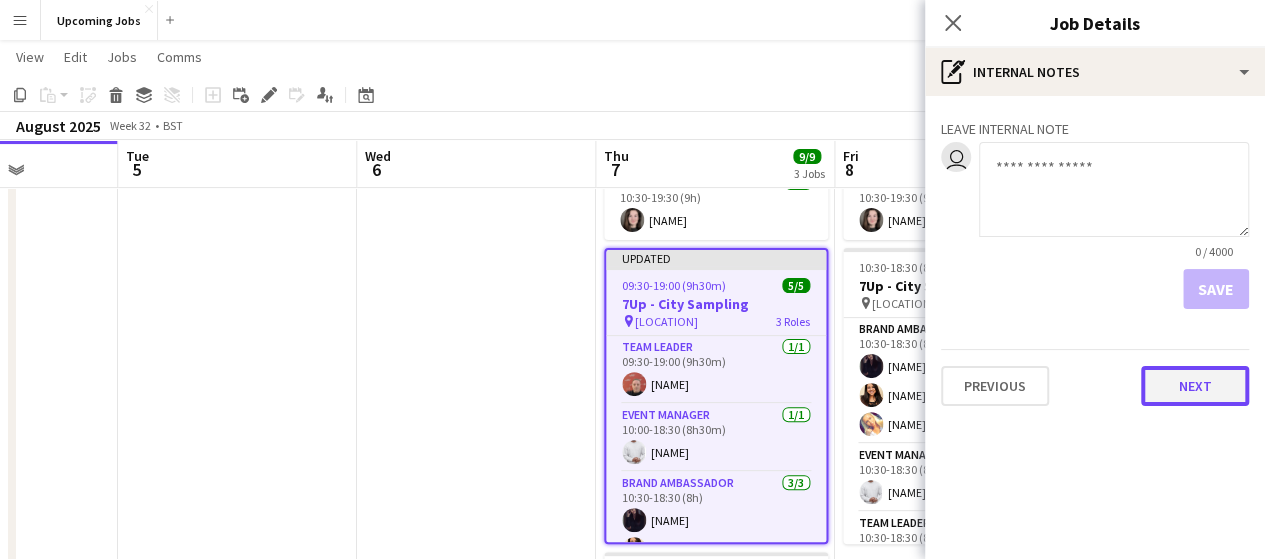 click on "Next" at bounding box center [1195, 386] 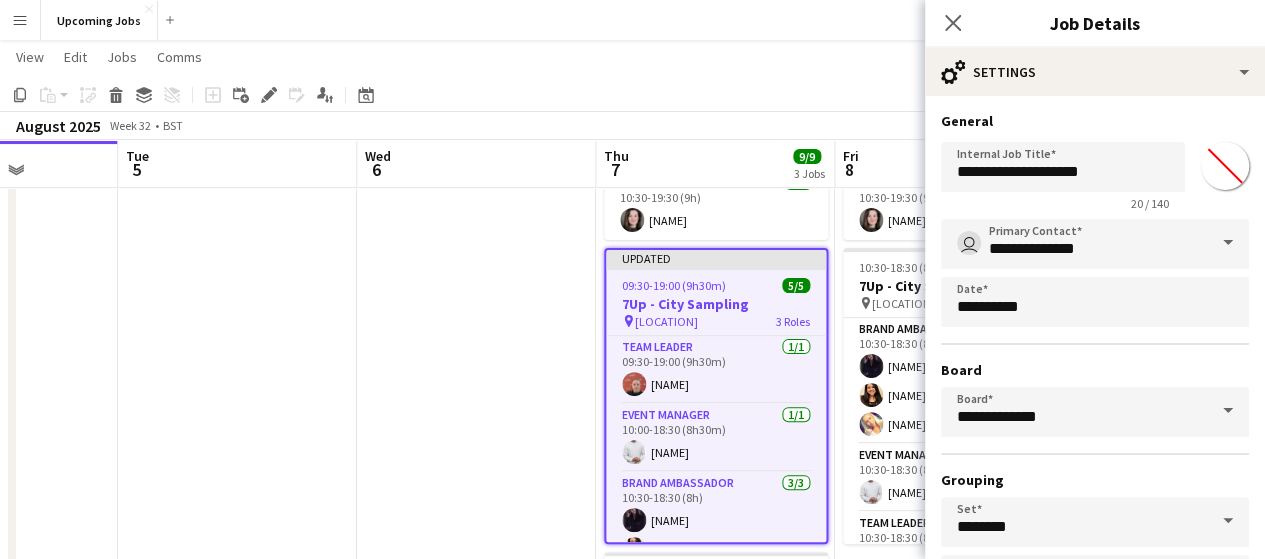 scroll, scrollTop: 158, scrollLeft: 0, axis: vertical 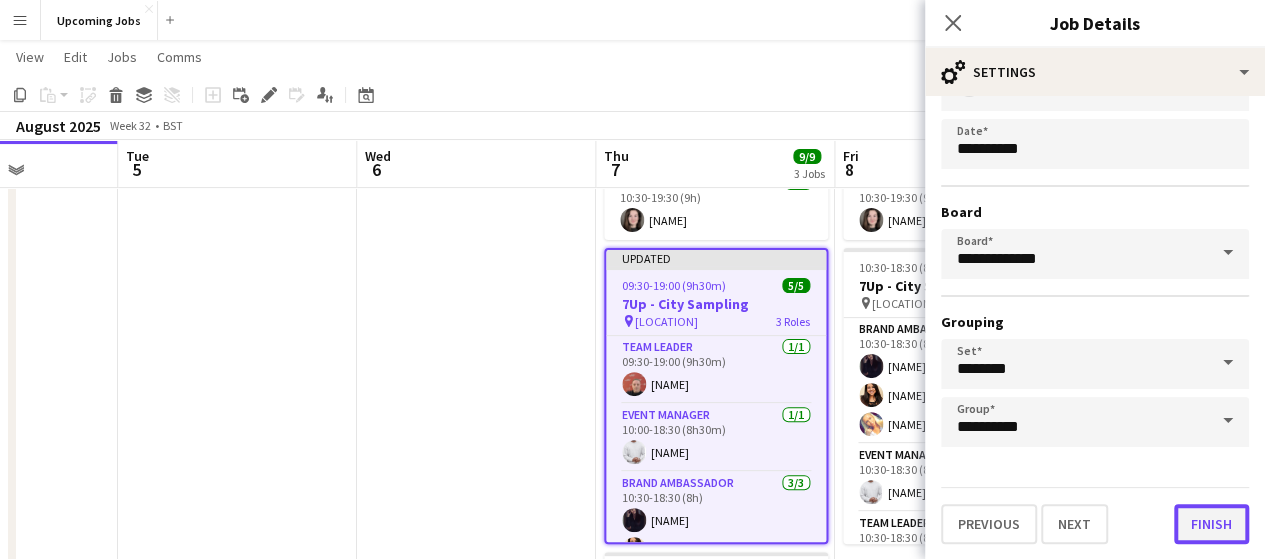click on "Finish" at bounding box center [1211, 524] 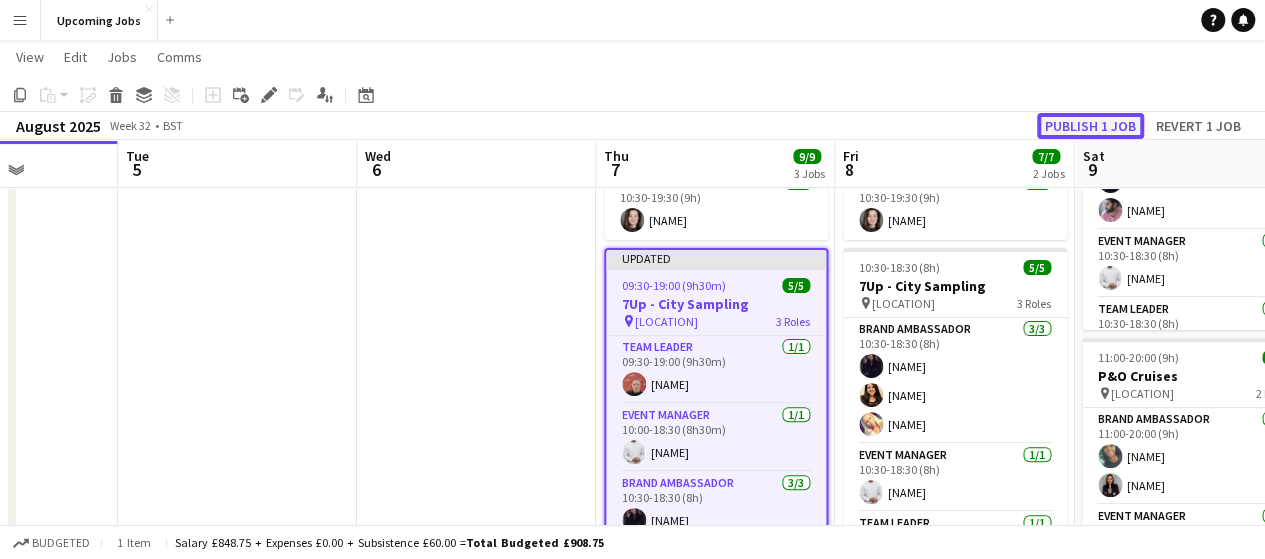 click on "Publish 1 job" 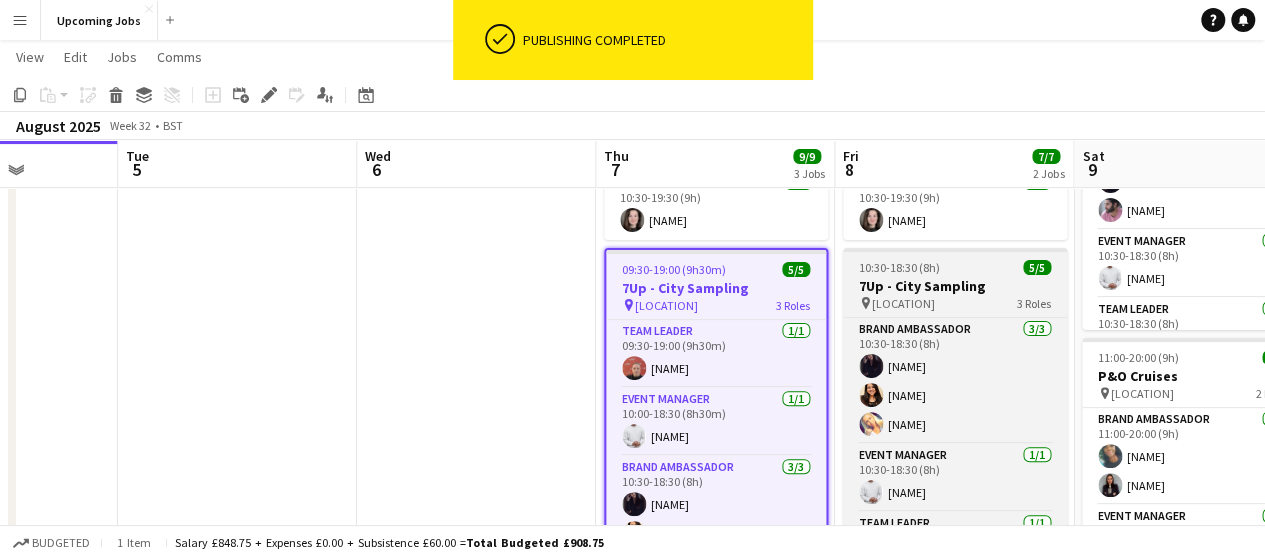 click on "10:30-18:30 (8h)" at bounding box center (899, 267) 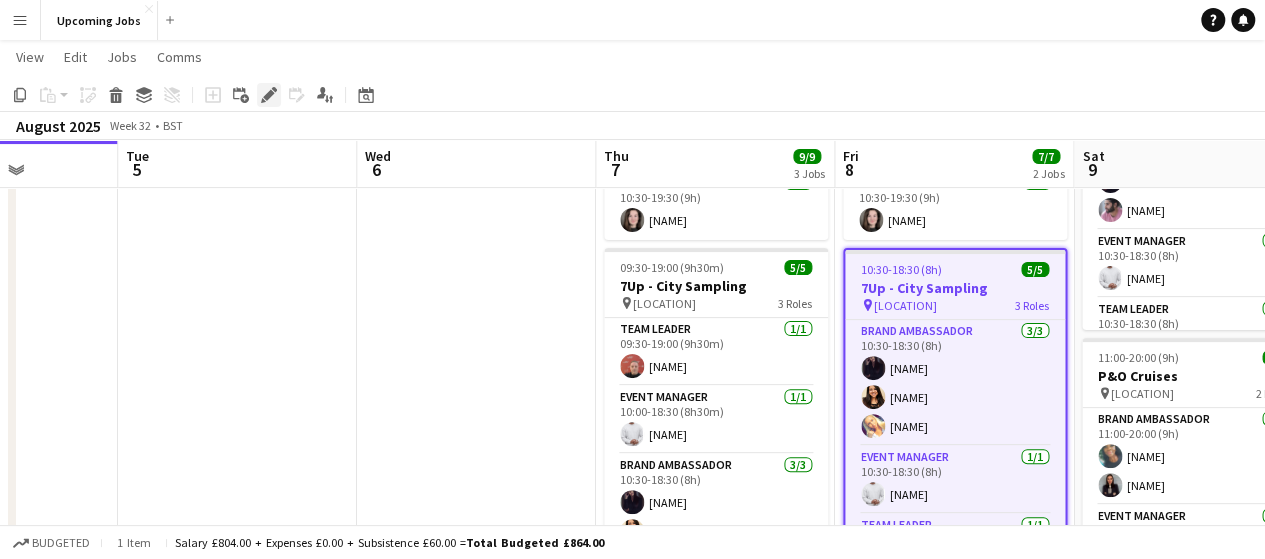 click on "Edit" 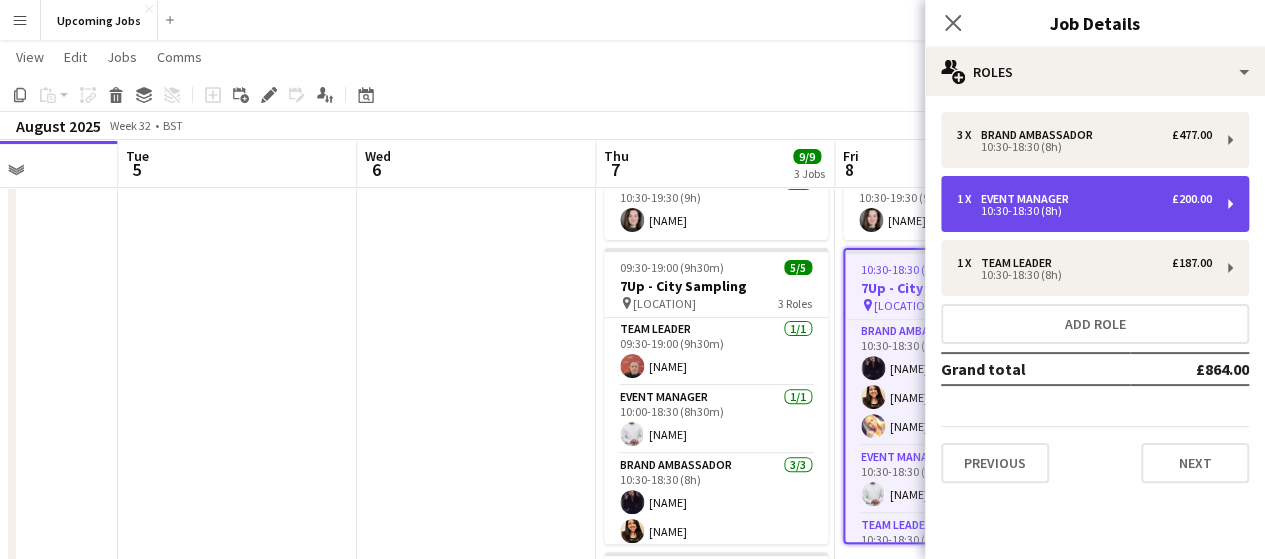 click on "10:30-18:30 (8h)" at bounding box center (1084, 211) 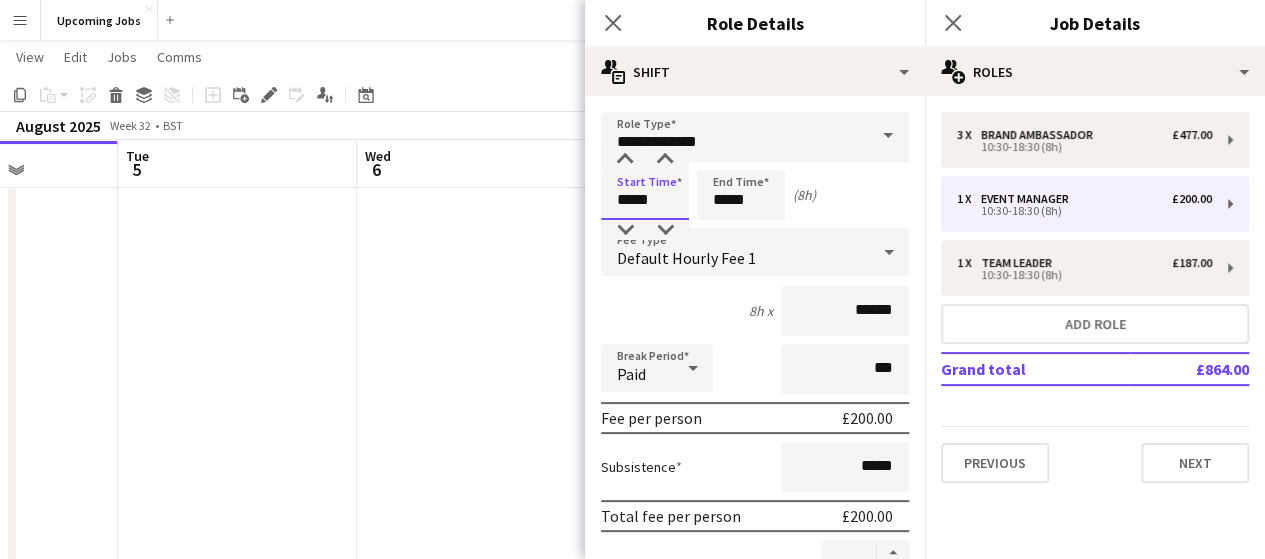 click on "*****" at bounding box center [645, 195] 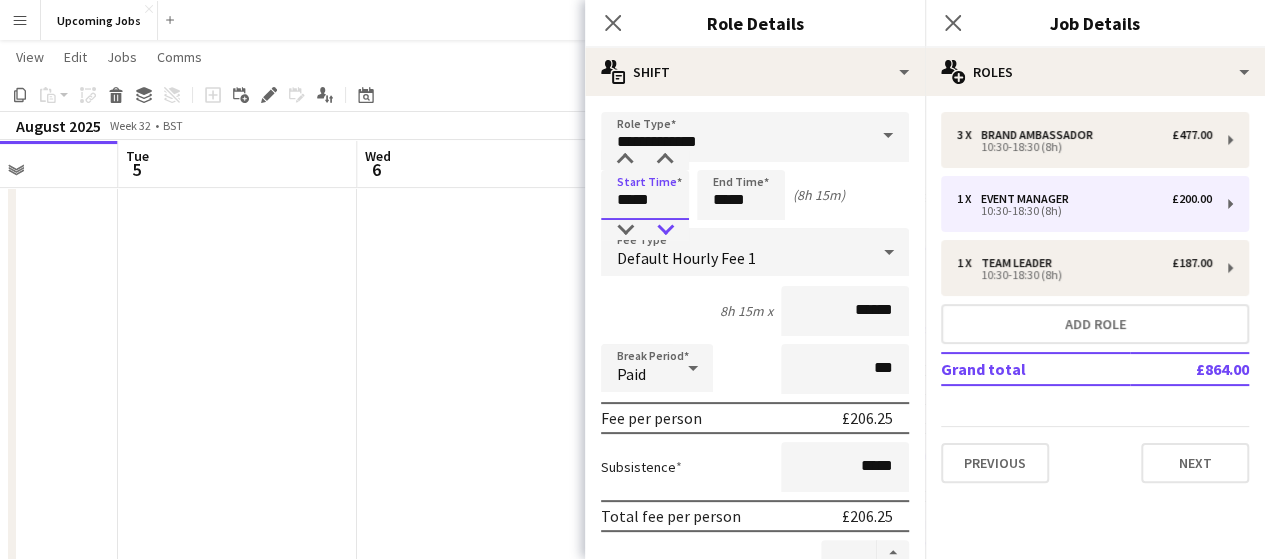 click at bounding box center (665, 230) 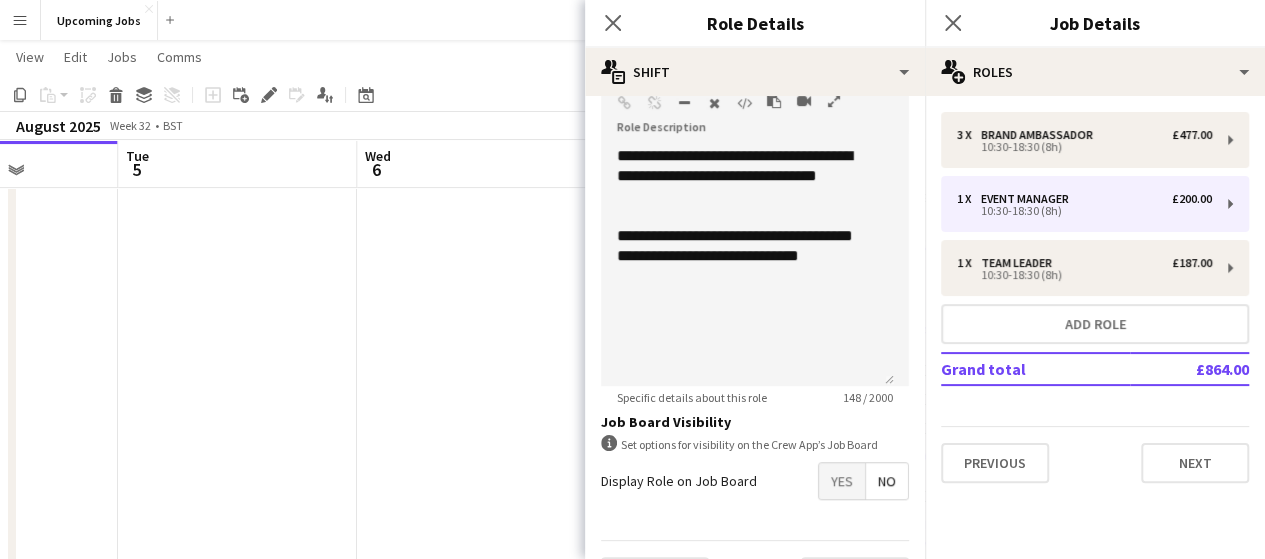 scroll, scrollTop: 634, scrollLeft: 0, axis: vertical 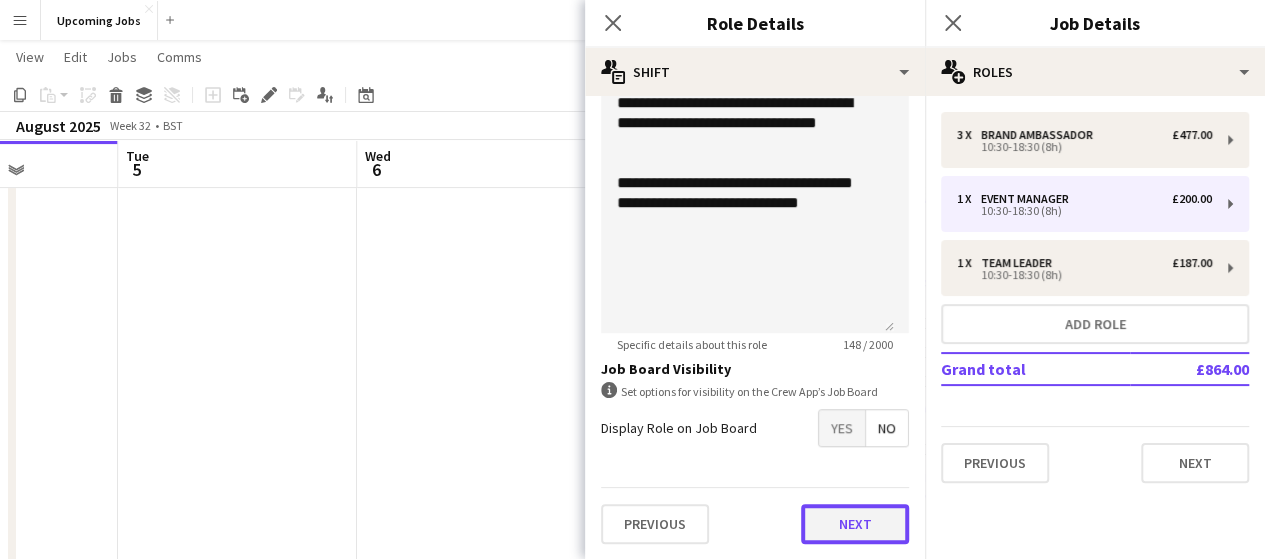 click on "Next" at bounding box center [855, 524] 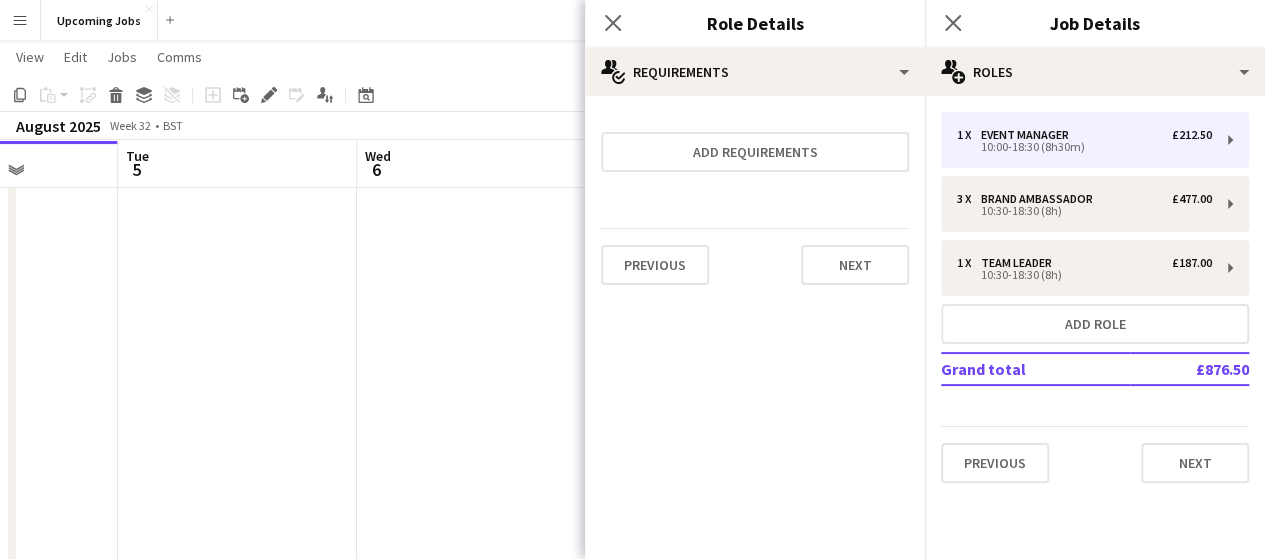 scroll, scrollTop: 0, scrollLeft: 0, axis: both 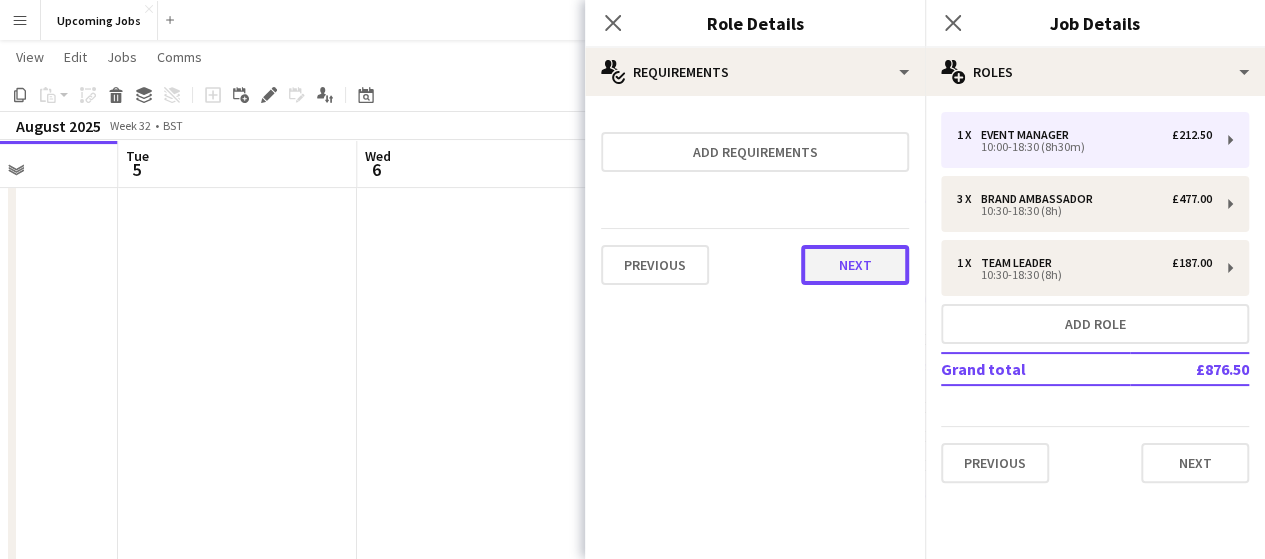 click on "Next" at bounding box center [855, 265] 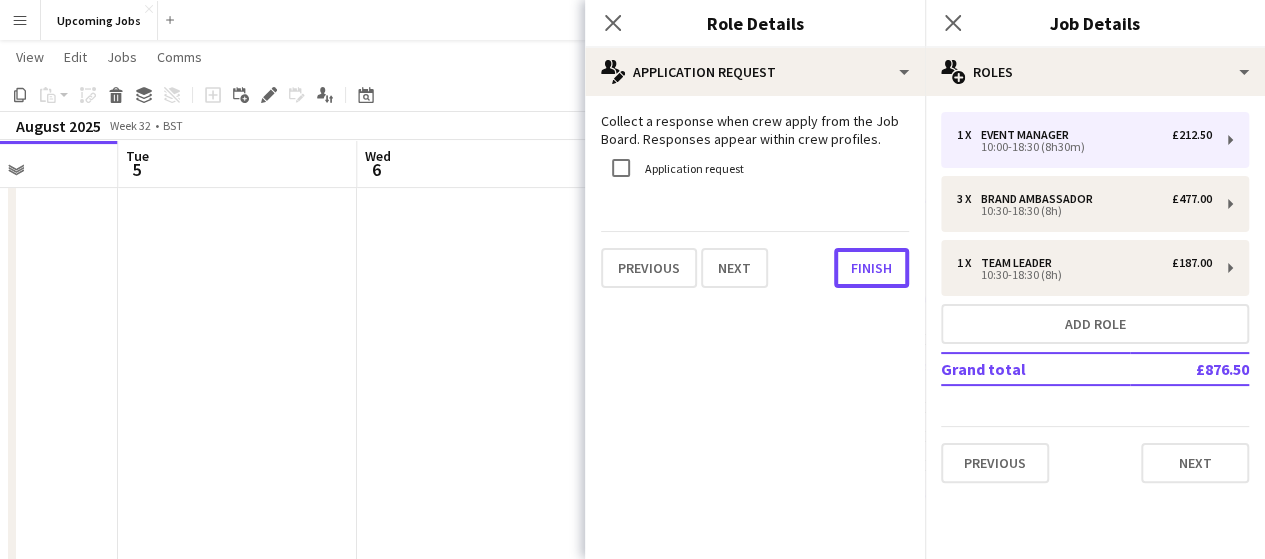 click on "Finish" at bounding box center [871, 268] 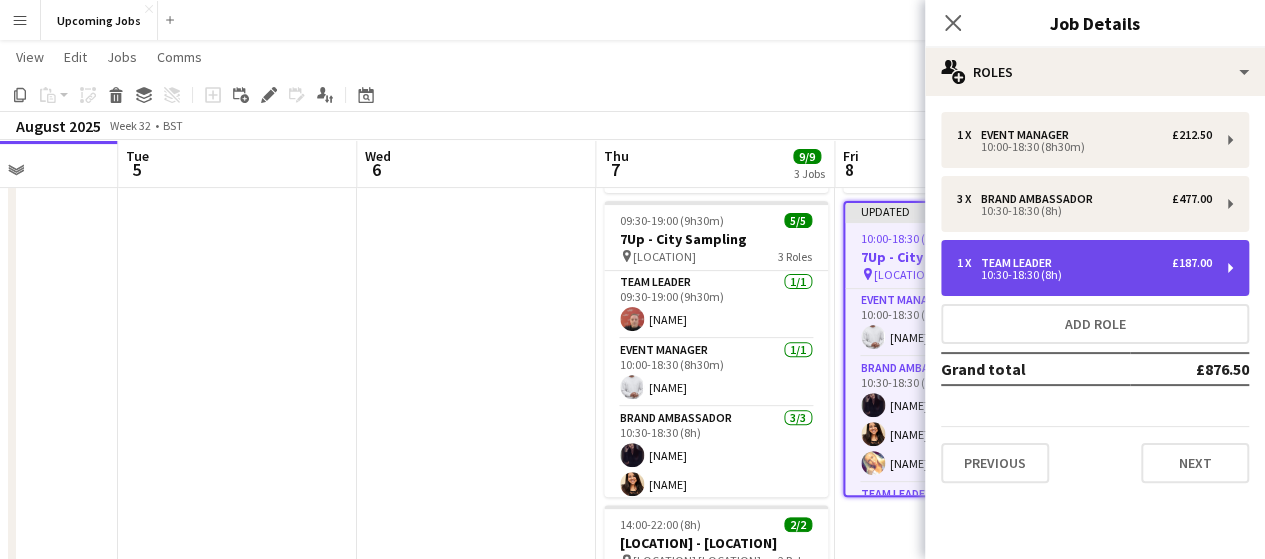 click on "1 x   Team Leader   £187.00   10:30-18:30 (8h)" at bounding box center (1095, 268) 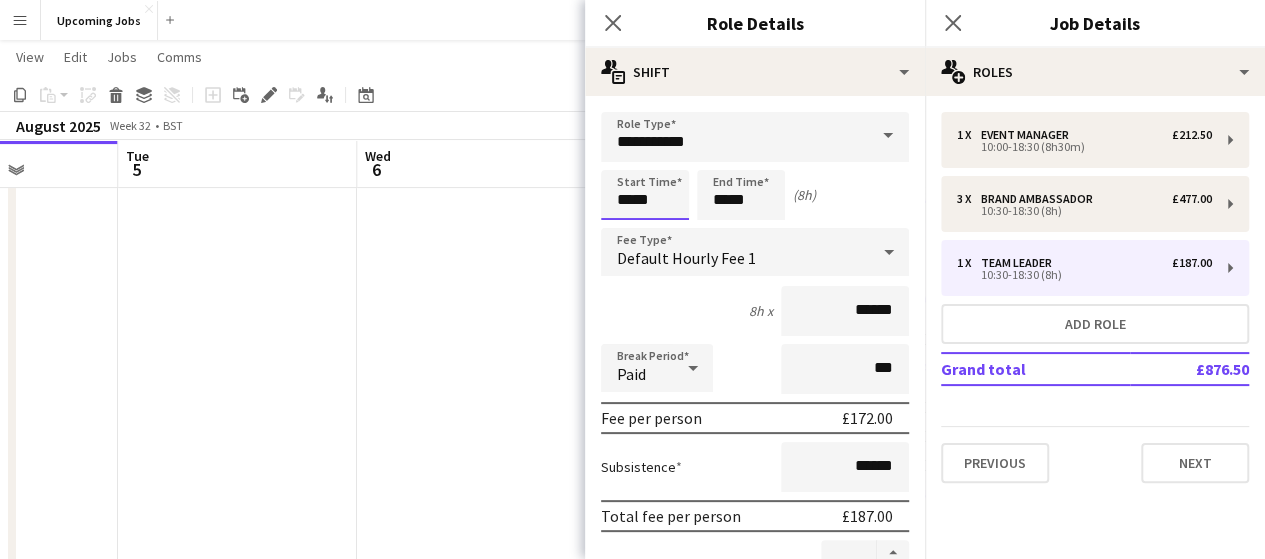 click on "*****" at bounding box center (645, 195) 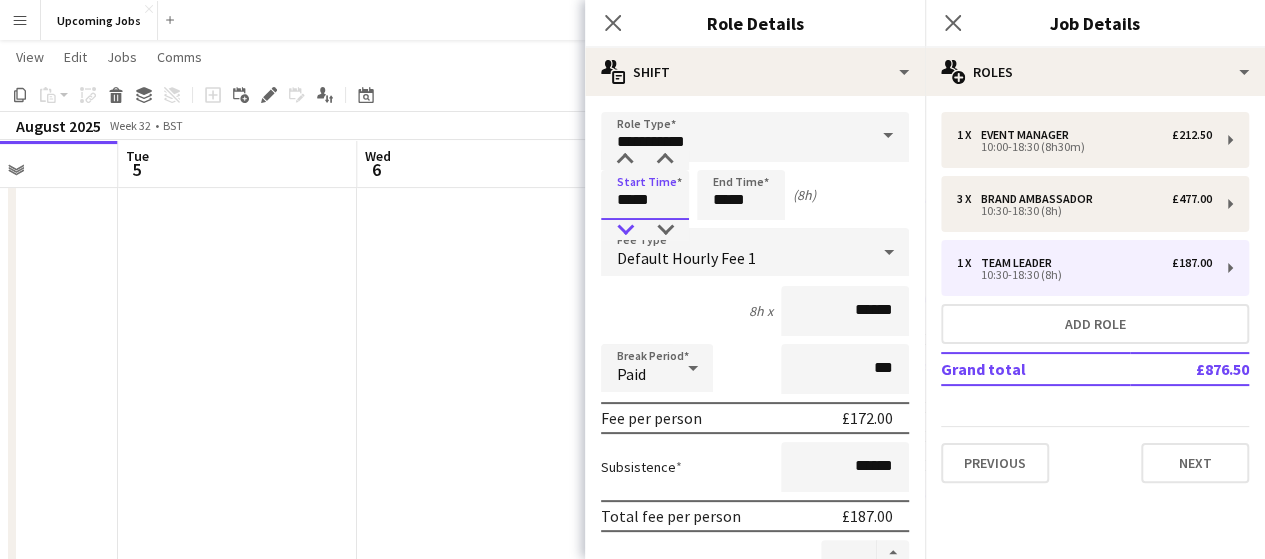 click at bounding box center [625, 230] 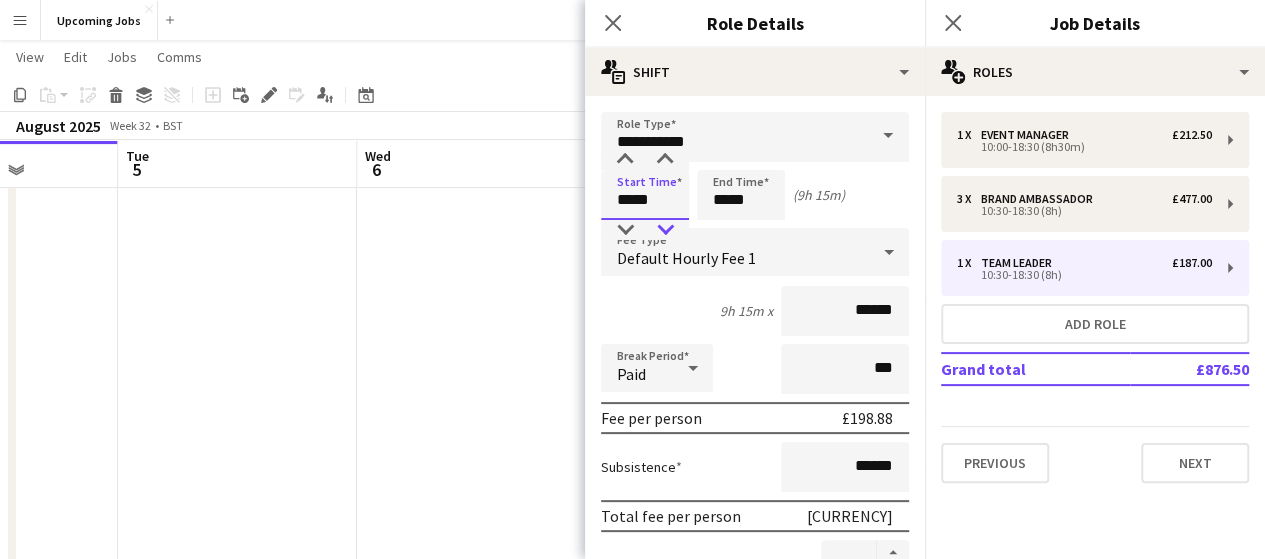 click at bounding box center [665, 230] 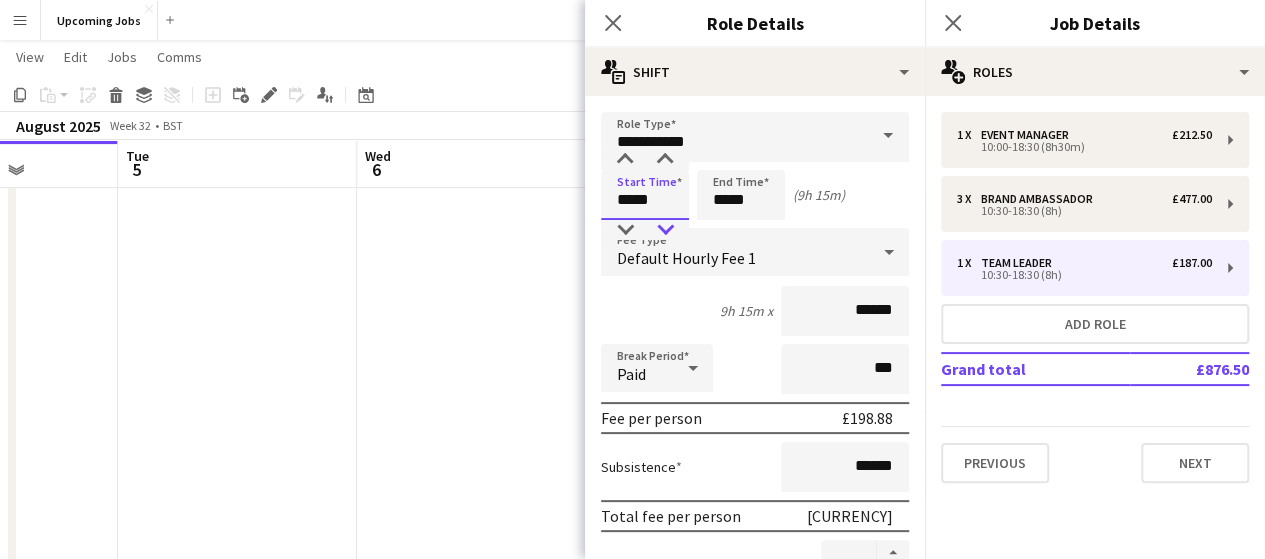 type on "*****" 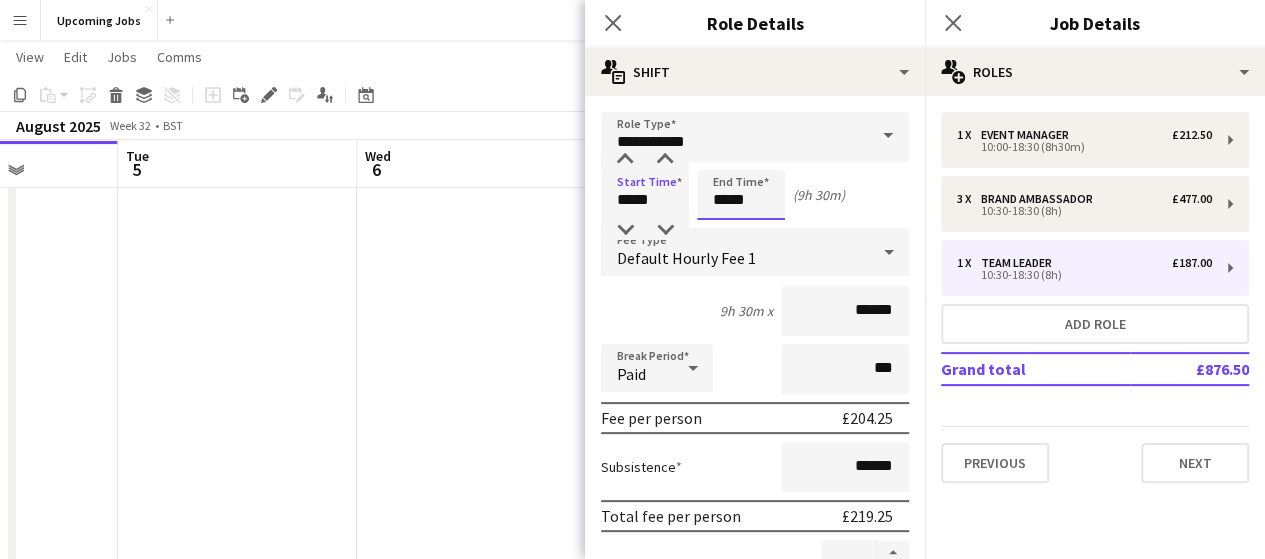 click on "*****" at bounding box center (741, 195) 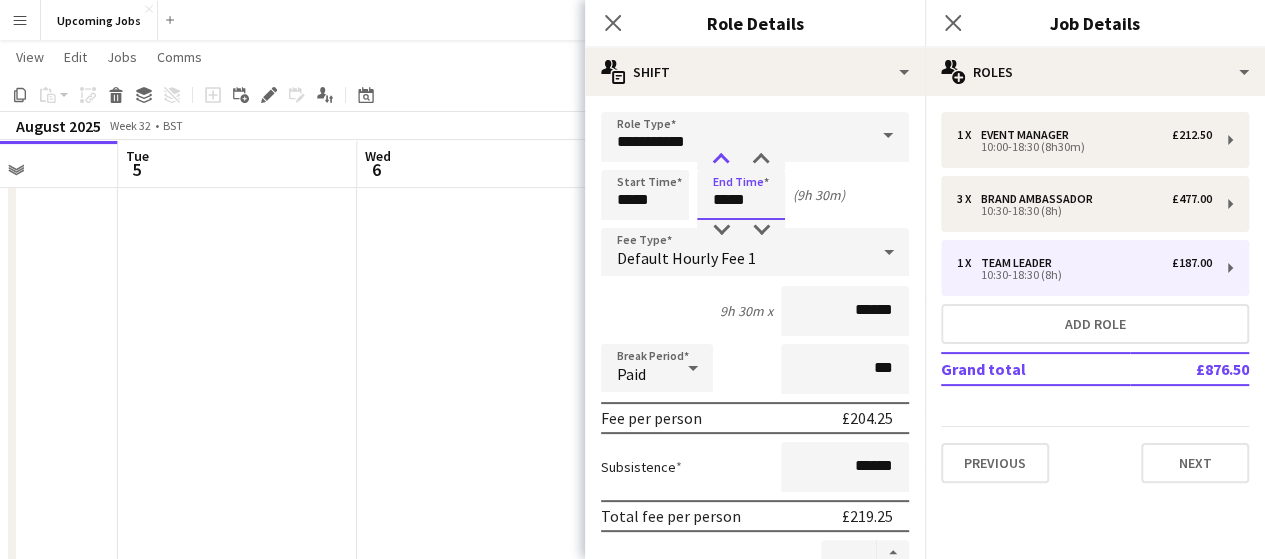 click at bounding box center (721, 160) 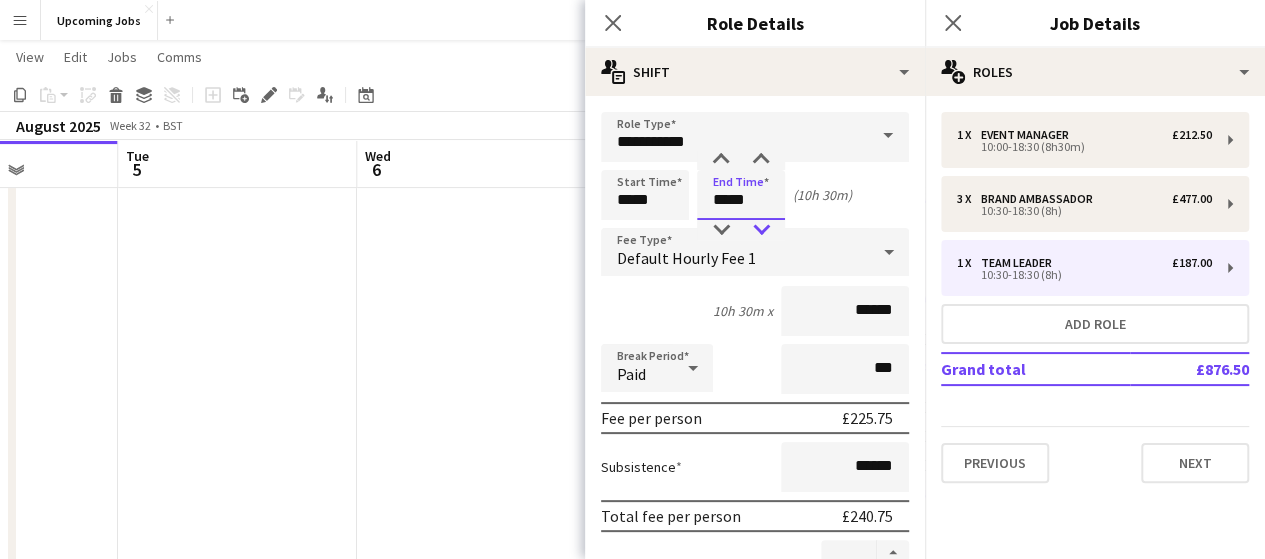 click at bounding box center (761, 230) 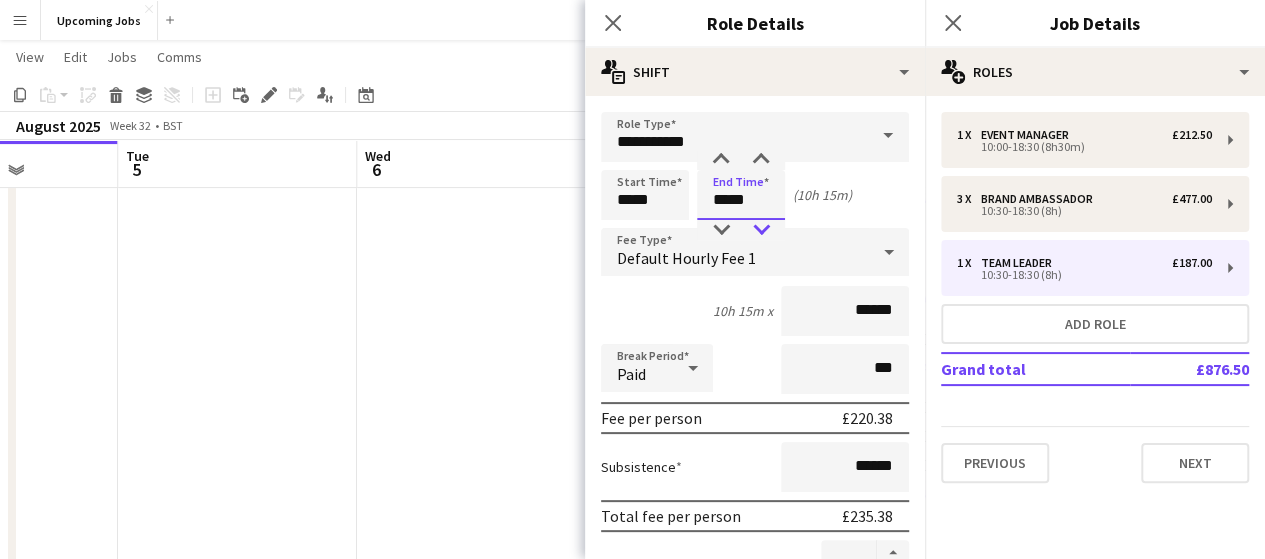 type on "*****" 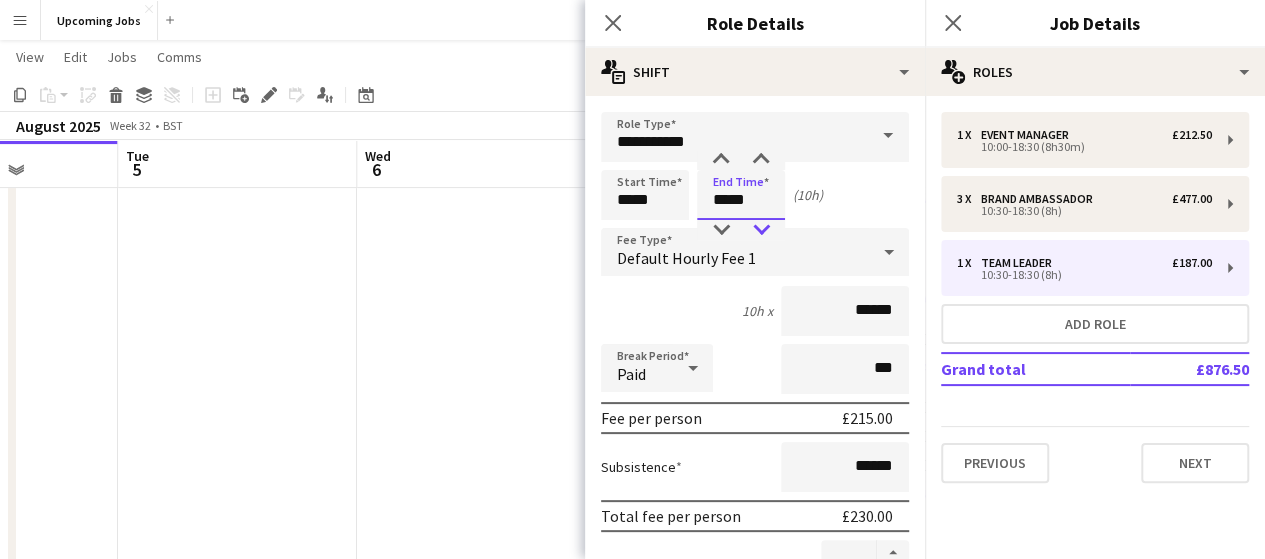 click at bounding box center (761, 230) 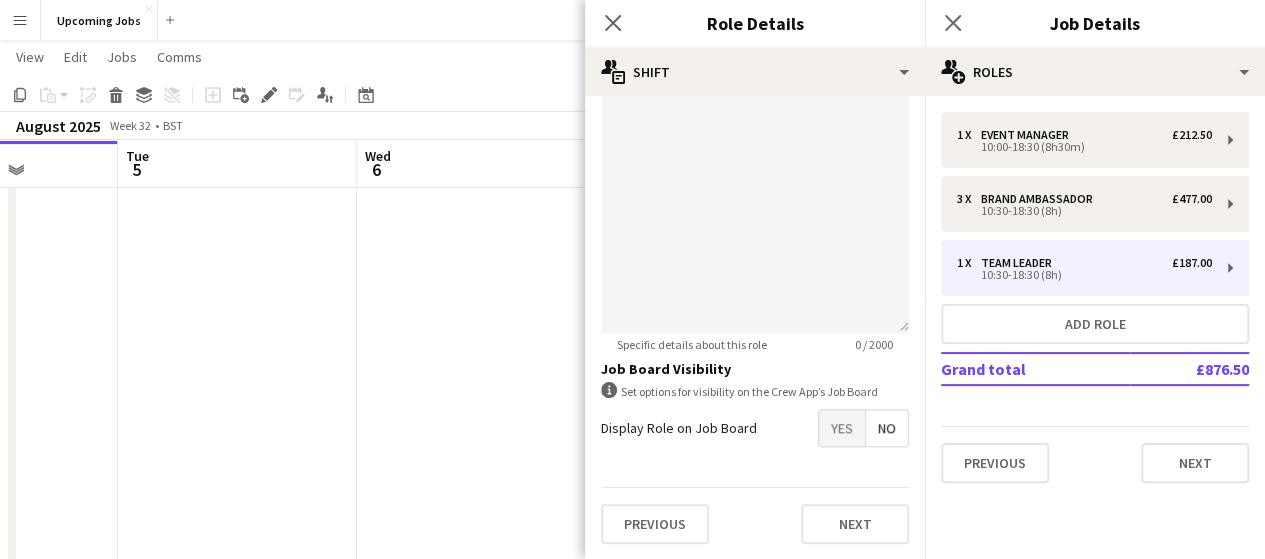scroll, scrollTop: 634, scrollLeft: 0, axis: vertical 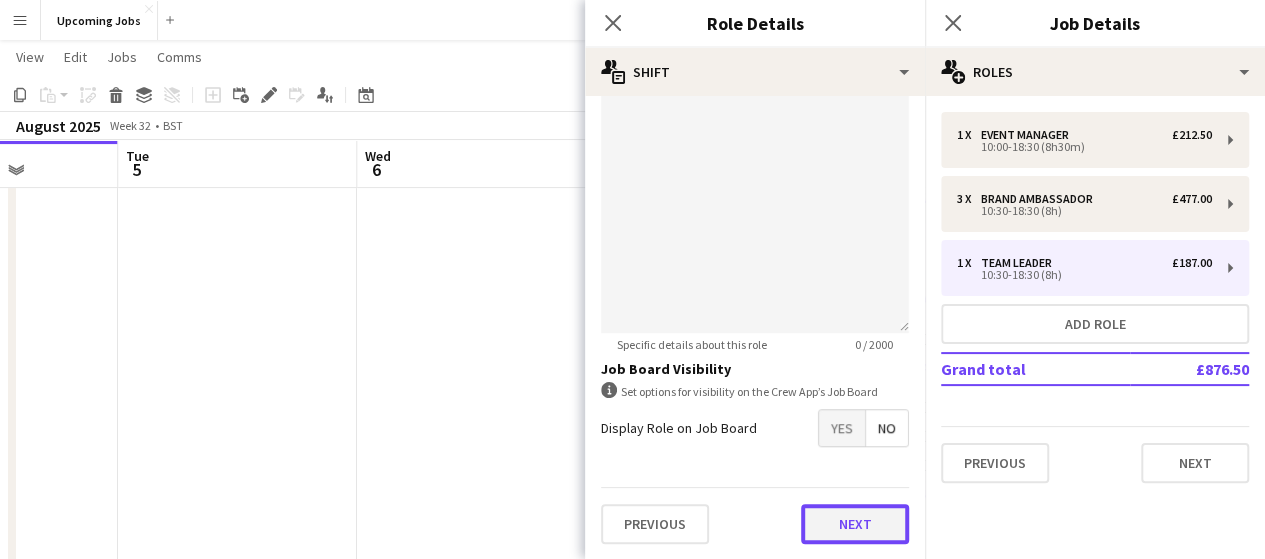click on "Next" at bounding box center (855, 524) 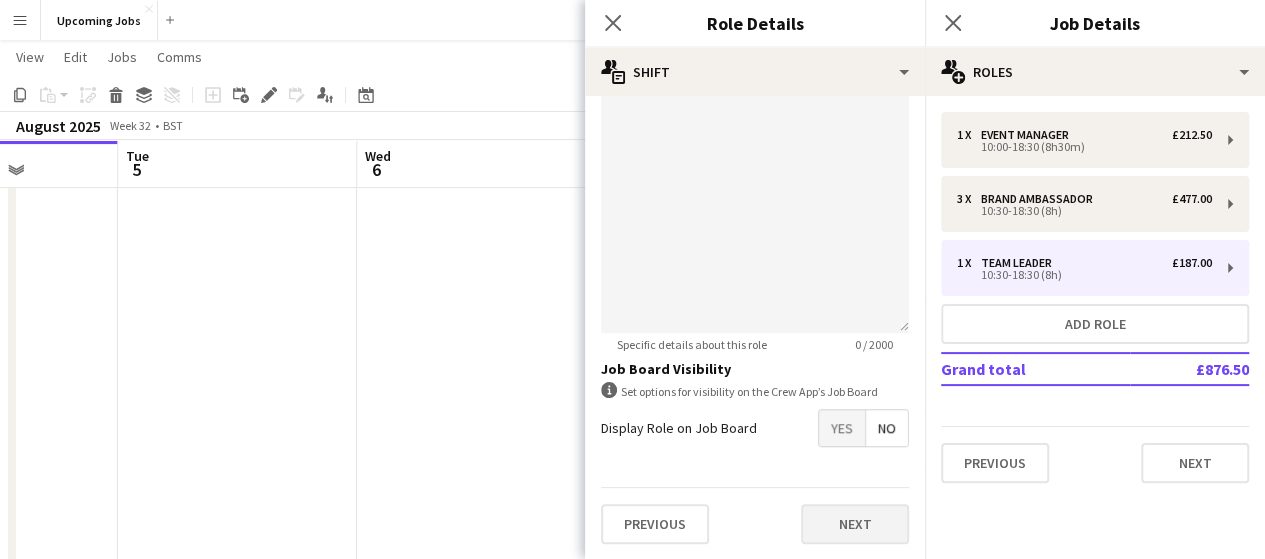 scroll, scrollTop: 0, scrollLeft: 0, axis: both 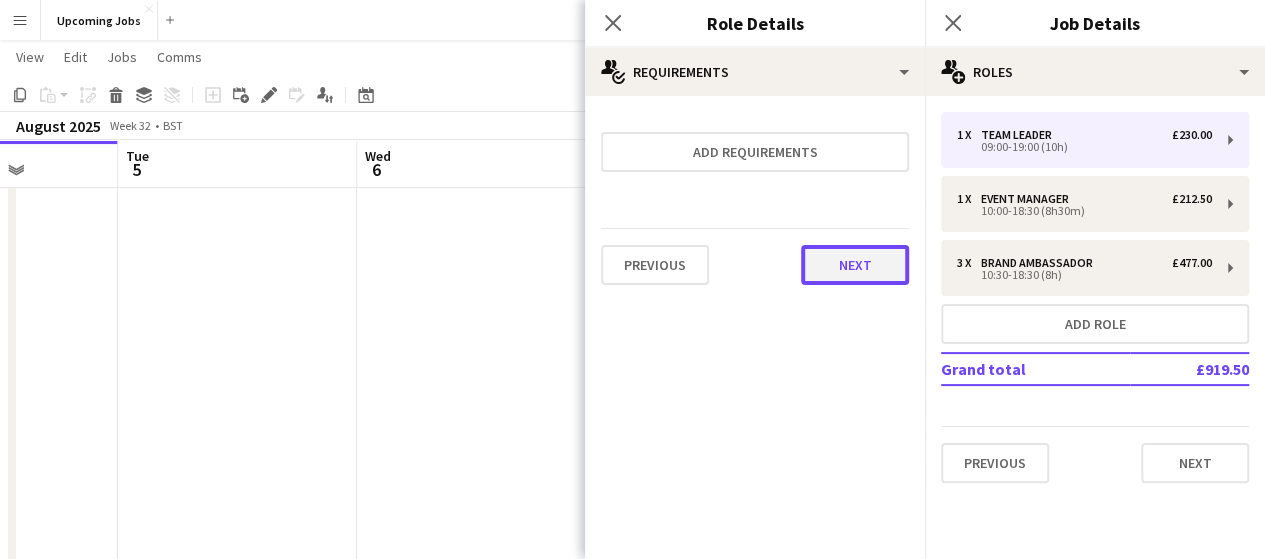 click on "Next" at bounding box center [855, 265] 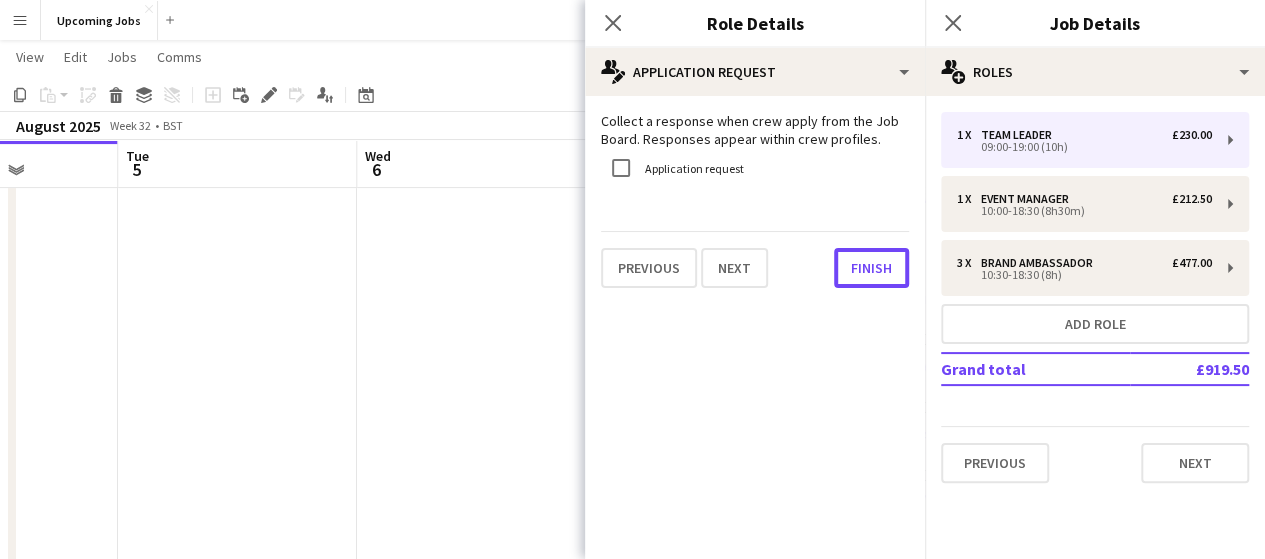 click on "Finish" at bounding box center (871, 268) 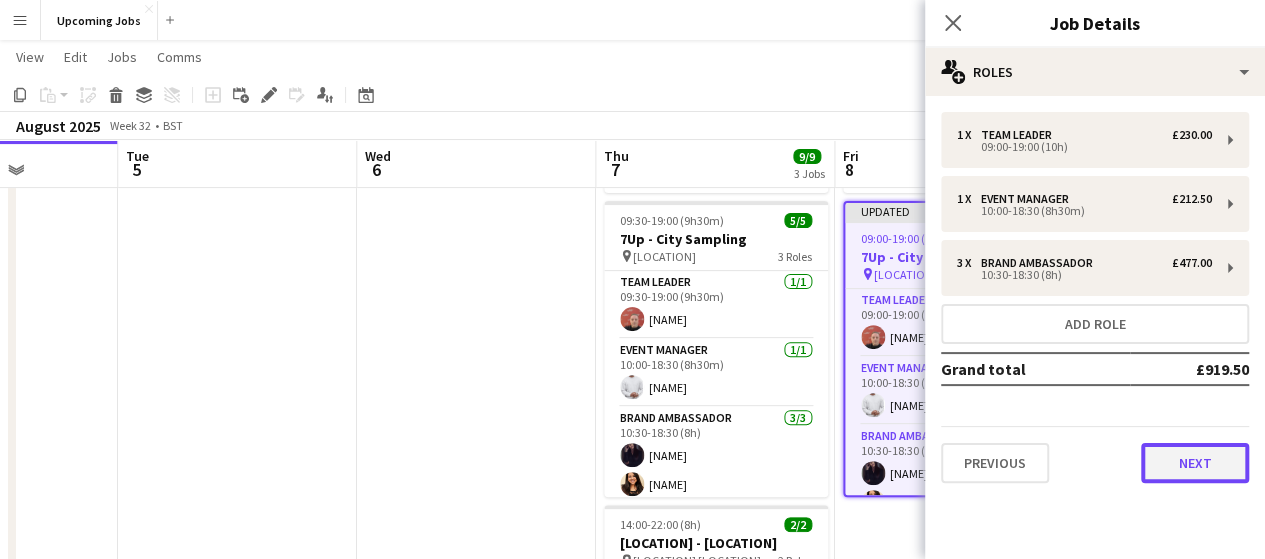 click on "Next" at bounding box center (1195, 463) 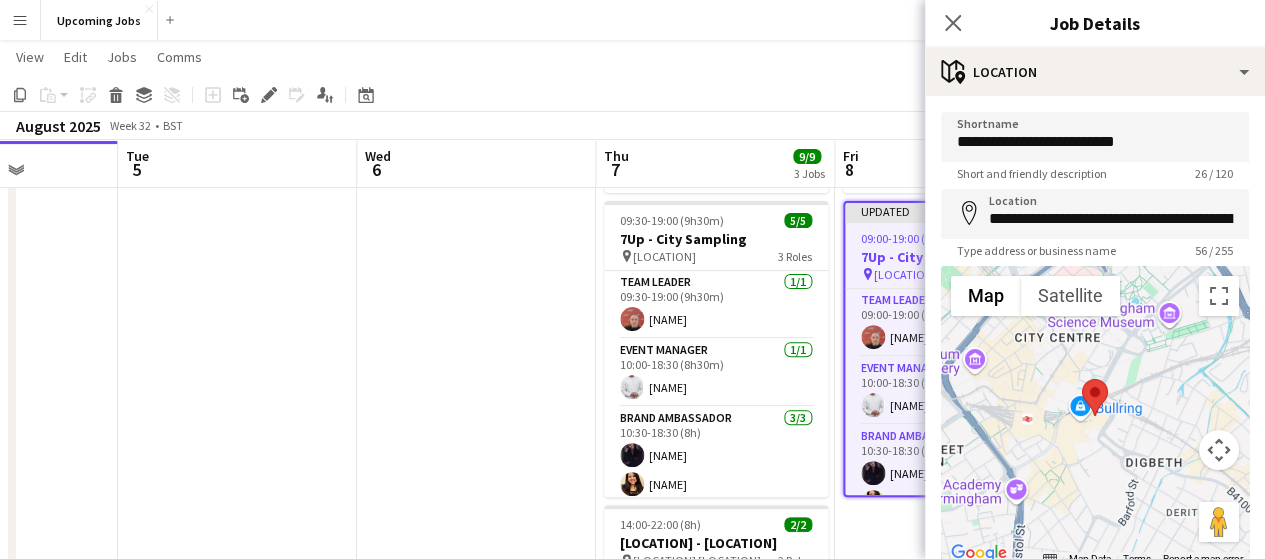 scroll, scrollTop: 147, scrollLeft: 0, axis: vertical 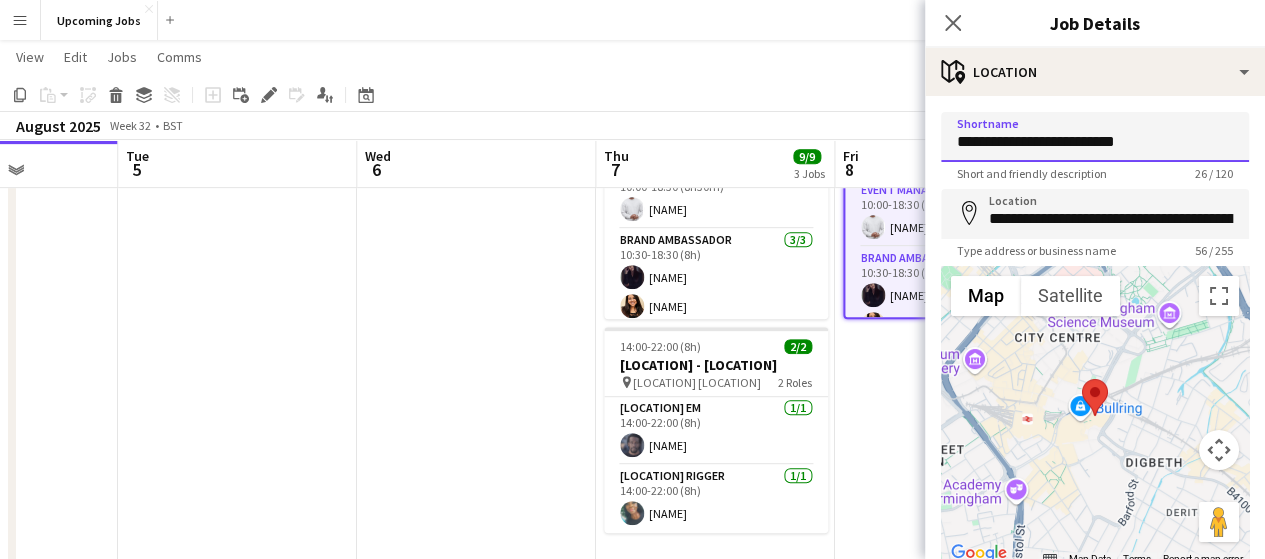 drag, startPoint x: 1154, startPoint y: 141, endPoint x: 1097, endPoint y: 140, distance: 57.00877 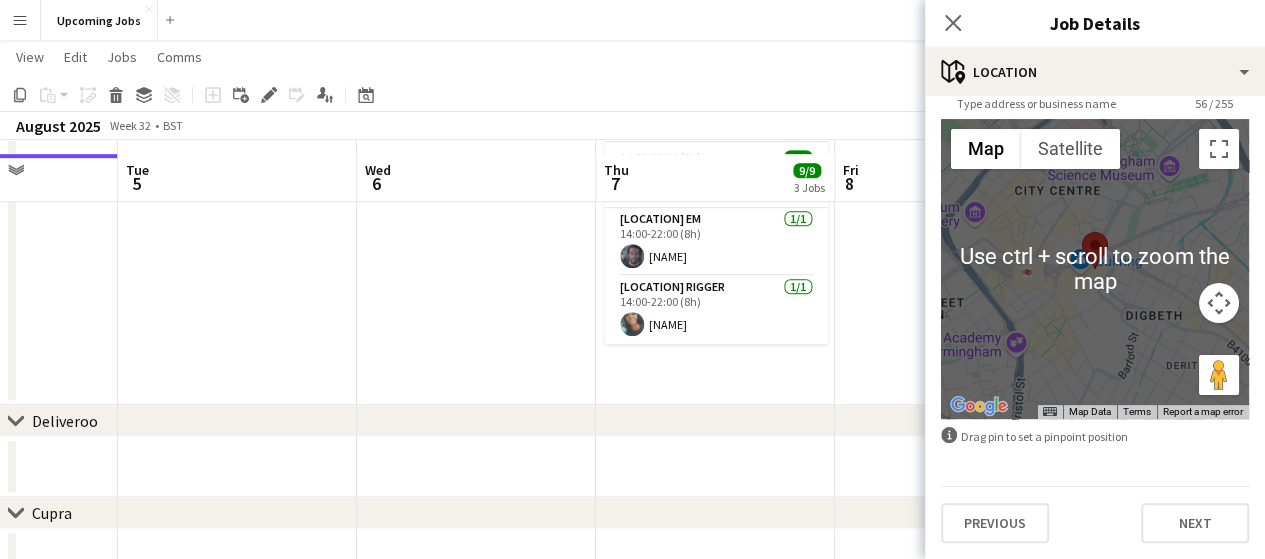 scroll, scrollTop: 627, scrollLeft: 0, axis: vertical 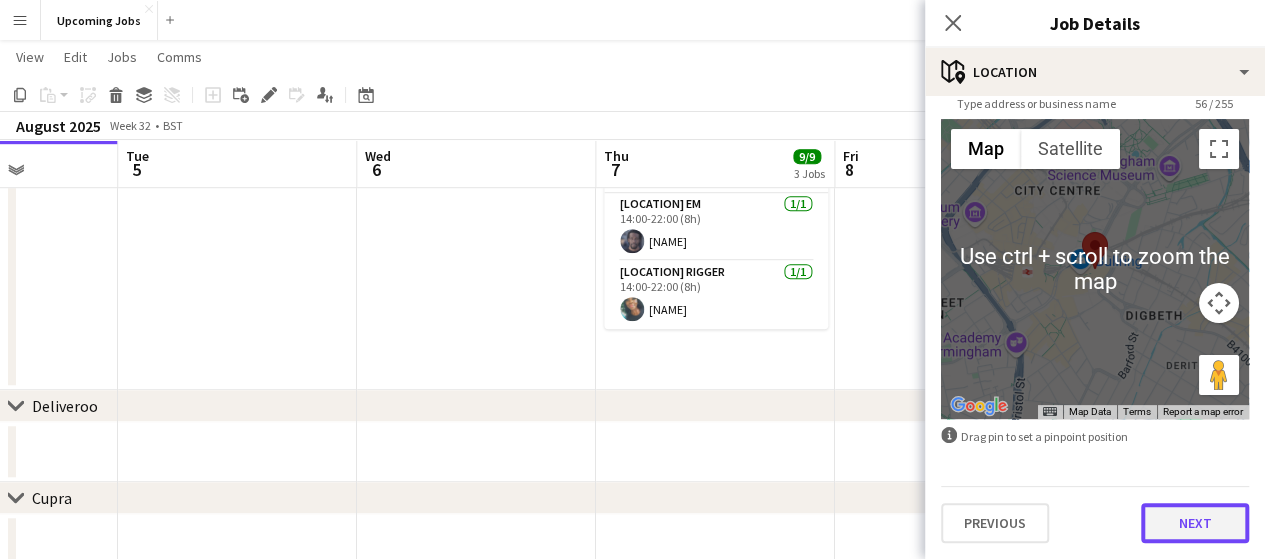 click on "Next" at bounding box center [1195, 523] 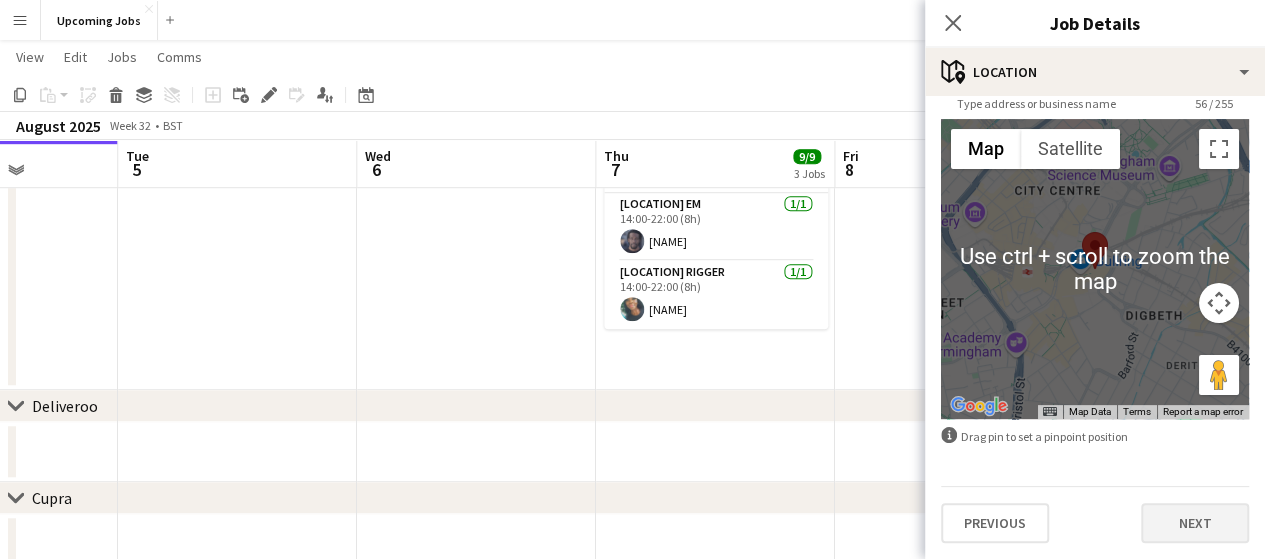 scroll, scrollTop: 0, scrollLeft: 0, axis: both 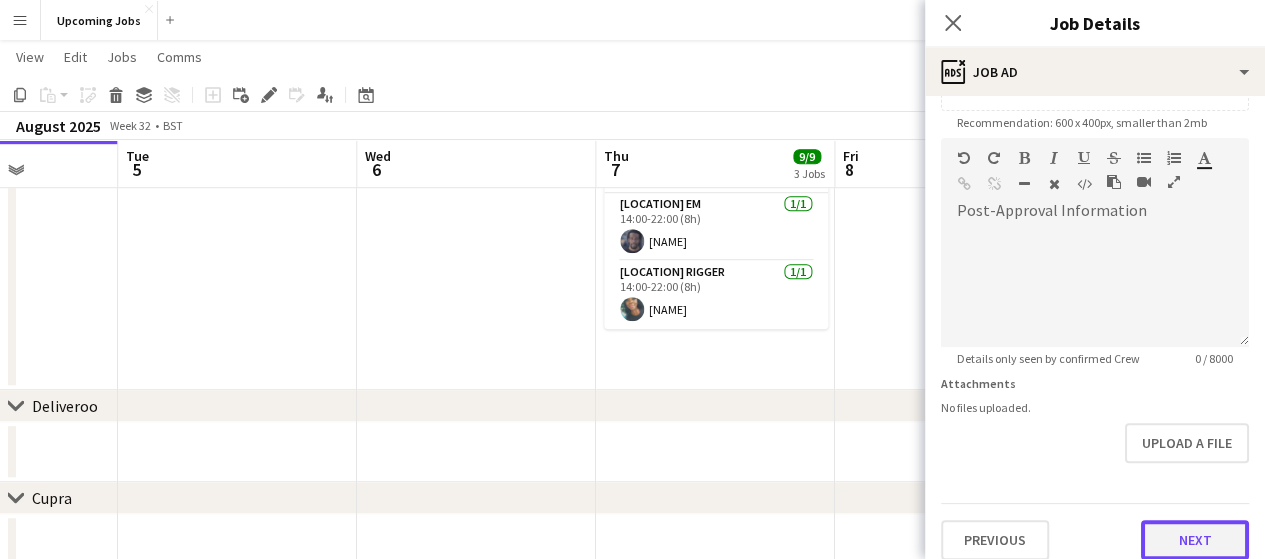 click on "Next" at bounding box center [1195, 540] 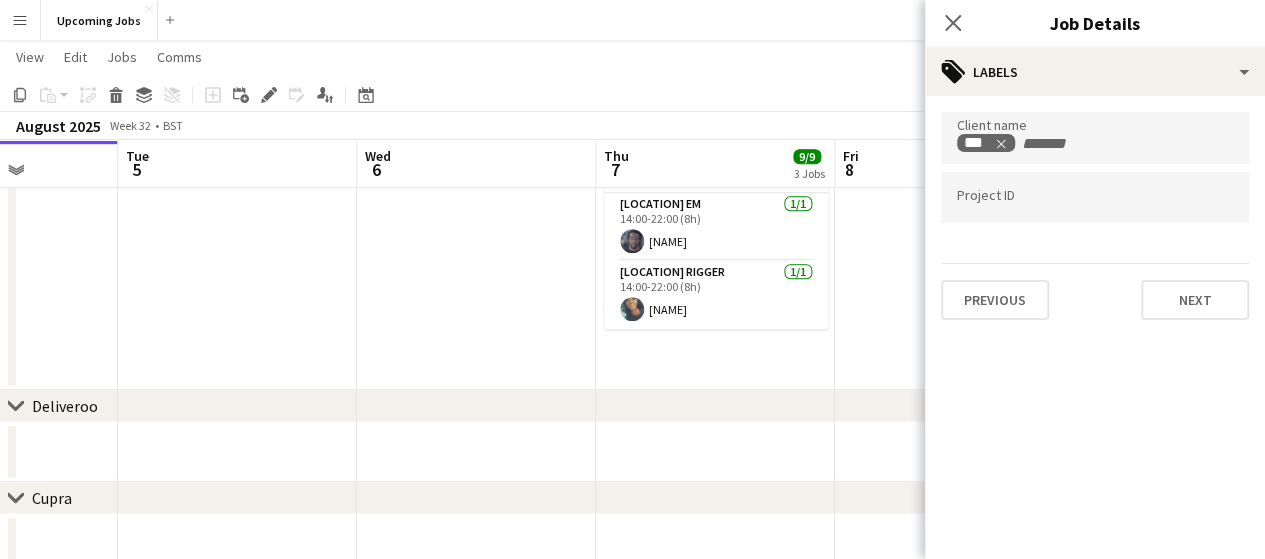 scroll, scrollTop: 0, scrollLeft: 0, axis: both 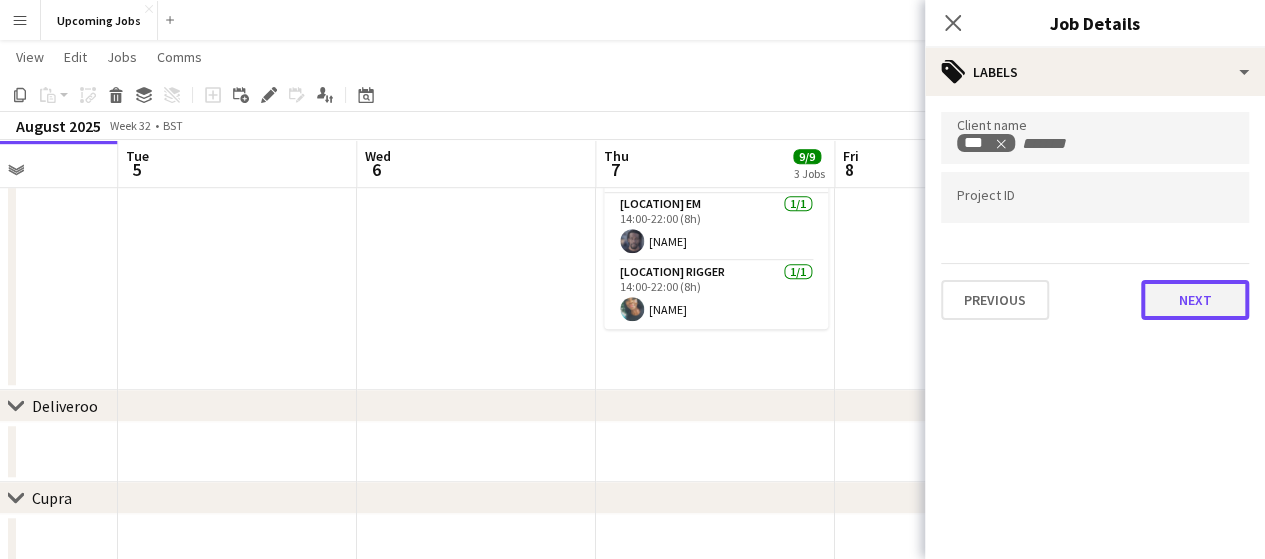 click on "Next" at bounding box center (1195, 300) 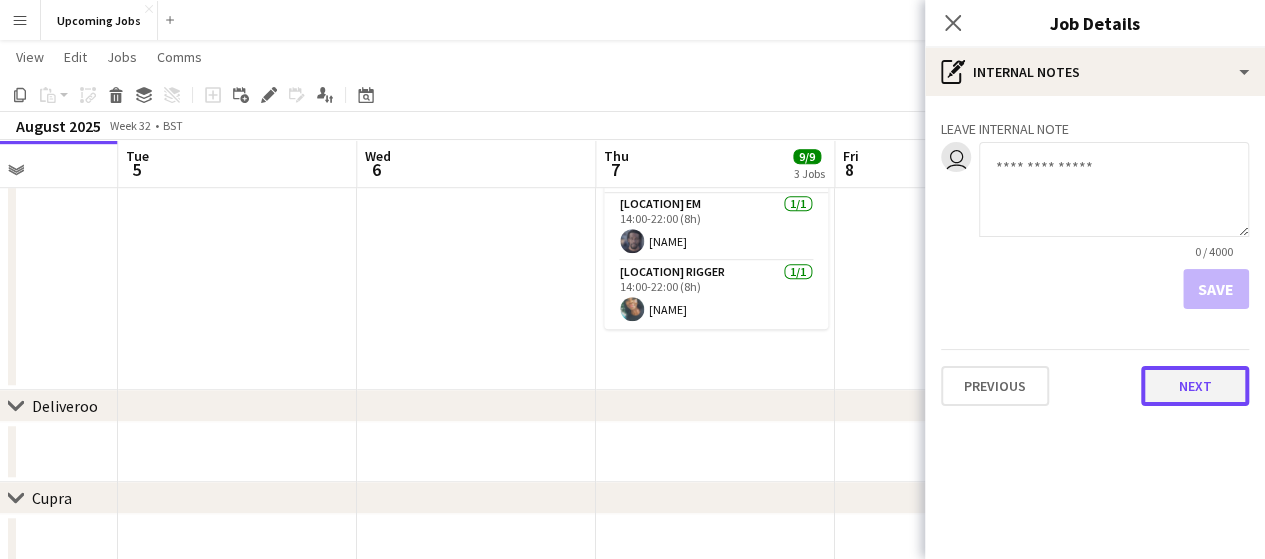 click on "Next" at bounding box center [1195, 386] 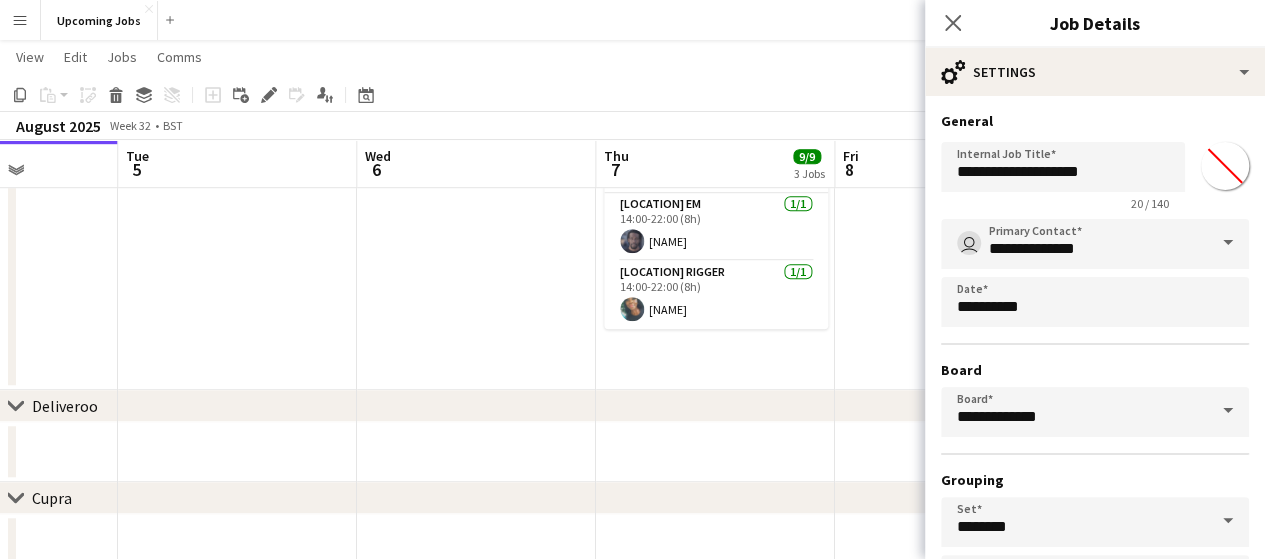 scroll, scrollTop: 158, scrollLeft: 0, axis: vertical 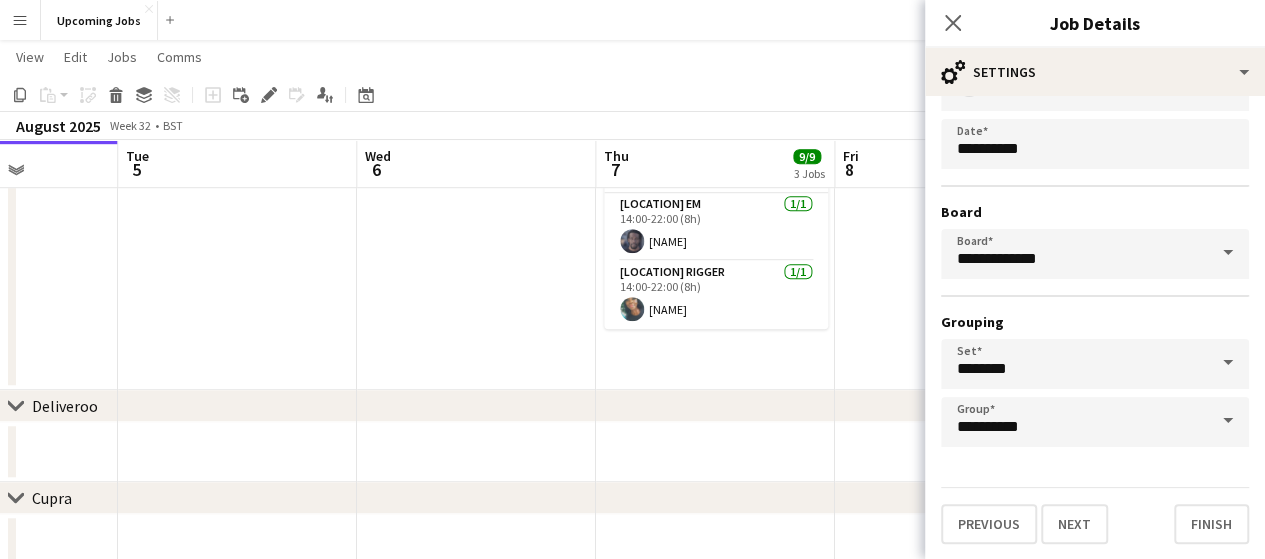 click on "**********" at bounding box center (1095, 254) 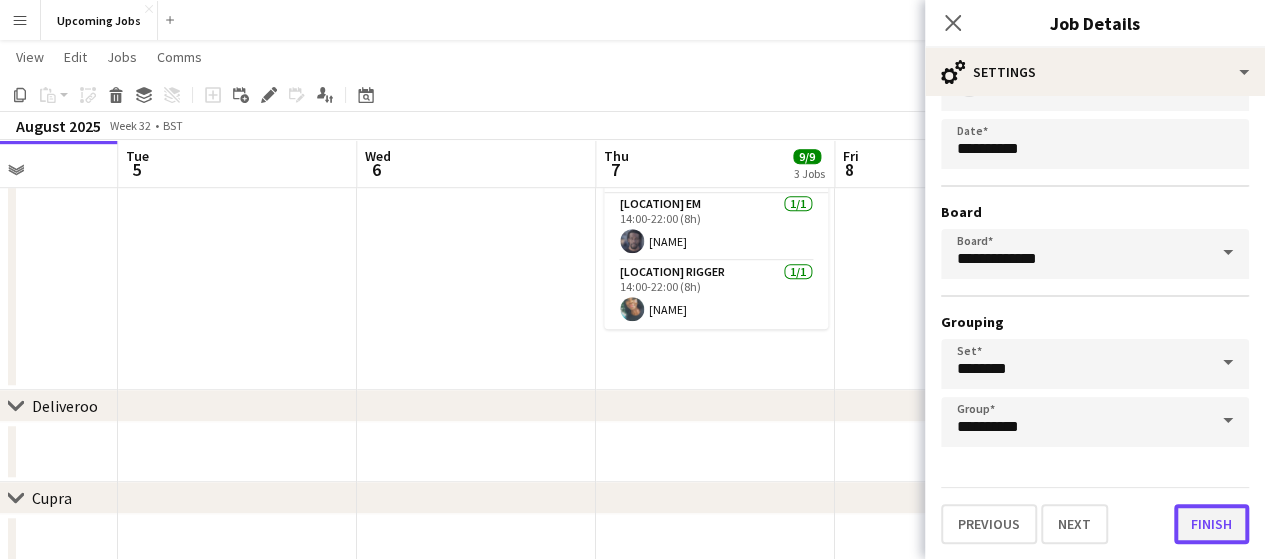 click on "Finish" at bounding box center (1211, 524) 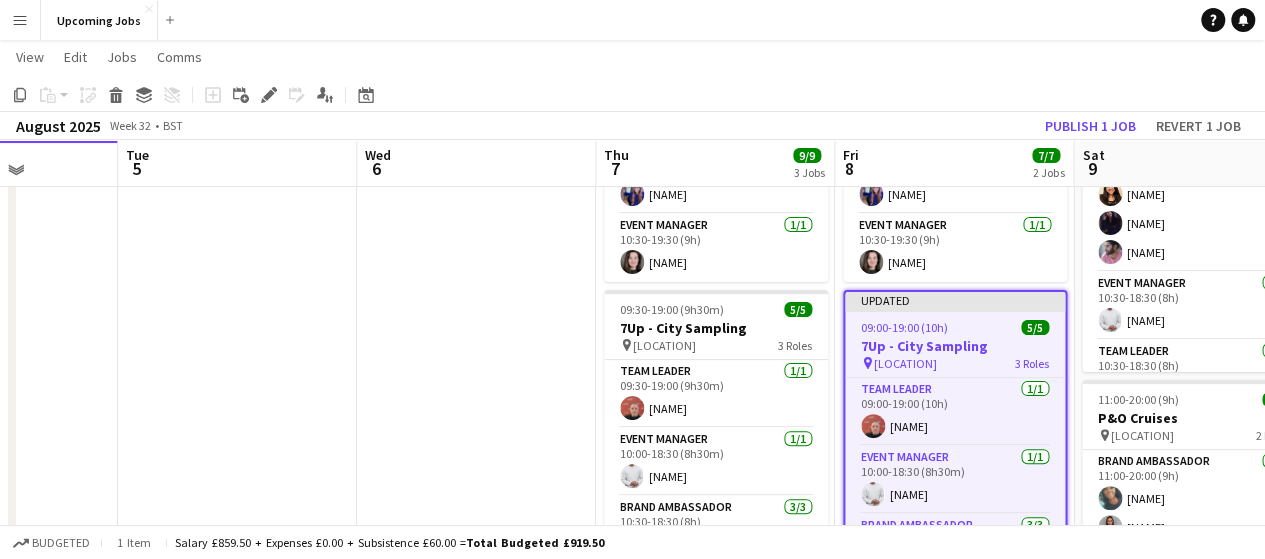 scroll, scrollTop: 155, scrollLeft: 0, axis: vertical 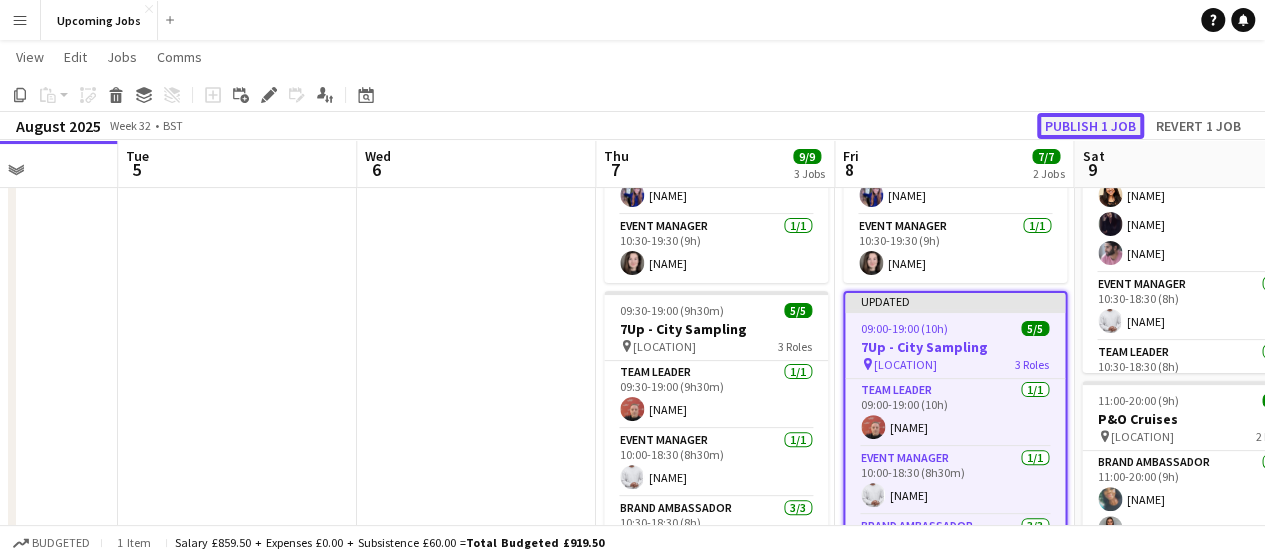 click on "Publish 1 job" 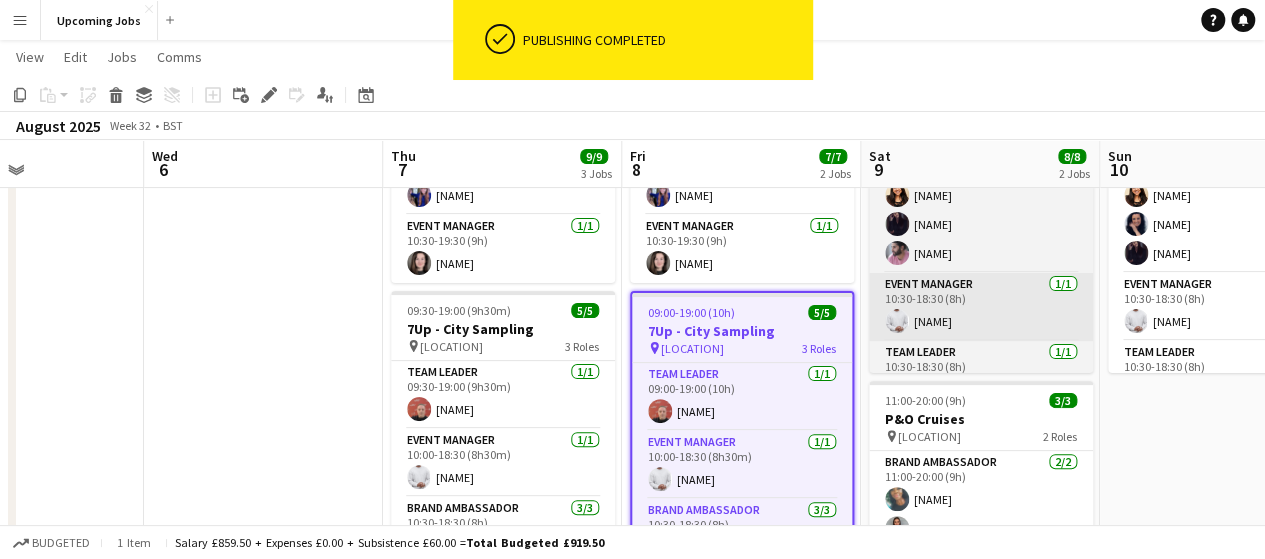 scroll, scrollTop: 0, scrollLeft: 574, axis: horizontal 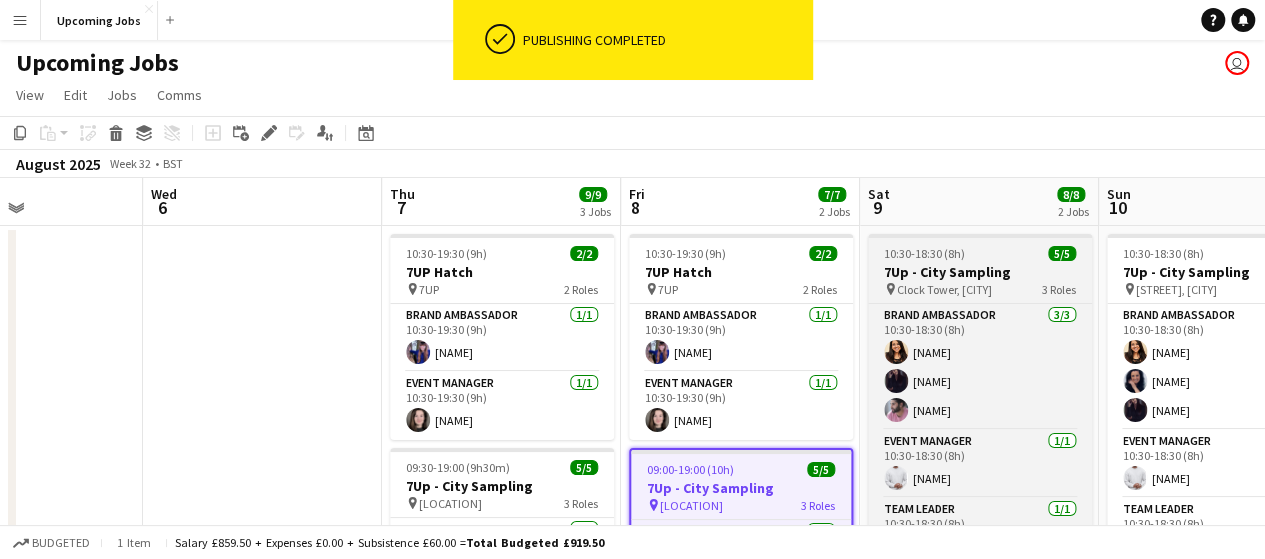click on "10:30-18:30 (8h)" at bounding box center (924, 253) 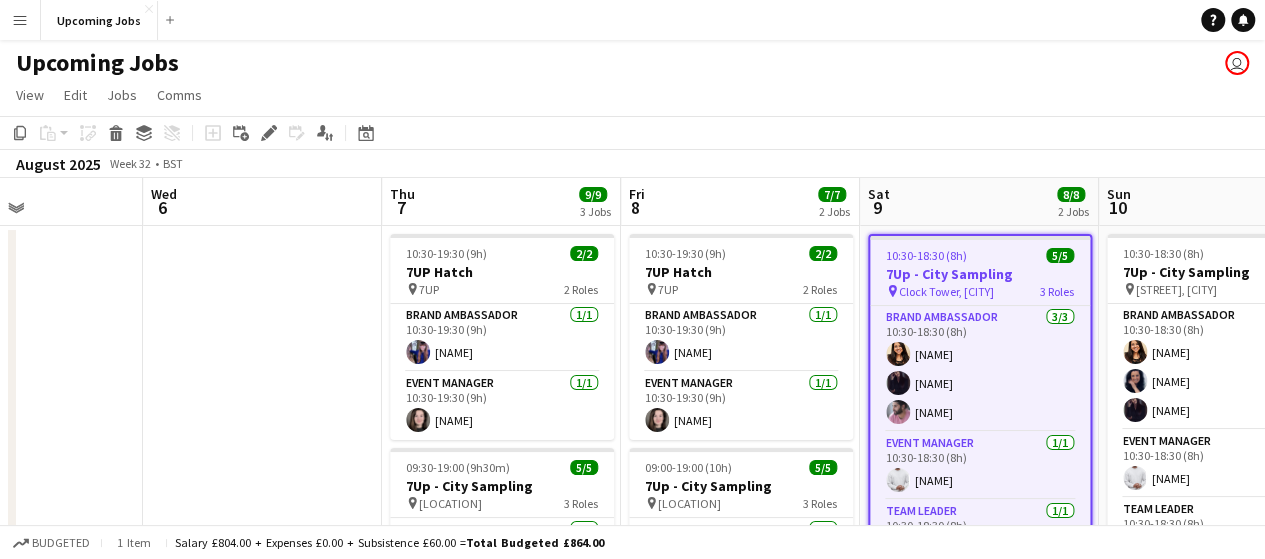 click on "7Up - City Sampling" at bounding box center (980, 274) 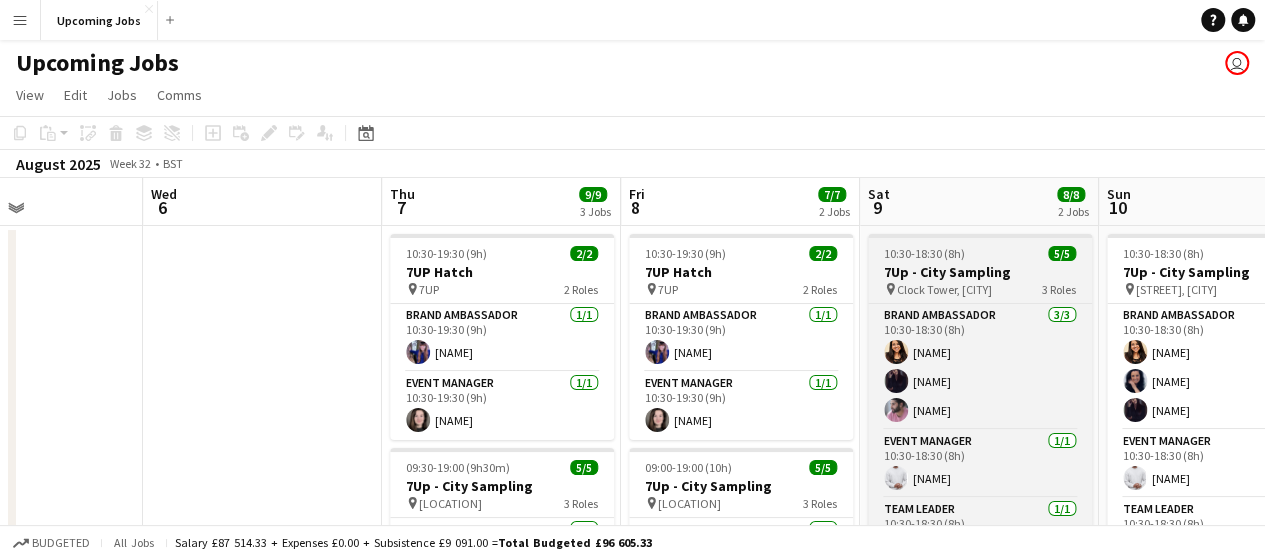 click on "7Up - City Sampling" at bounding box center (980, 272) 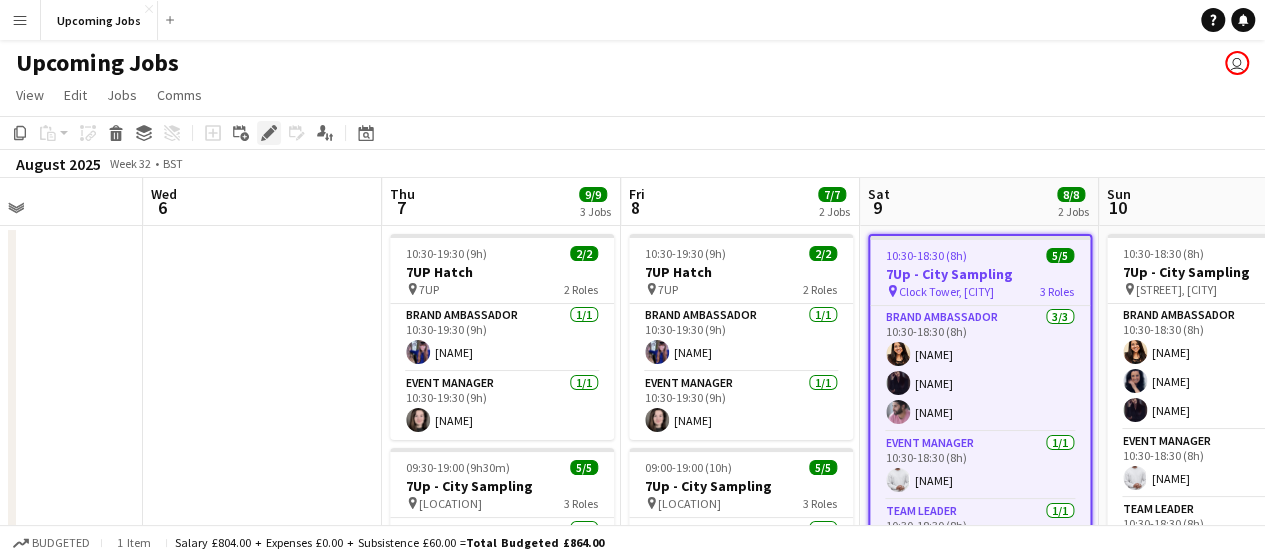 click 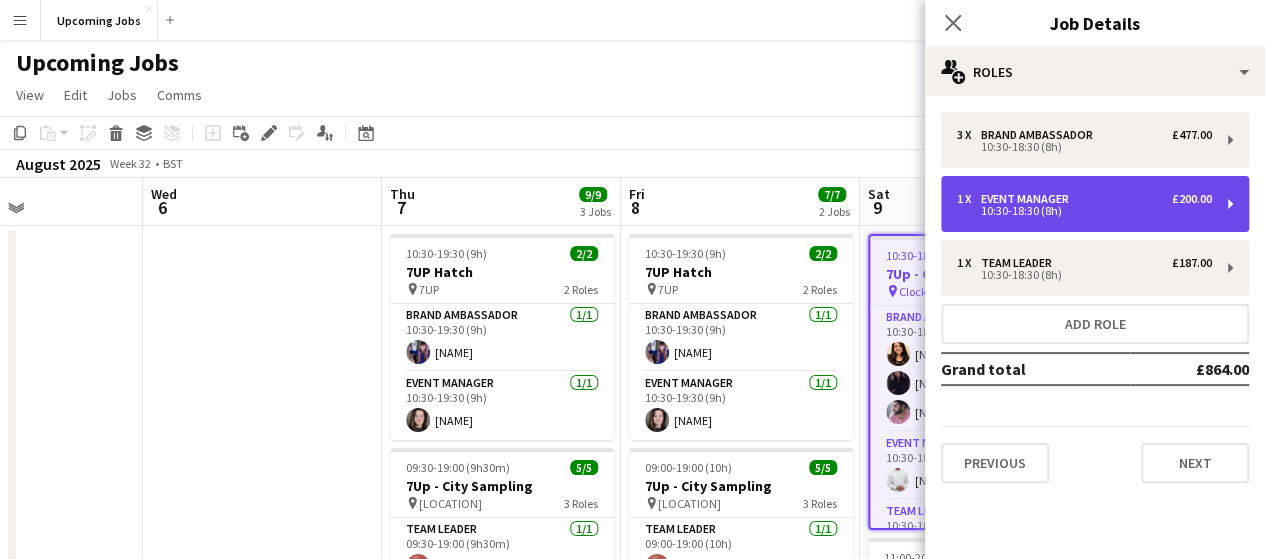 click on "10:30-18:30 (8h)" at bounding box center (1084, 211) 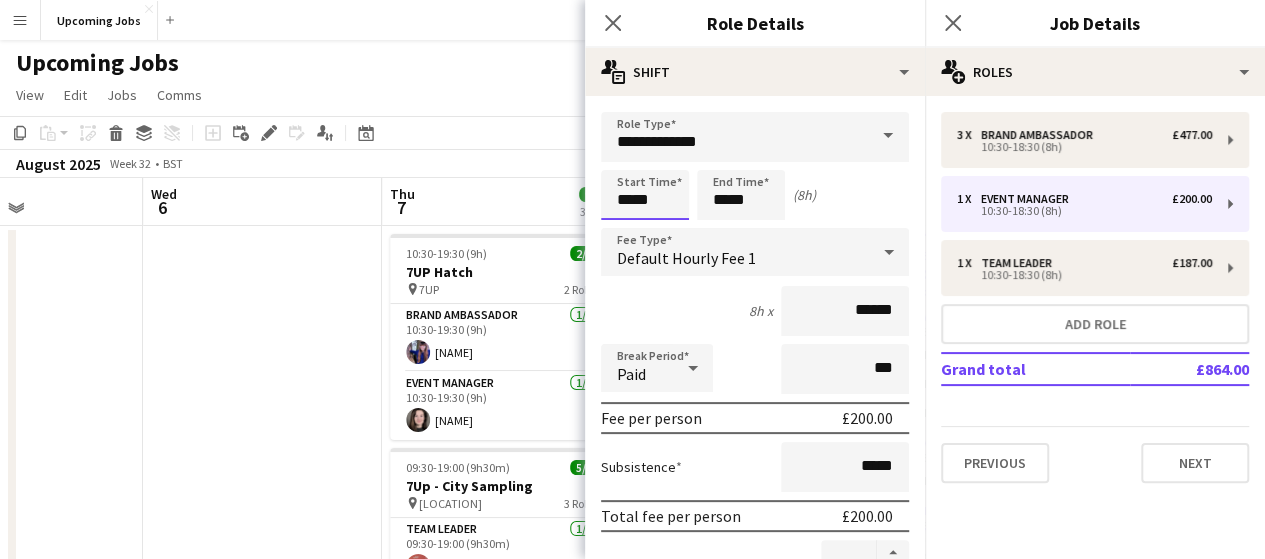 click on "*****" at bounding box center [645, 195] 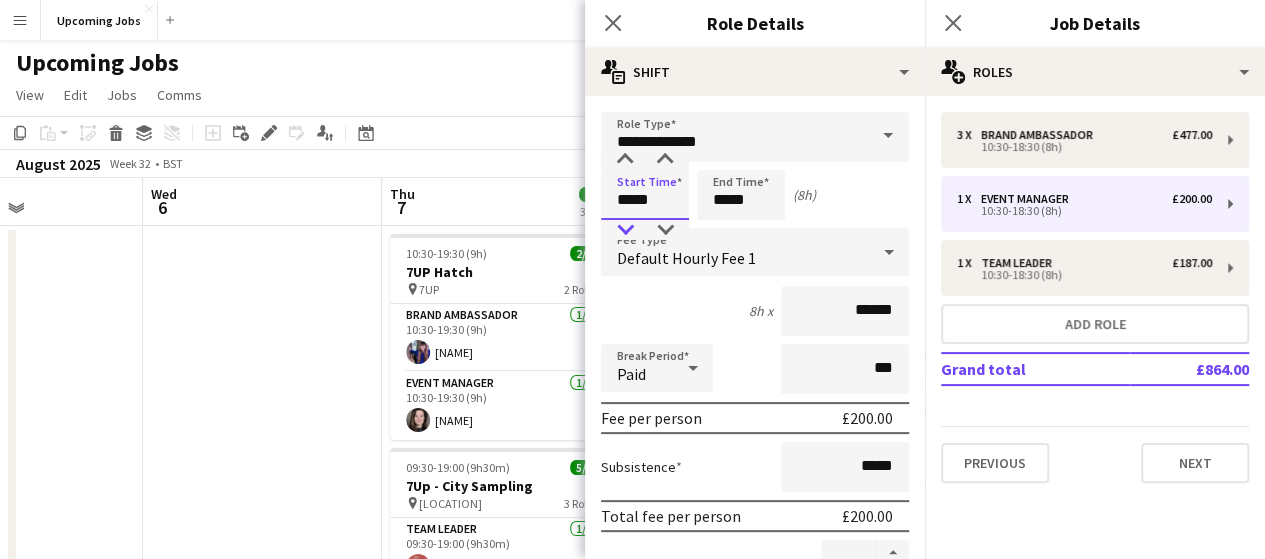 click at bounding box center [625, 230] 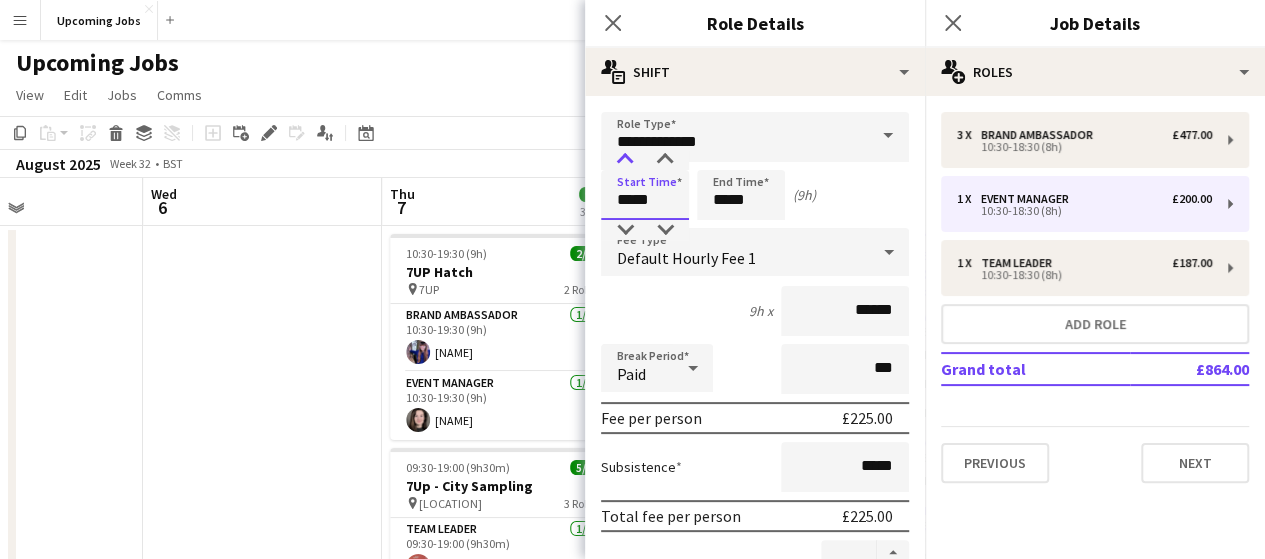 click at bounding box center (625, 160) 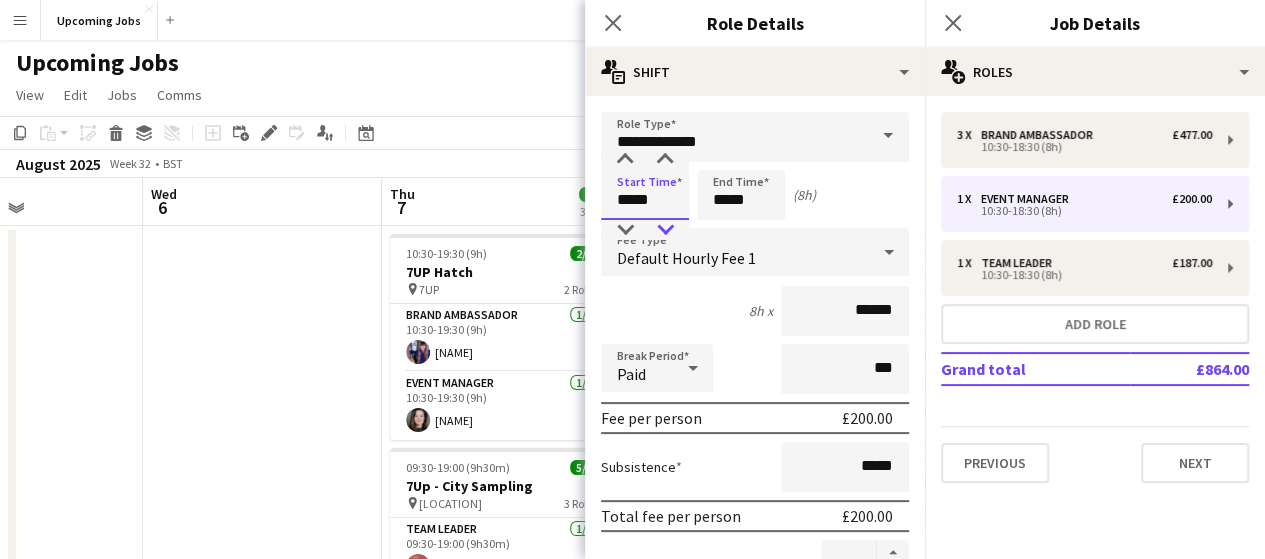 click at bounding box center (665, 230) 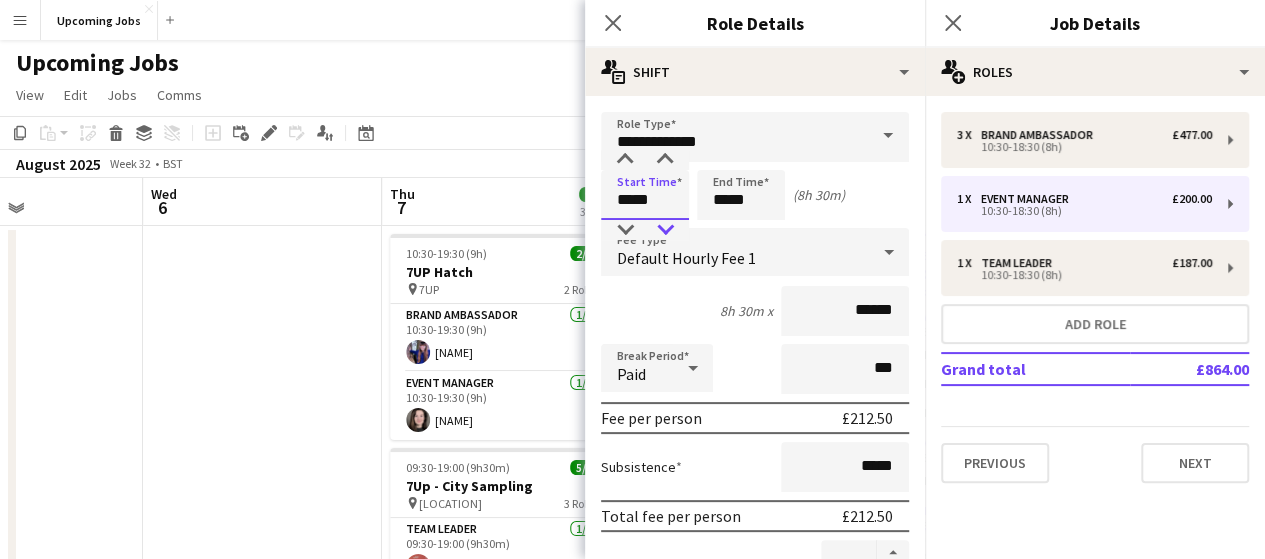 click at bounding box center (665, 230) 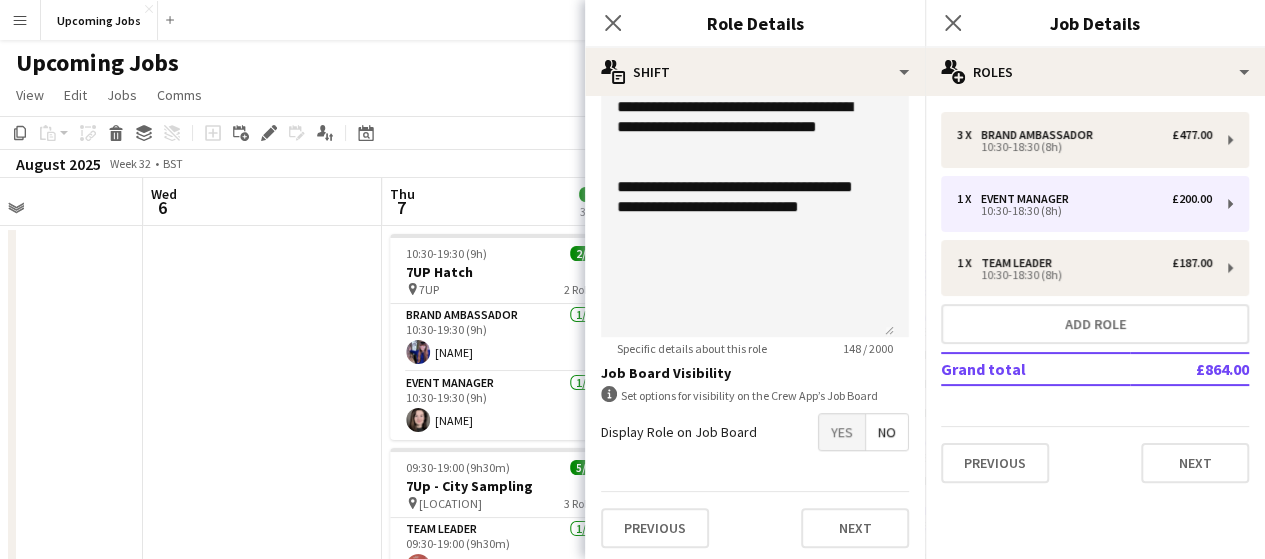 scroll, scrollTop: 631, scrollLeft: 0, axis: vertical 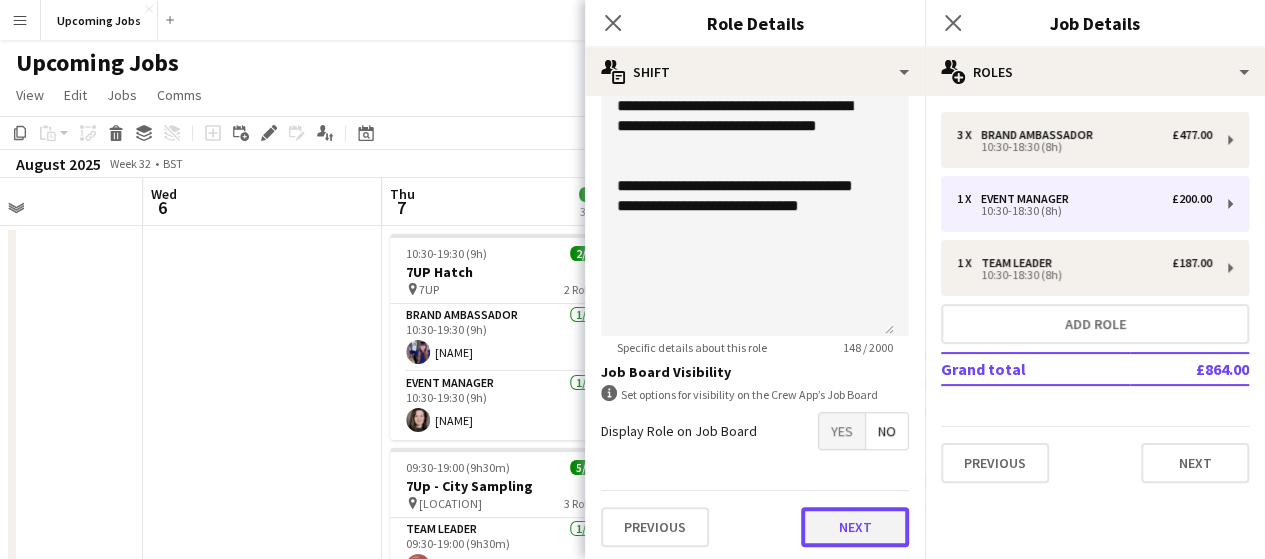 click on "Next" at bounding box center (855, 527) 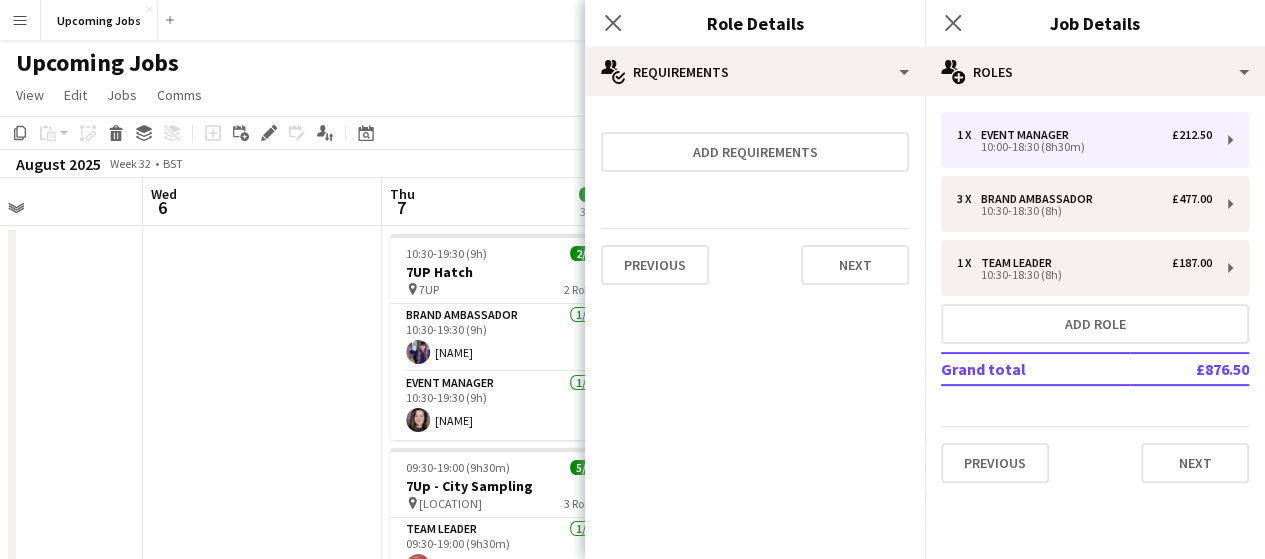 scroll, scrollTop: 0, scrollLeft: 0, axis: both 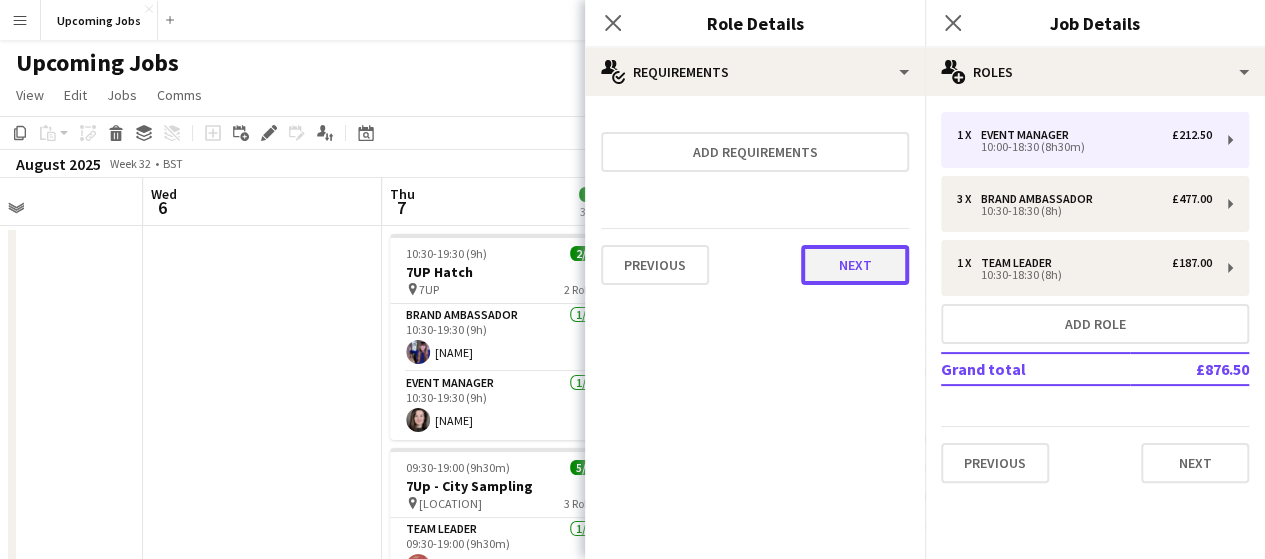 click on "Next" at bounding box center [855, 265] 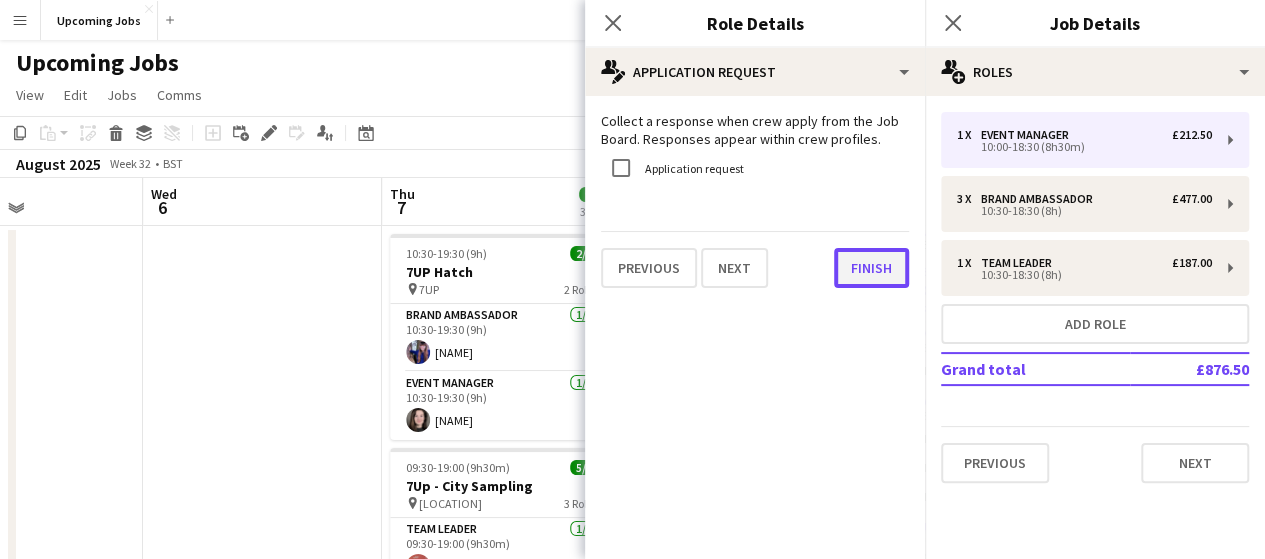 click on "Finish" at bounding box center (871, 268) 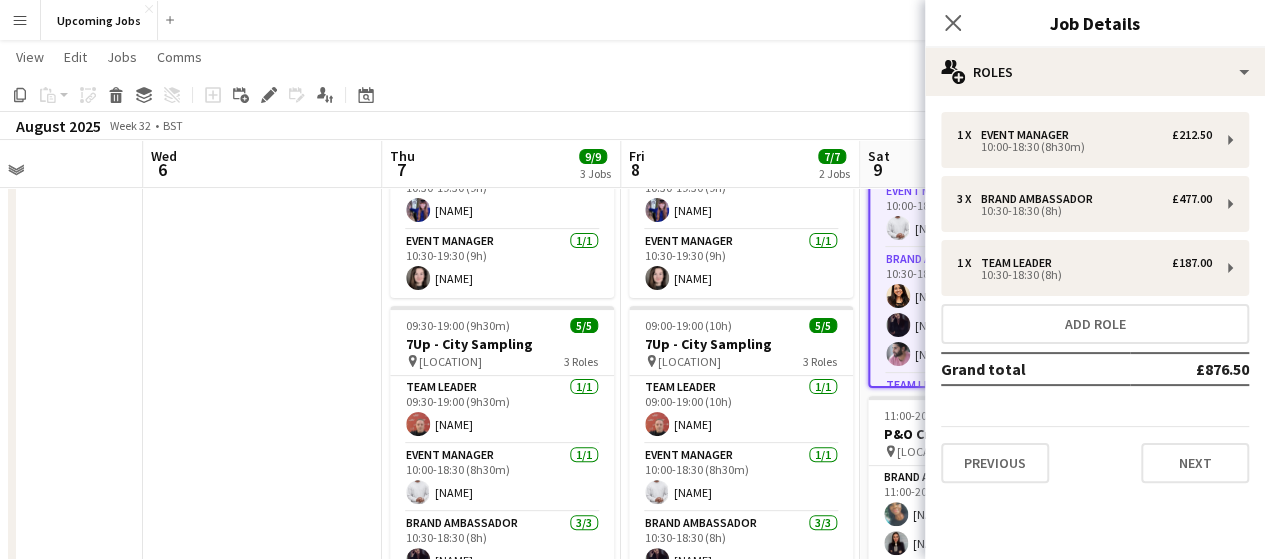 scroll, scrollTop: 139, scrollLeft: 0, axis: vertical 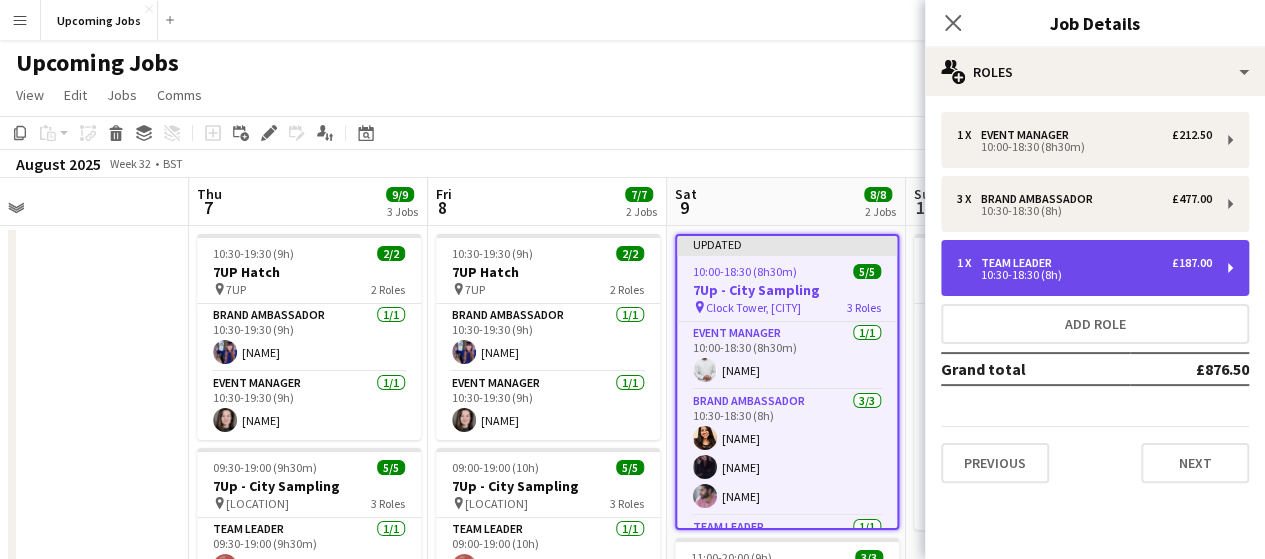 click on "1 x   Team Leader   £187.00" at bounding box center (1084, 263) 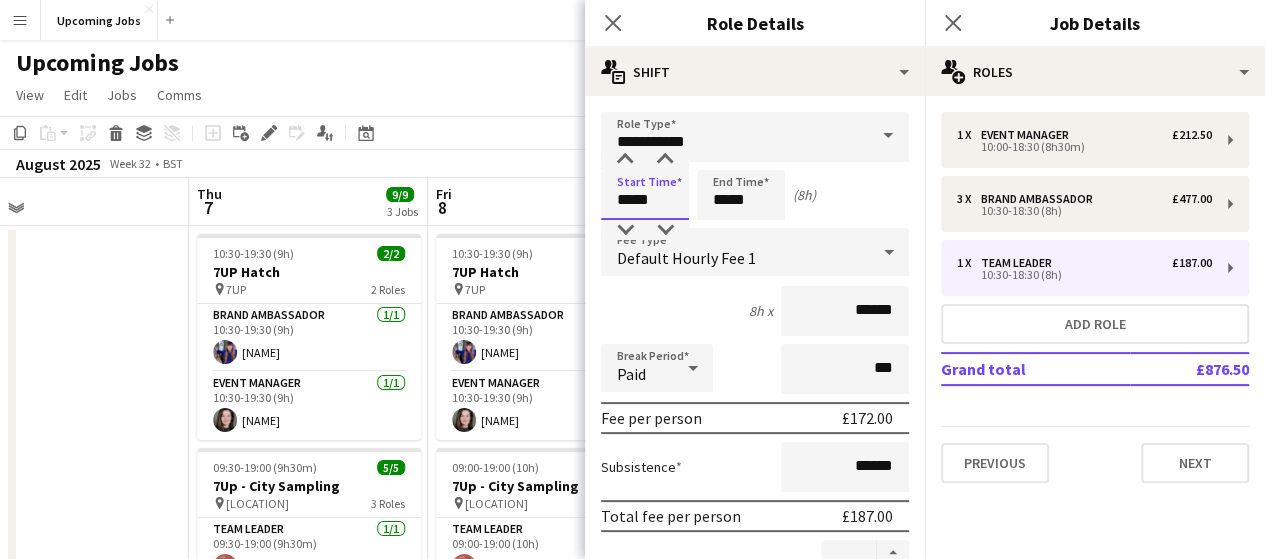 click on "*****" at bounding box center (645, 195) 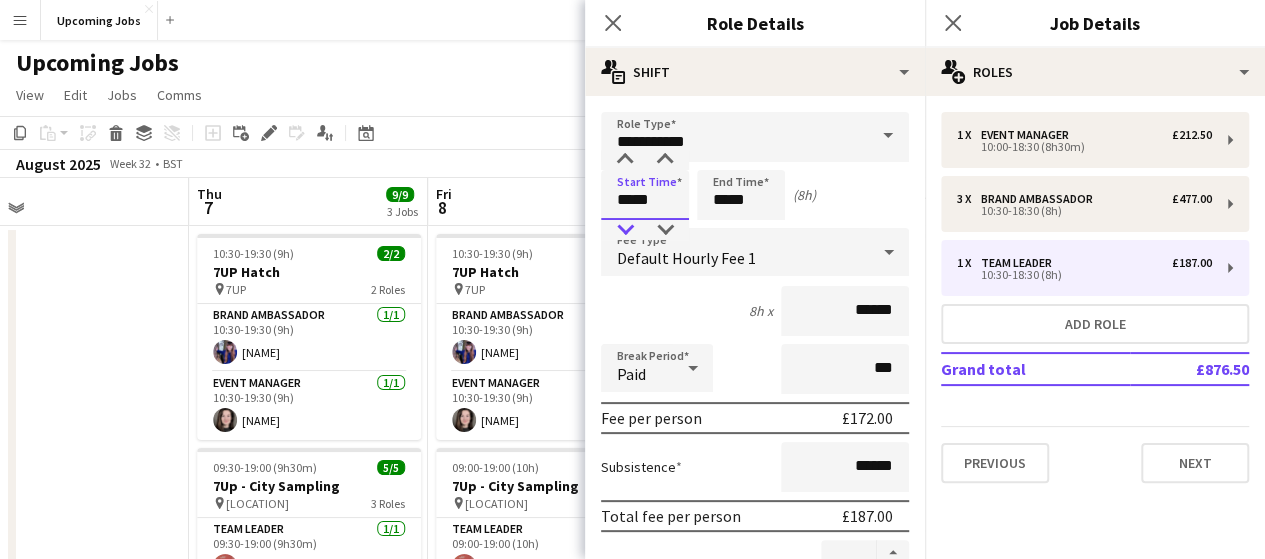 type on "*****" 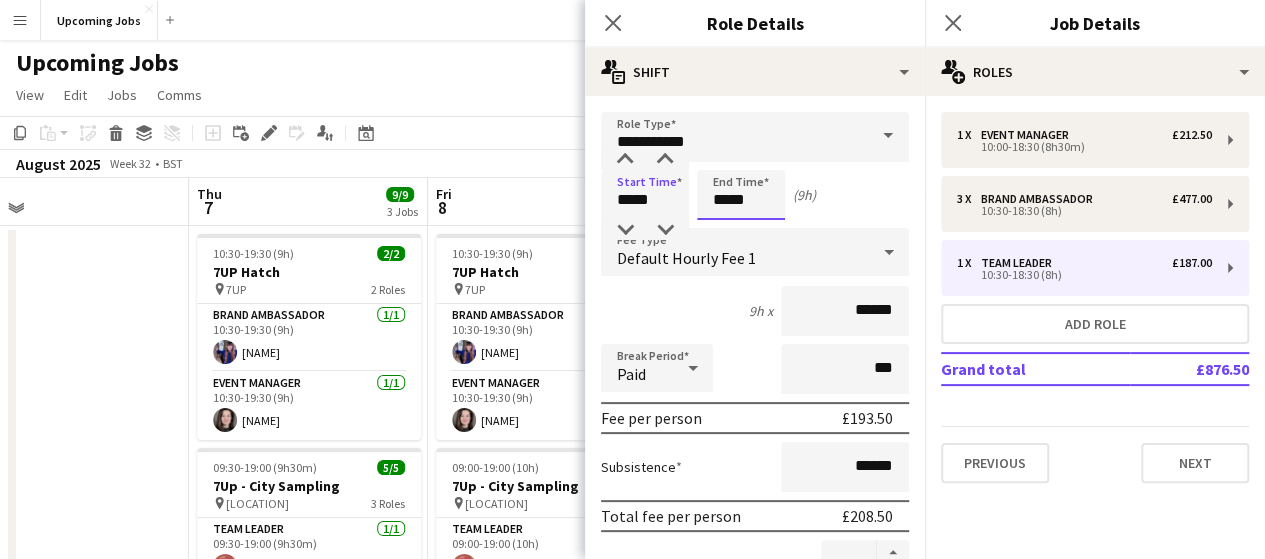 click on "*****" at bounding box center [741, 195] 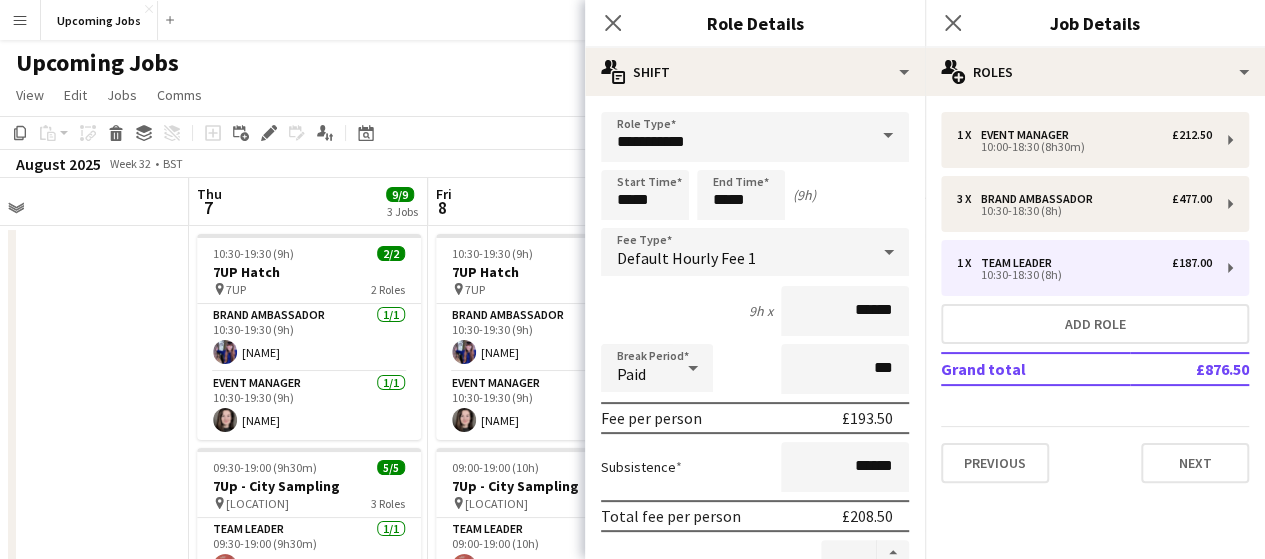 click on "Start Time  *****  End Time  *****  (9h)" at bounding box center [755, 195] 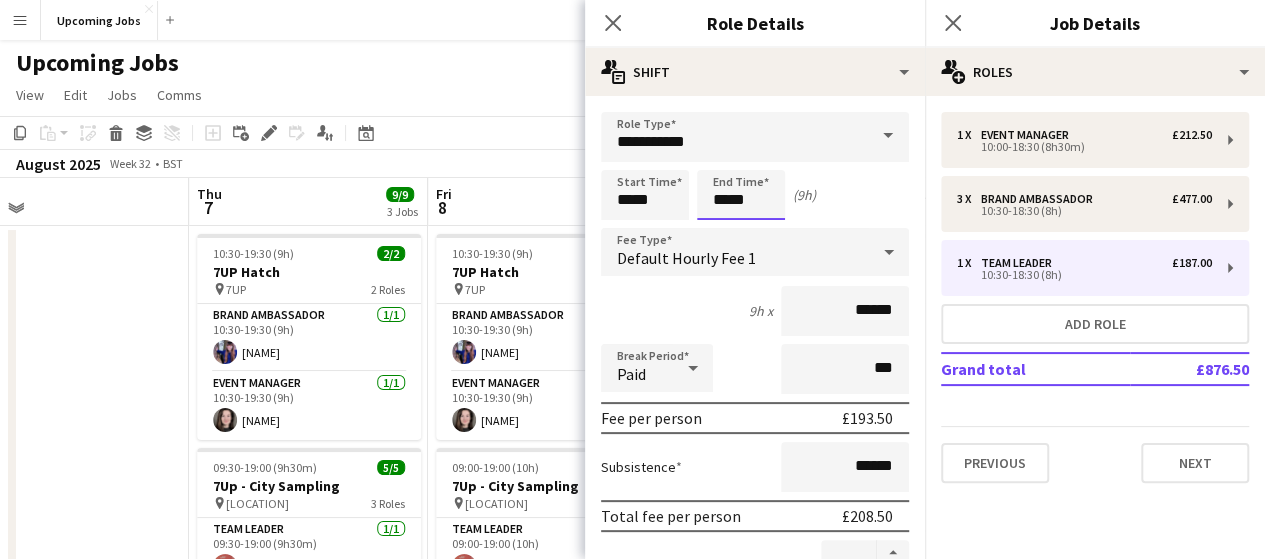 click on "*****" at bounding box center (741, 195) 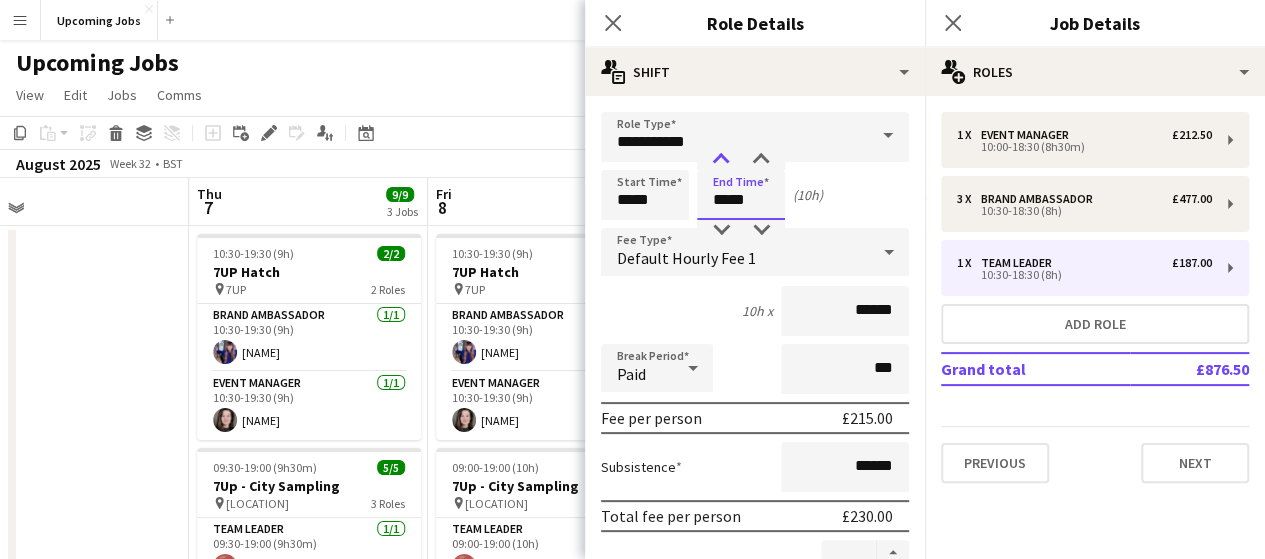 click at bounding box center [721, 160] 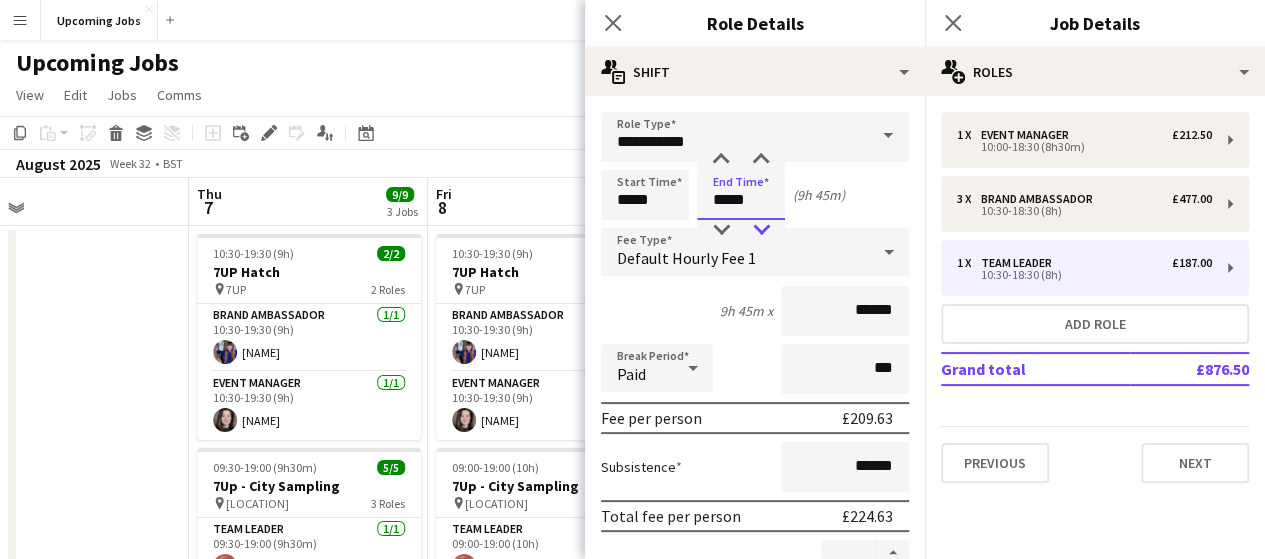 click at bounding box center [761, 230] 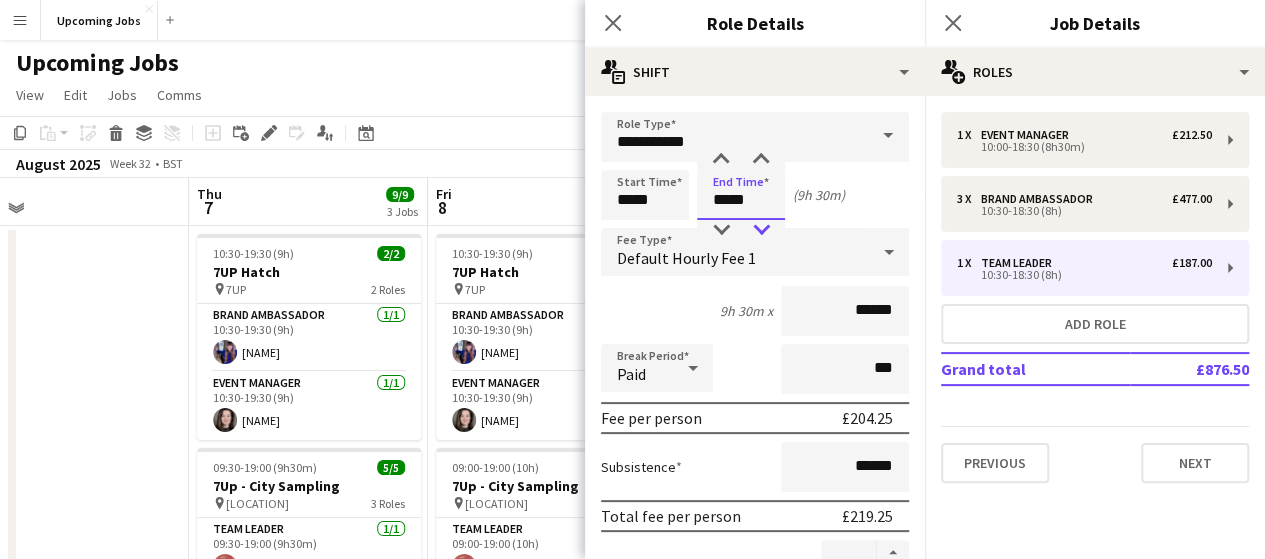 click at bounding box center (761, 230) 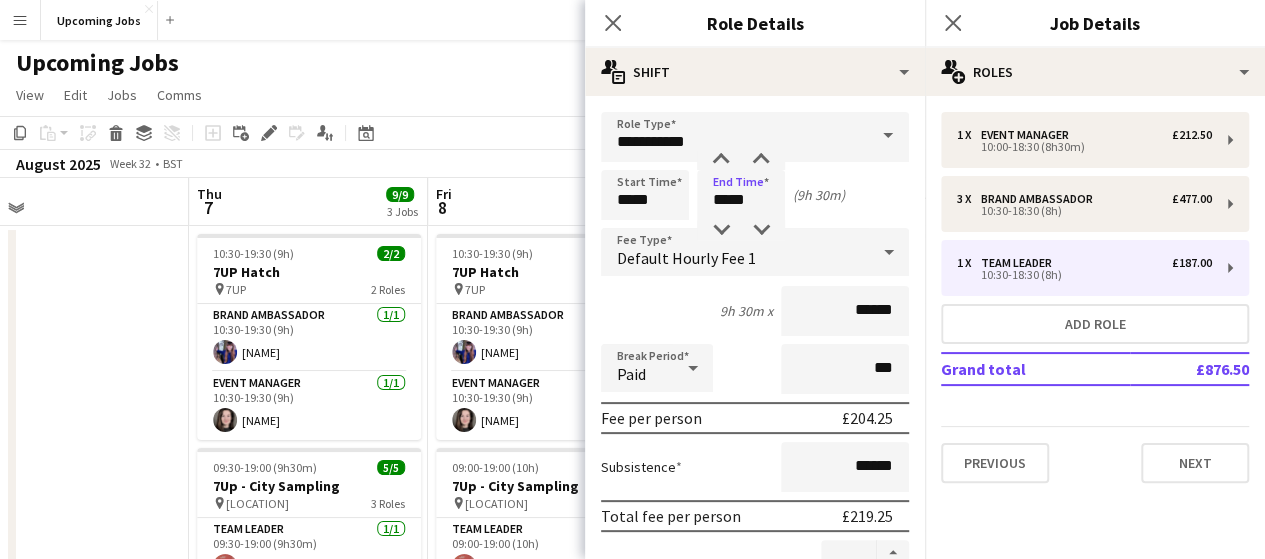 click on "Start Time  *****  End Time  *****  (9h 30m)" at bounding box center (755, 195) 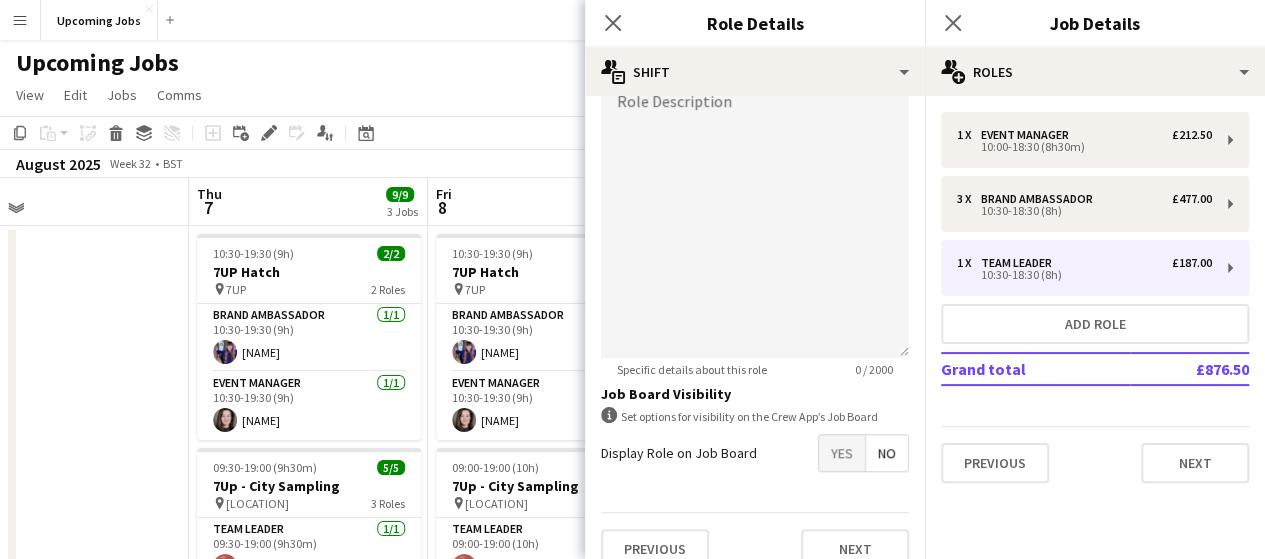 scroll, scrollTop: 634, scrollLeft: 0, axis: vertical 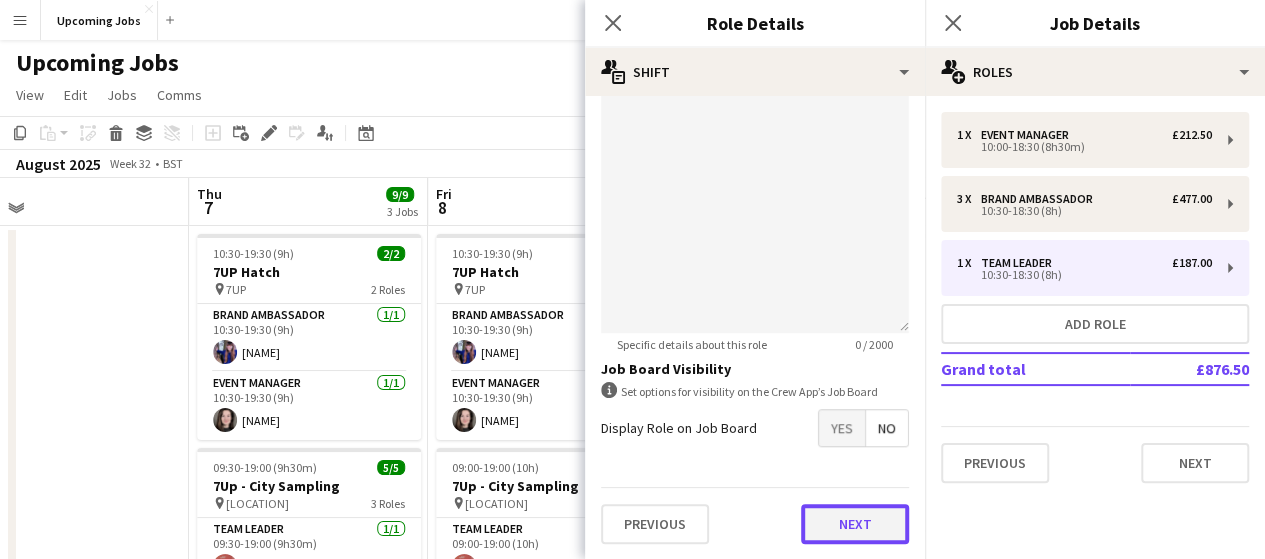 click on "Next" at bounding box center [855, 524] 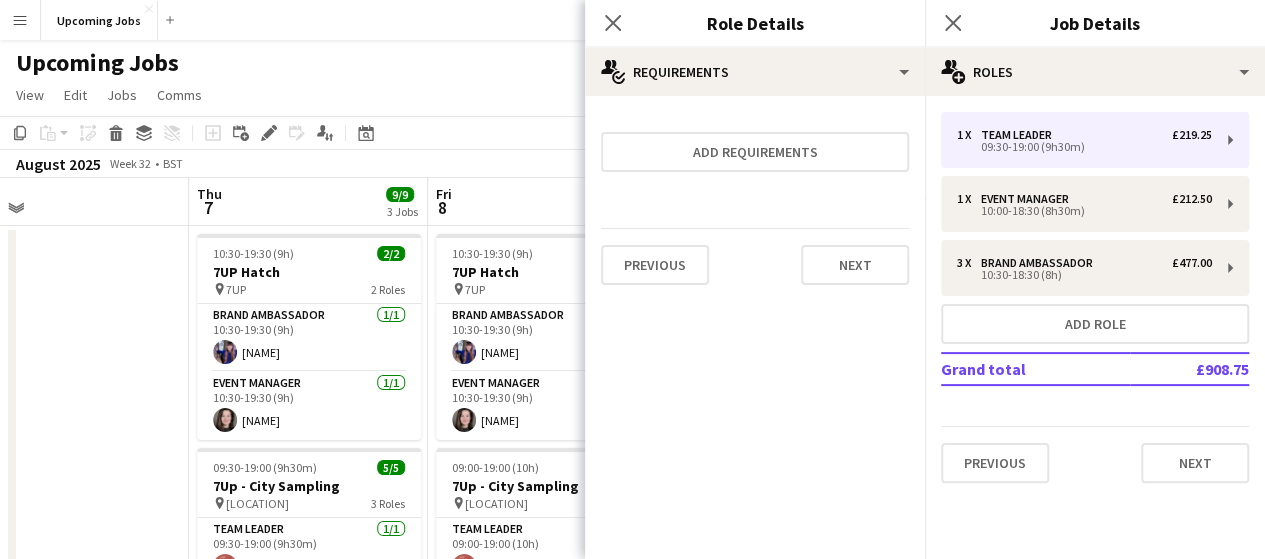 scroll, scrollTop: 0, scrollLeft: 0, axis: both 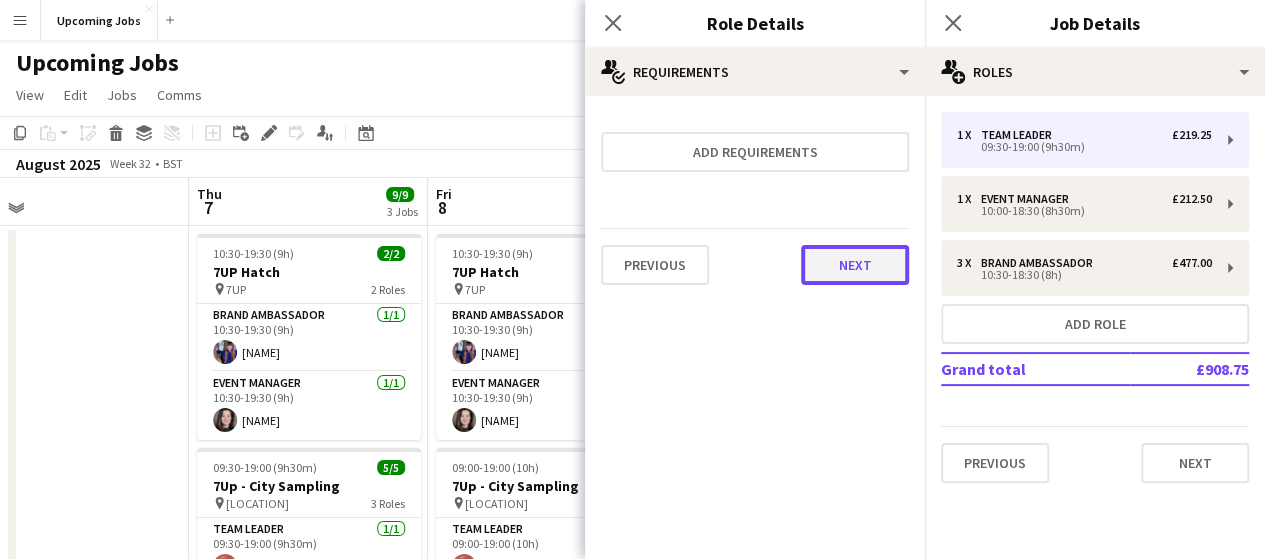 click on "Next" at bounding box center (855, 265) 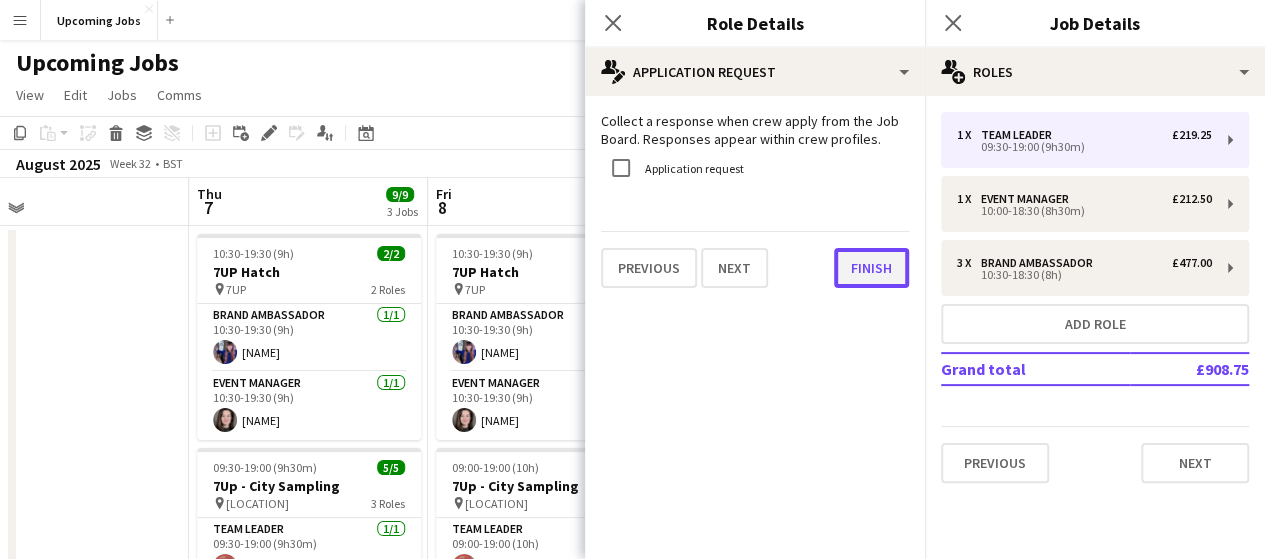 click on "Finish" at bounding box center [871, 268] 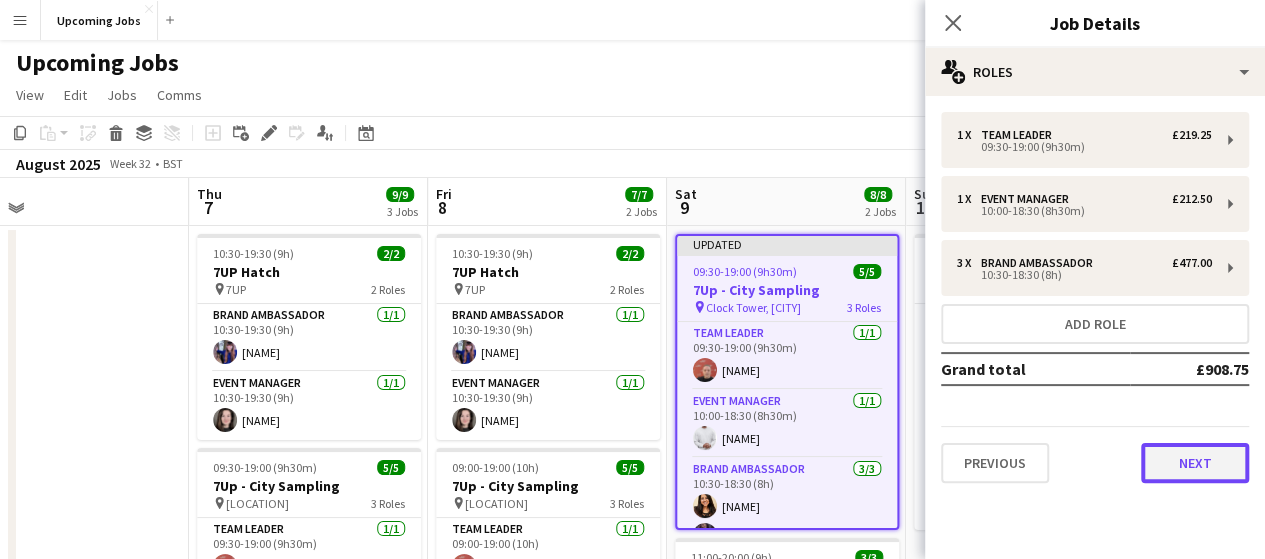 click on "Next" at bounding box center [1195, 463] 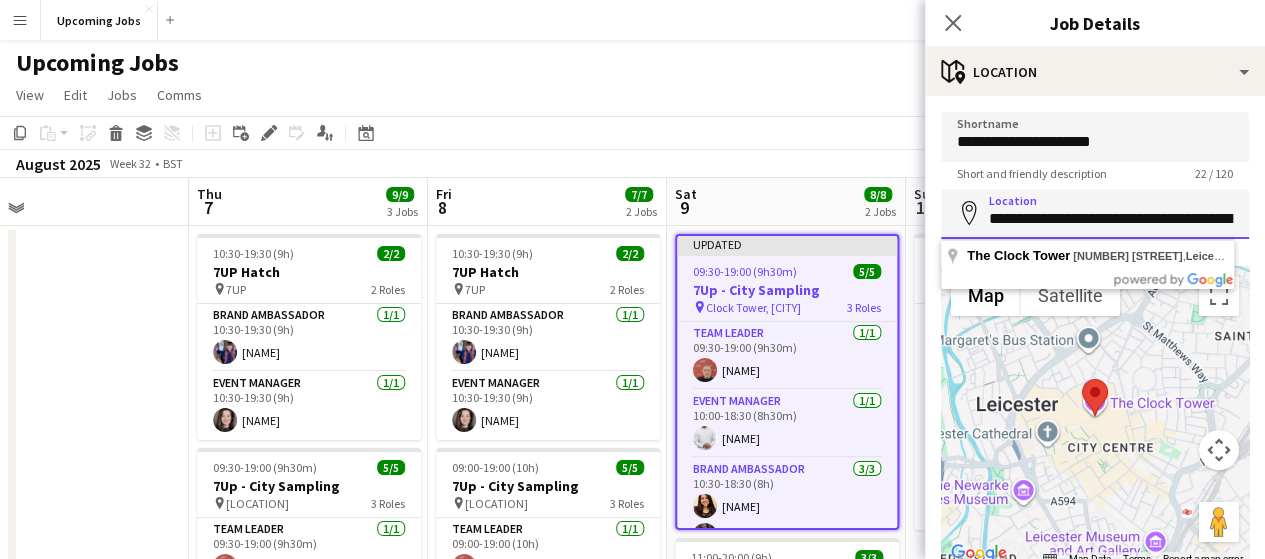 scroll, scrollTop: 0, scrollLeft: 95, axis: horizontal 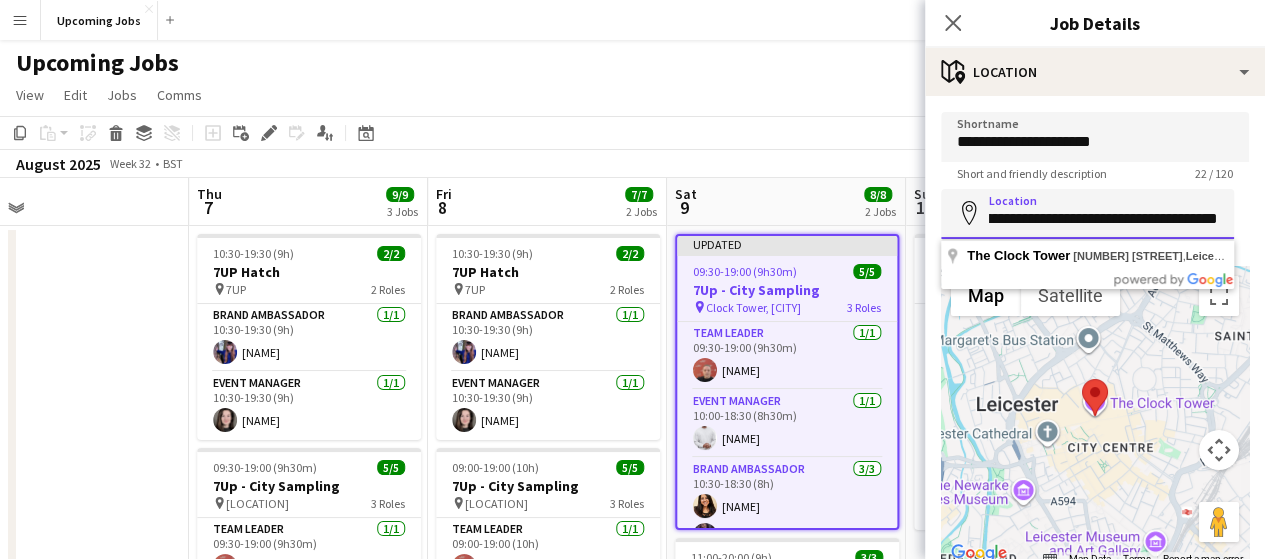 drag, startPoint x: 987, startPoint y: 218, endPoint x: 1260, endPoint y: 213, distance: 273.04578 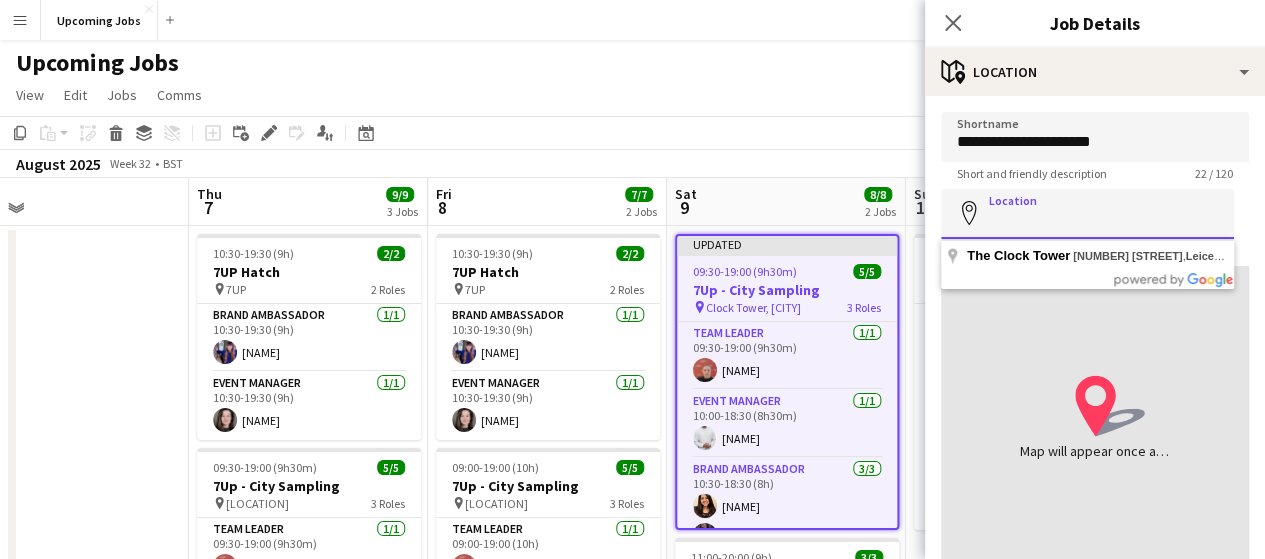 scroll, scrollTop: 0, scrollLeft: 0, axis: both 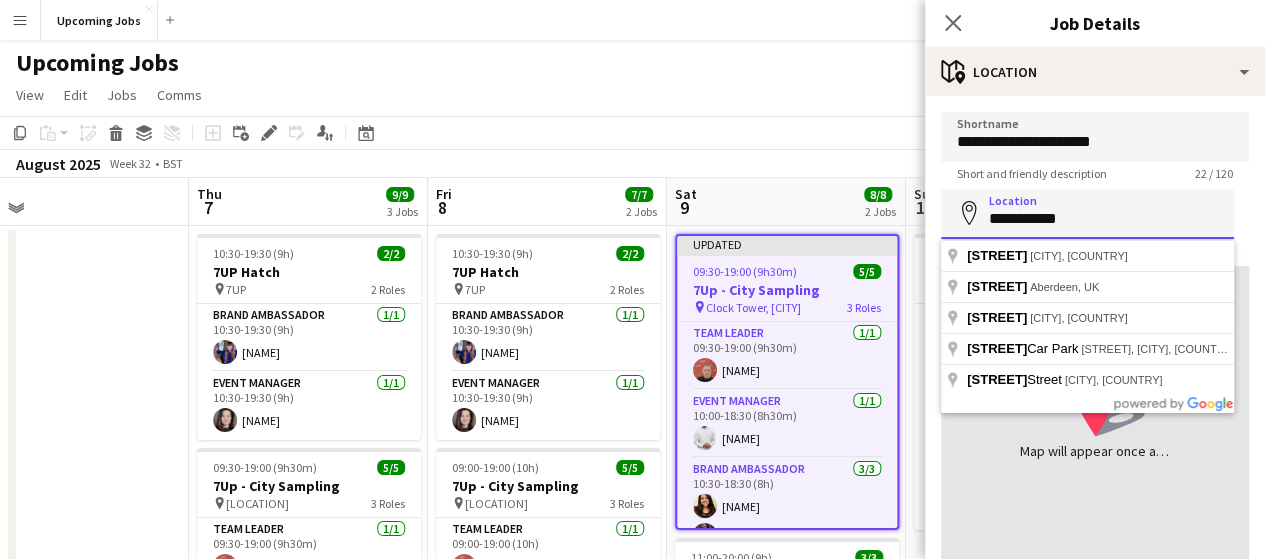 drag, startPoint x: 1072, startPoint y: 219, endPoint x: 1037, endPoint y: 224, distance: 35.35534 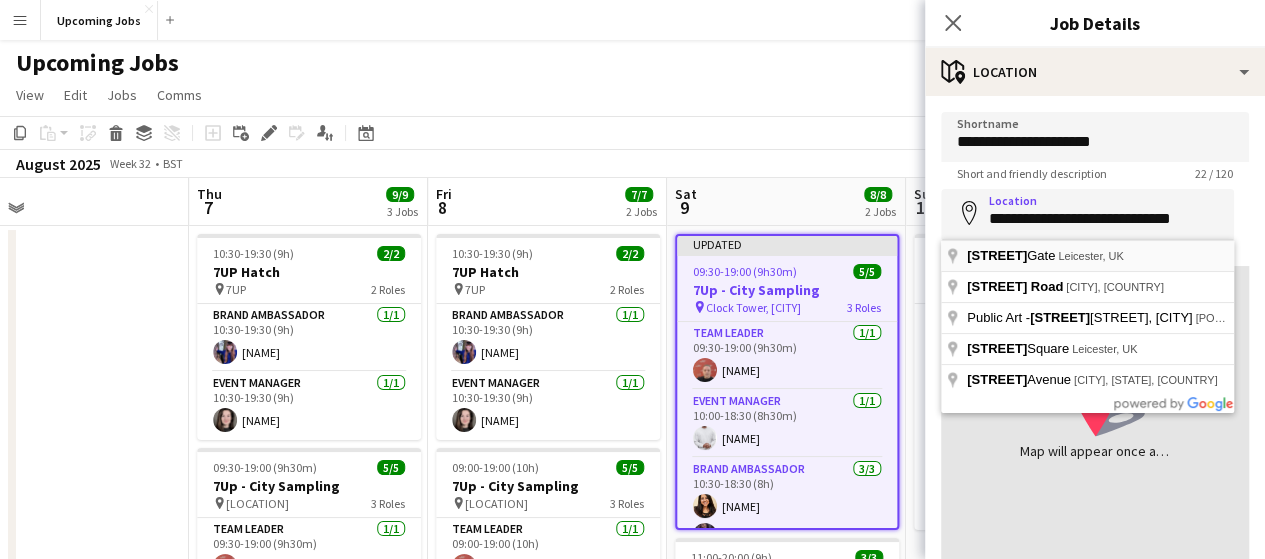 type on "**********" 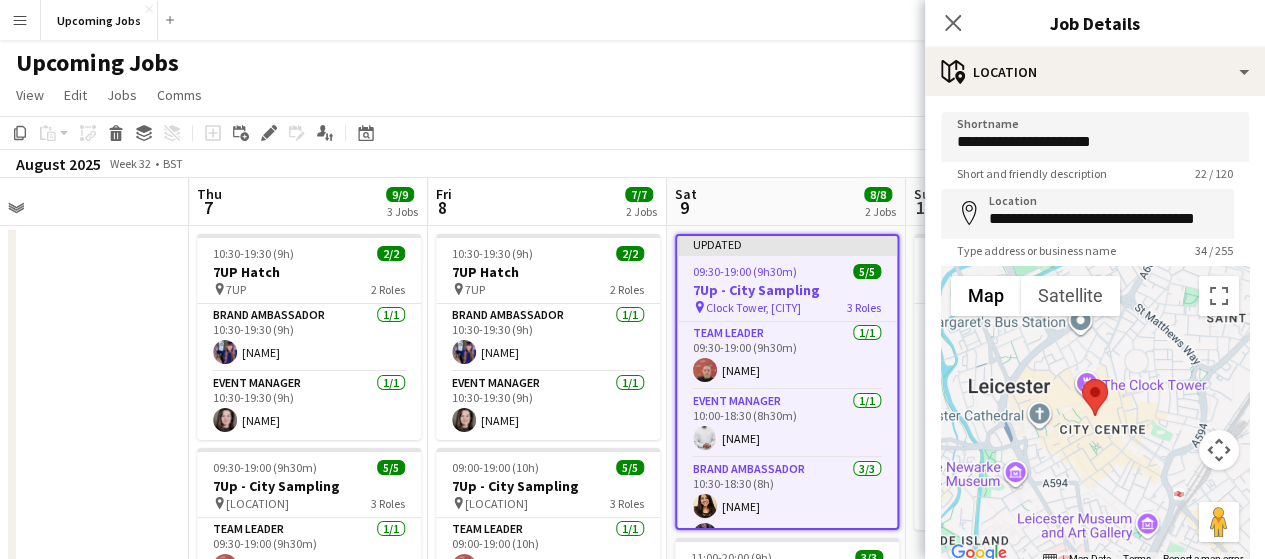 scroll, scrollTop: 147, scrollLeft: 0, axis: vertical 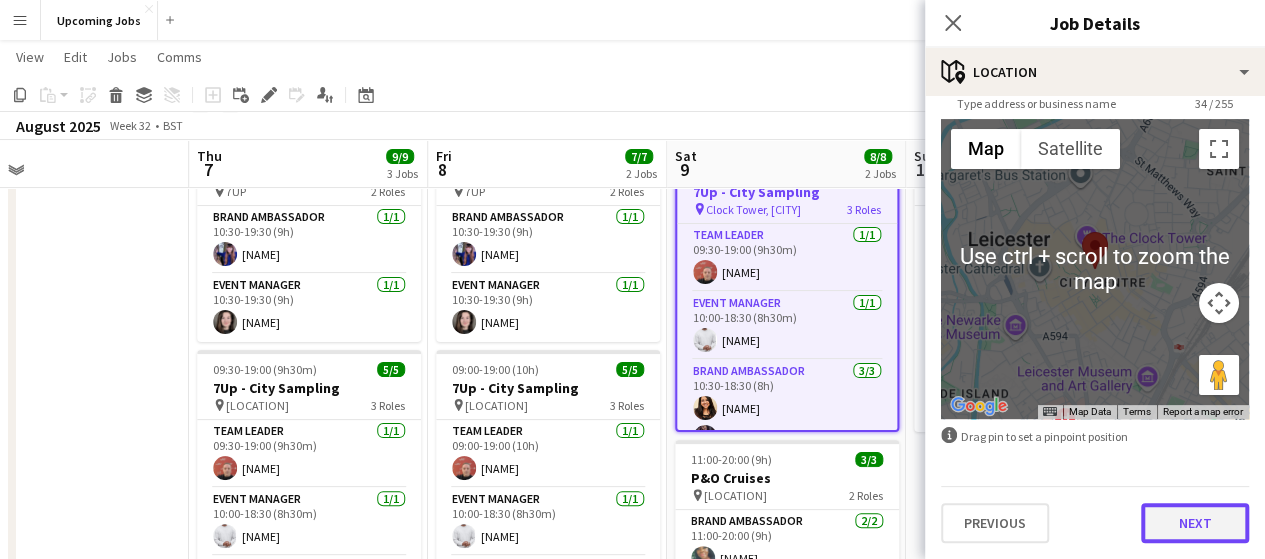 click on "Next" at bounding box center [1195, 523] 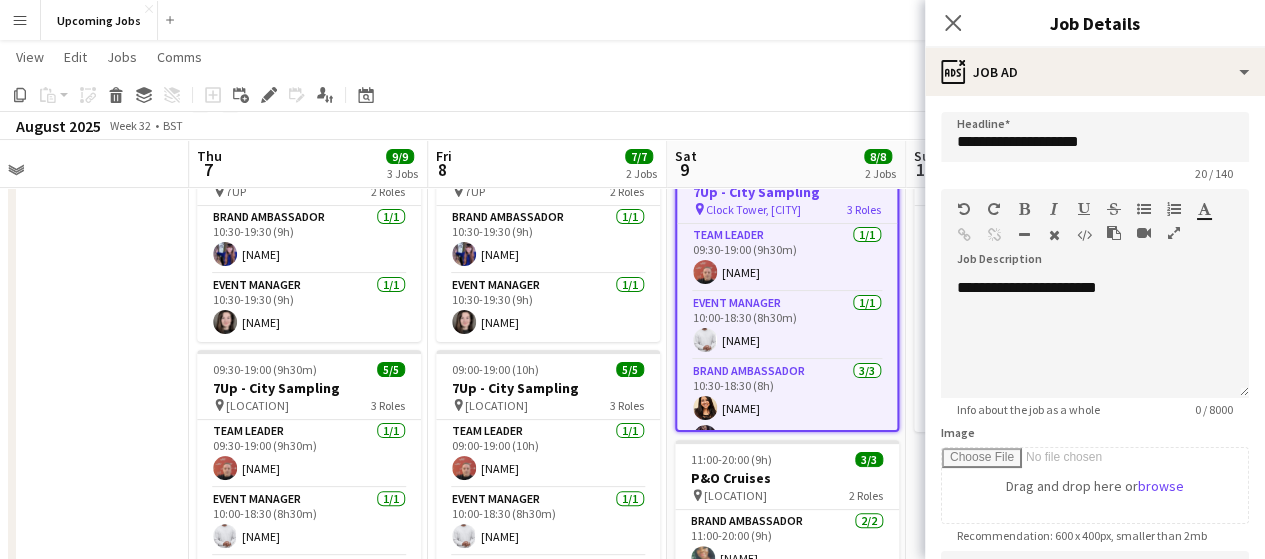 scroll, scrollTop: 0, scrollLeft: 0, axis: both 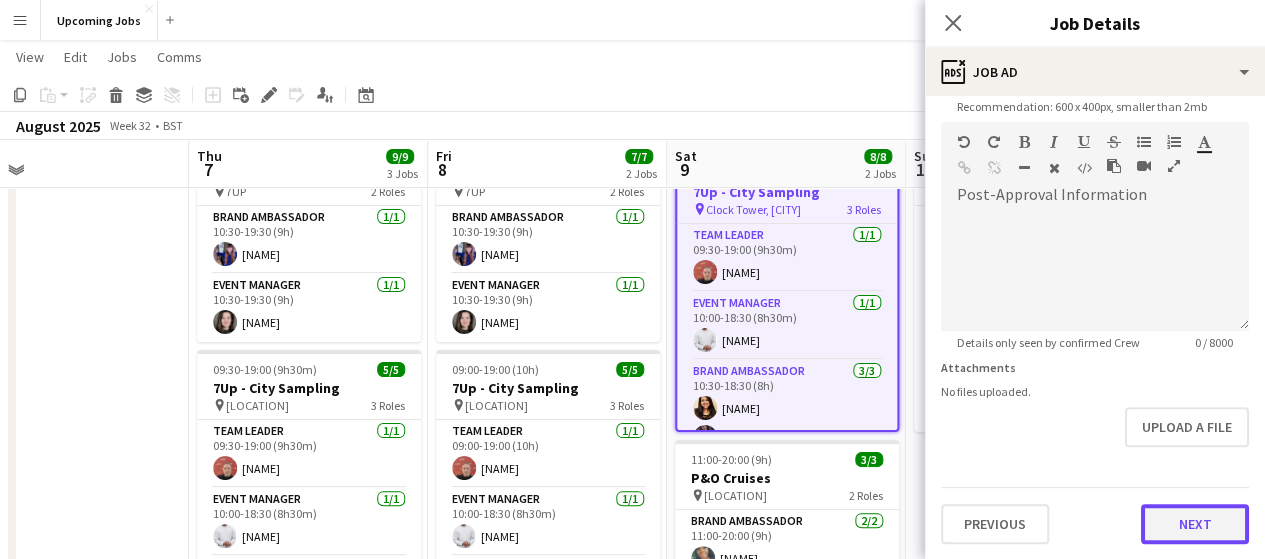 click on "Next" at bounding box center [1195, 524] 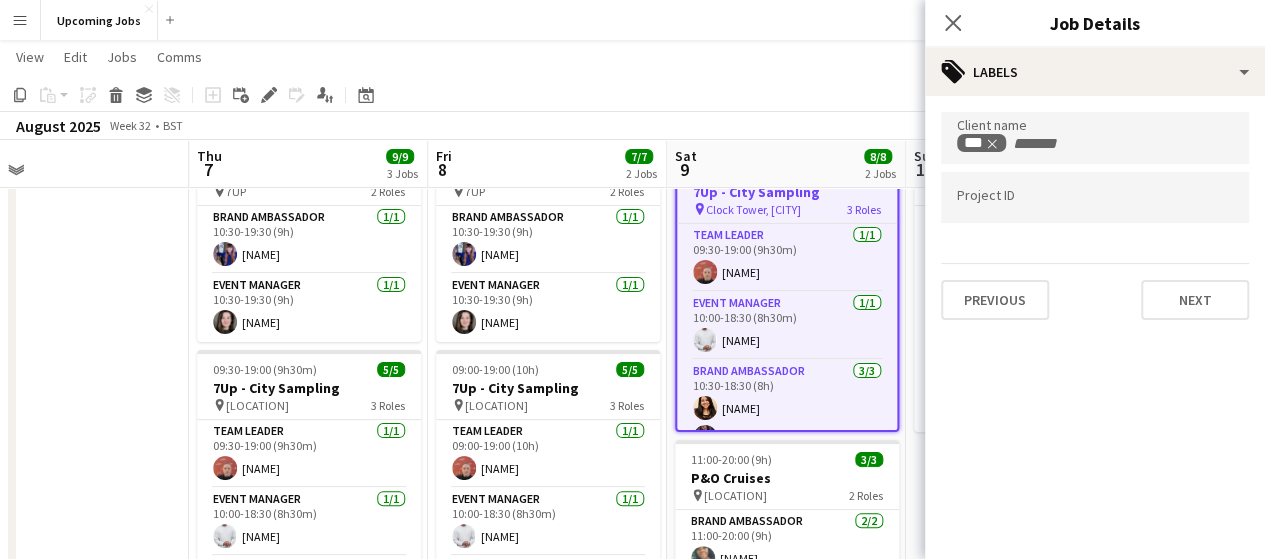 scroll, scrollTop: 0, scrollLeft: 0, axis: both 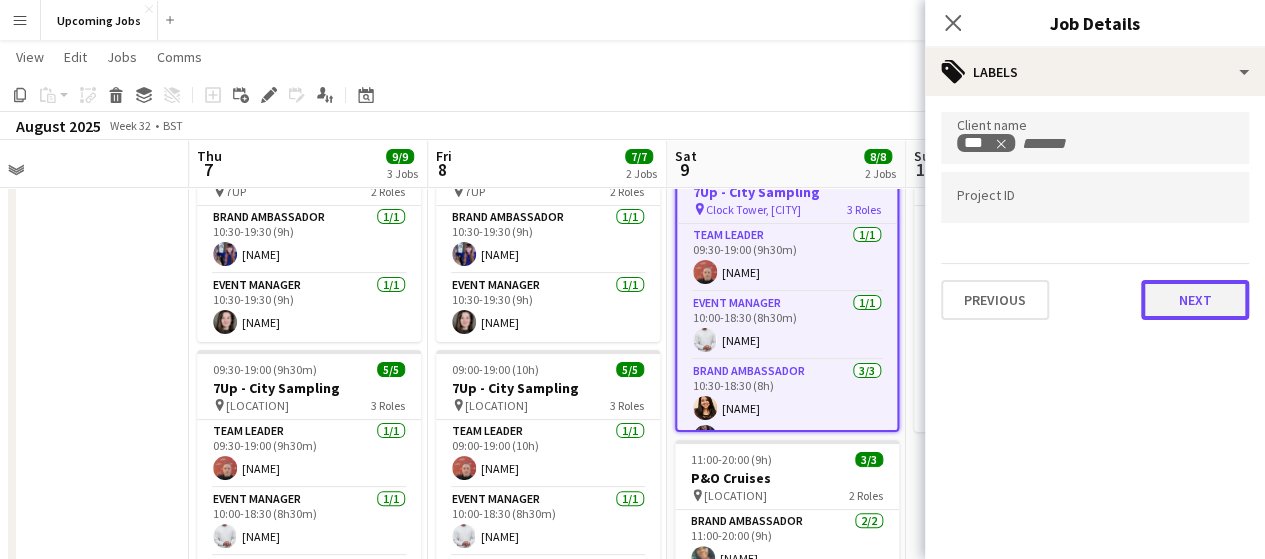 click on "Next" at bounding box center [1195, 300] 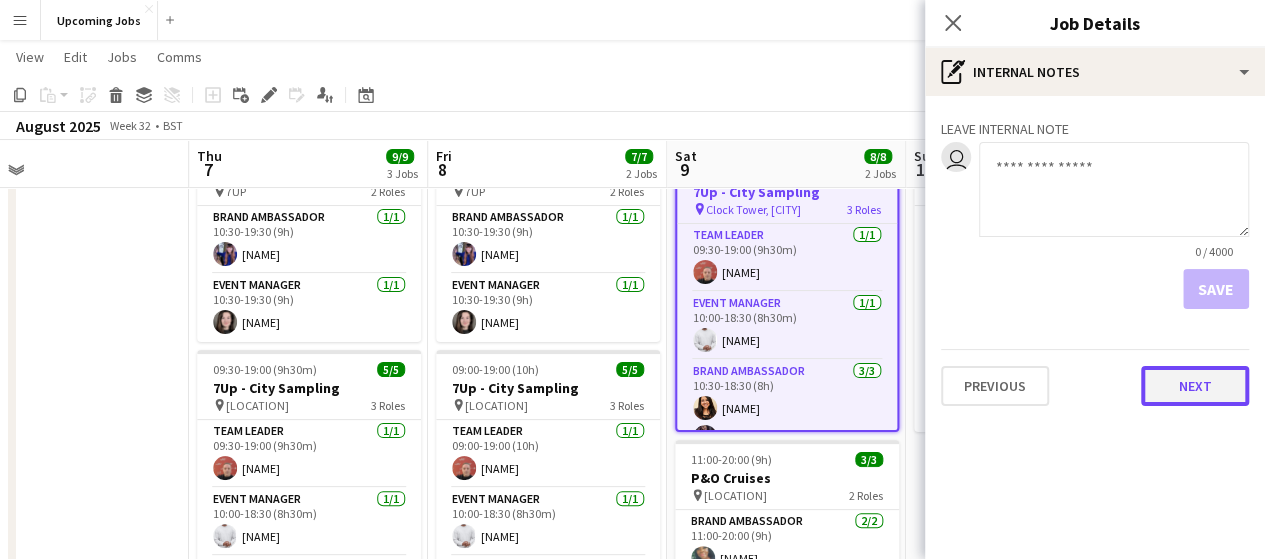 click on "Next" at bounding box center (1195, 386) 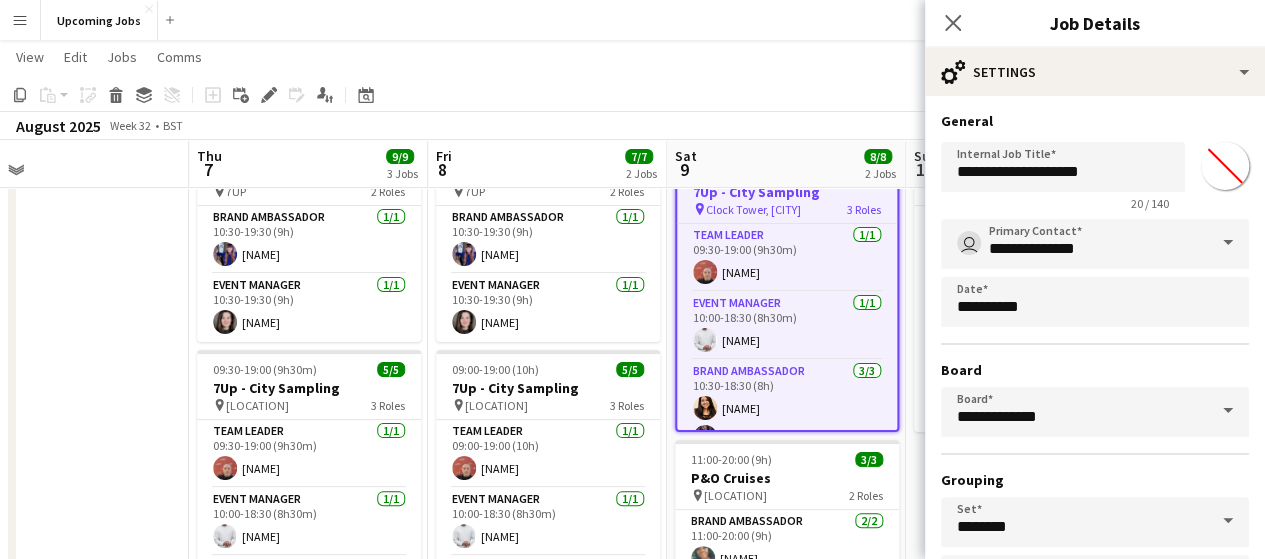 scroll, scrollTop: 158, scrollLeft: 0, axis: vertical 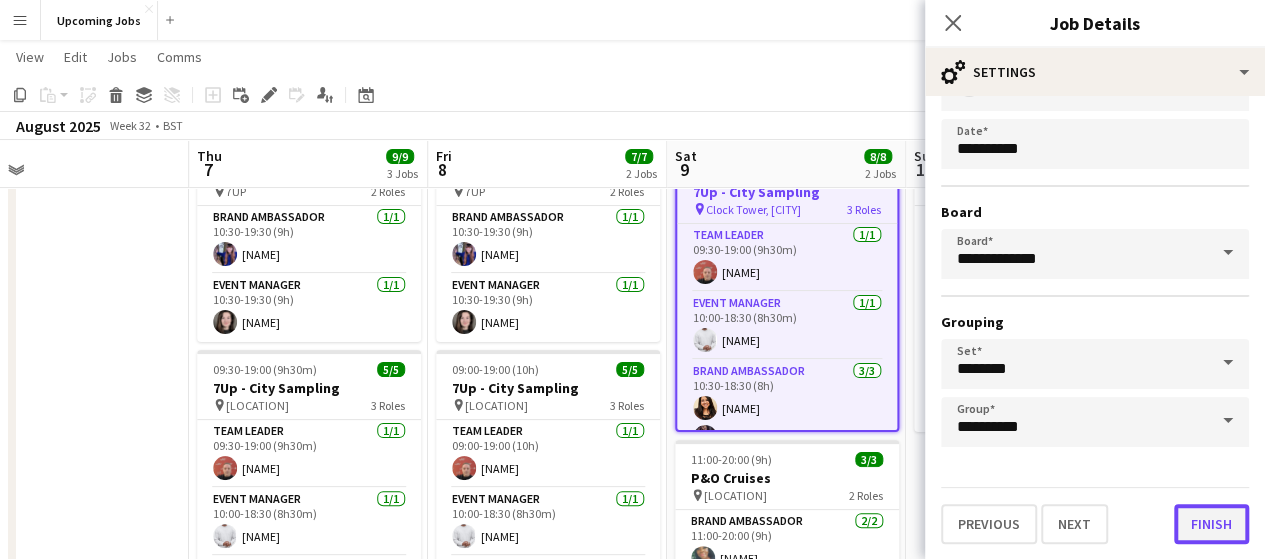 click on "Finish" at bounding box center (1211, 524) 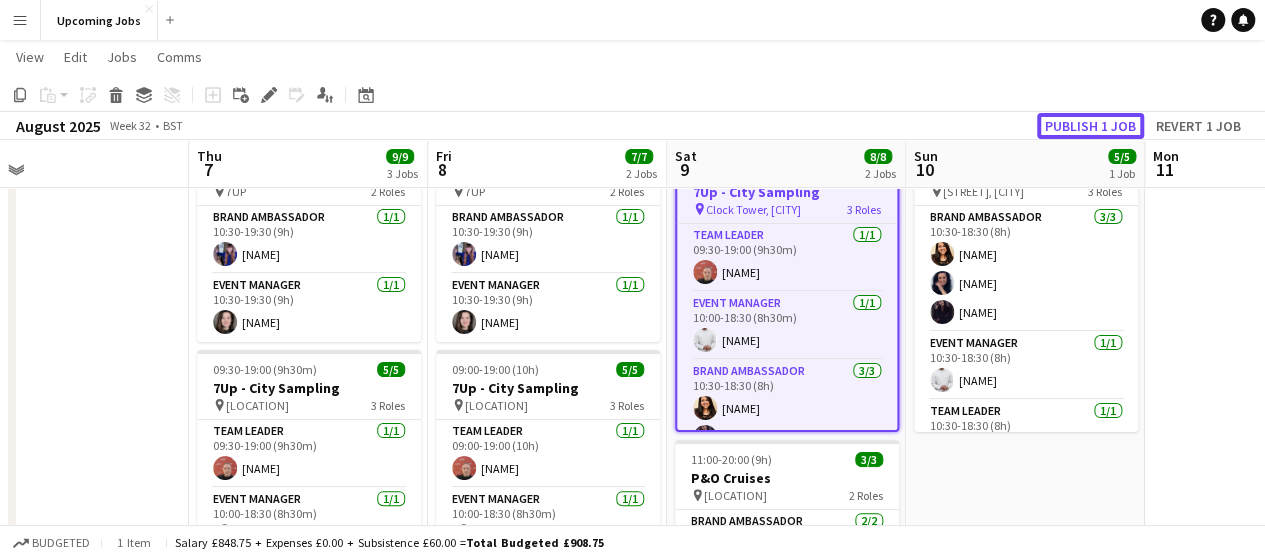 click on "Publish 1 job" 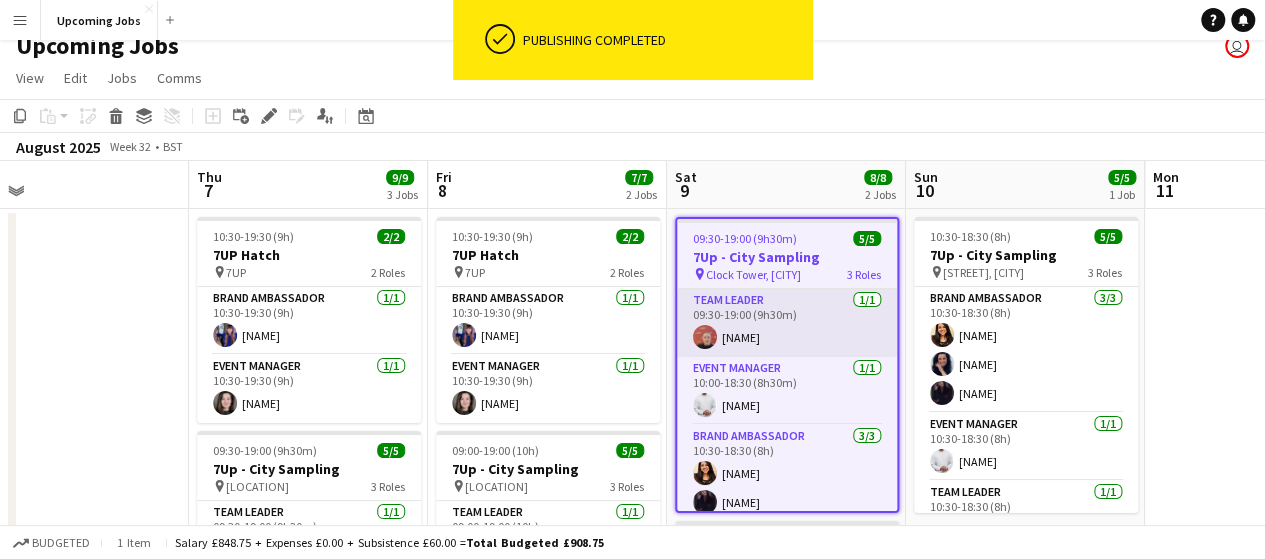 scroll, scrollTop: 18, scrollLeft: 0, axis: vertical 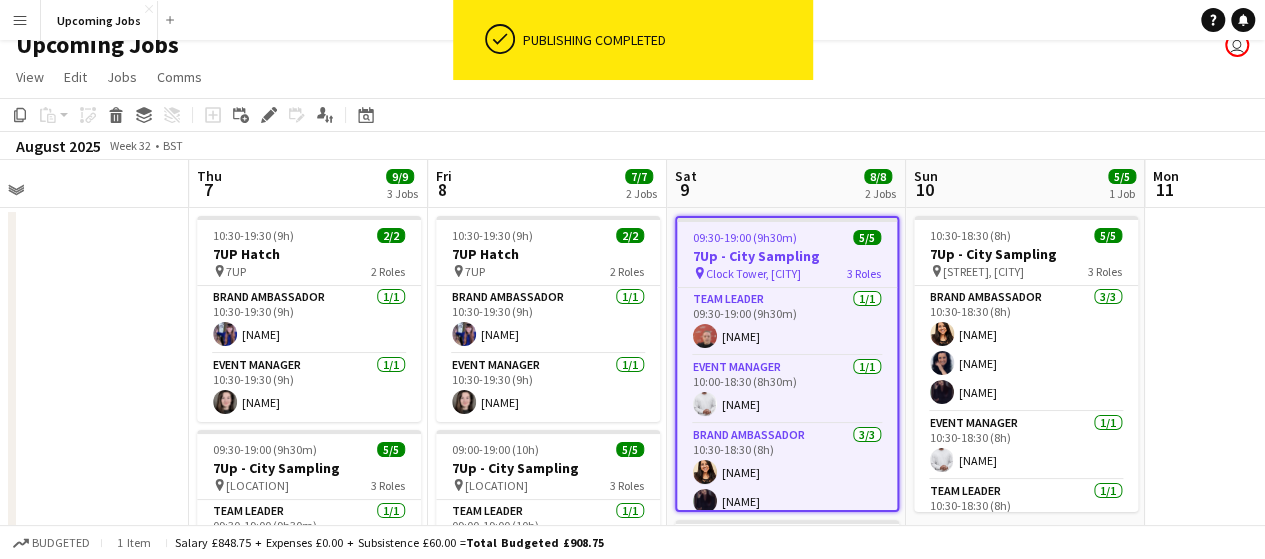 click on "09:30-19:00 (9h30m)" at bounding box center (745, 237) 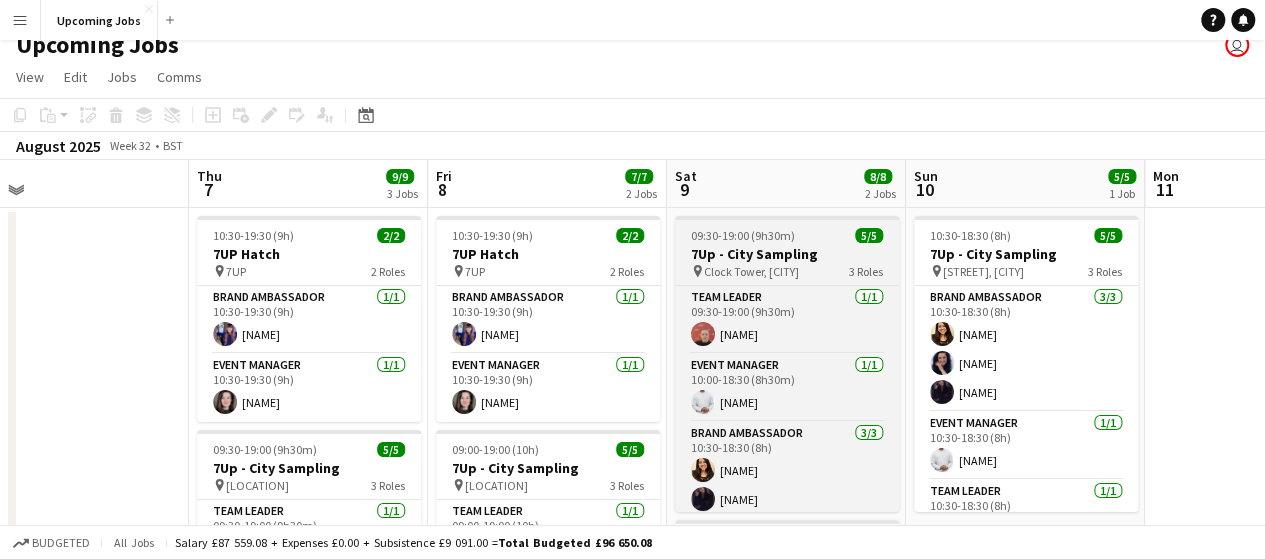 click on "7Up - City Sampling" at bounding box center [787, 254] 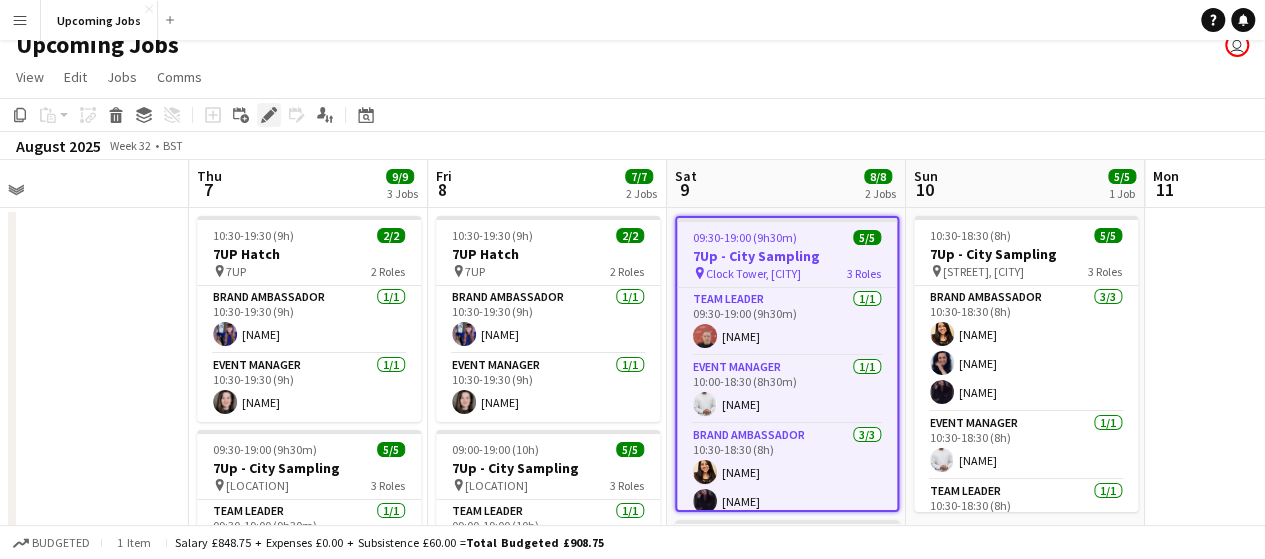 click 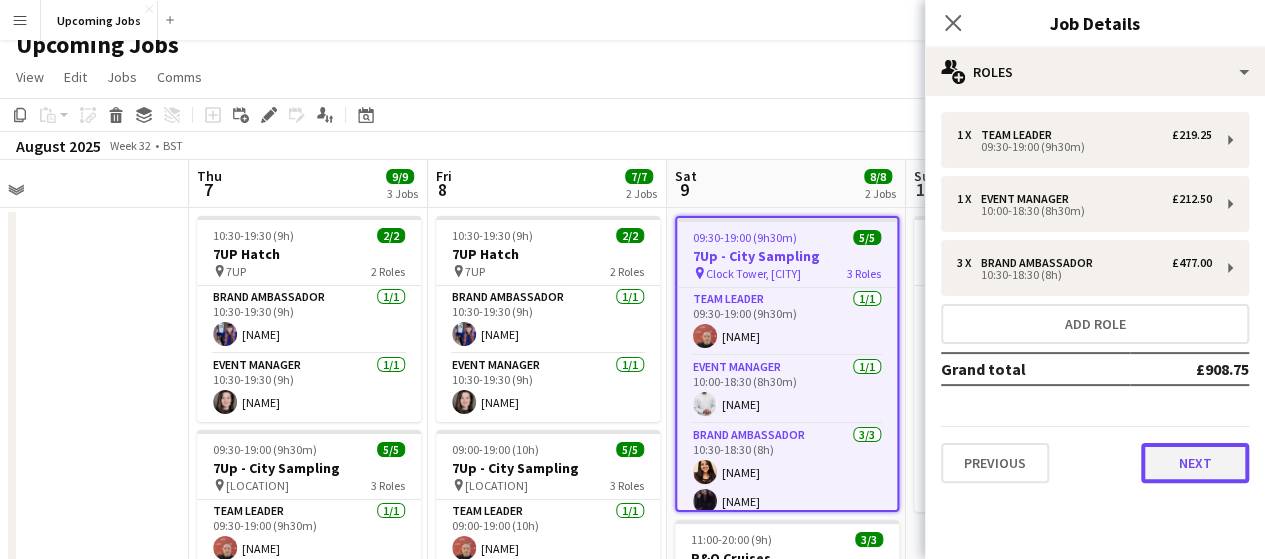 click on "Next" at bounding box center [1195, 463] 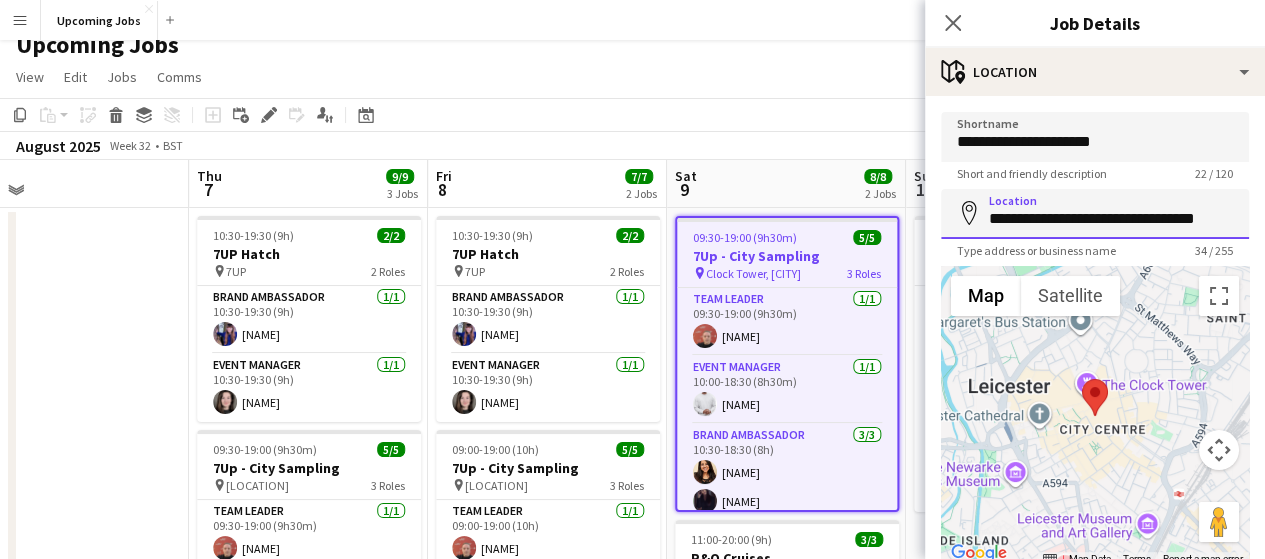 click on "**********" at bounding box center (1095, 214) 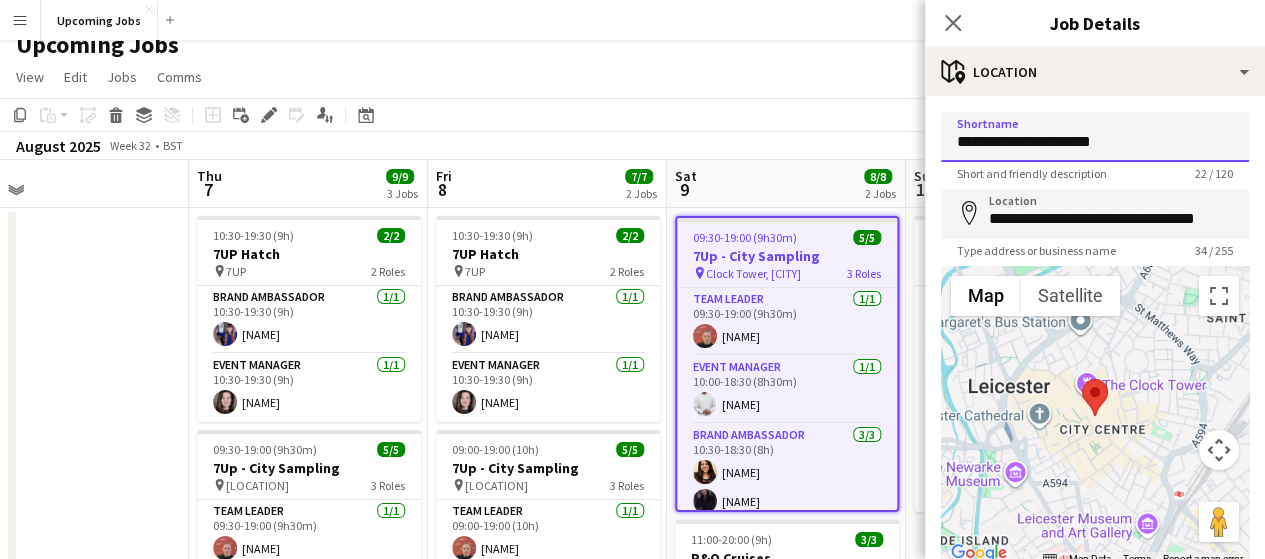 drag, startPoint x: 1036, startPoint y: 147, endPoint x: 946, endPoint y: 150, distance: 90.04999 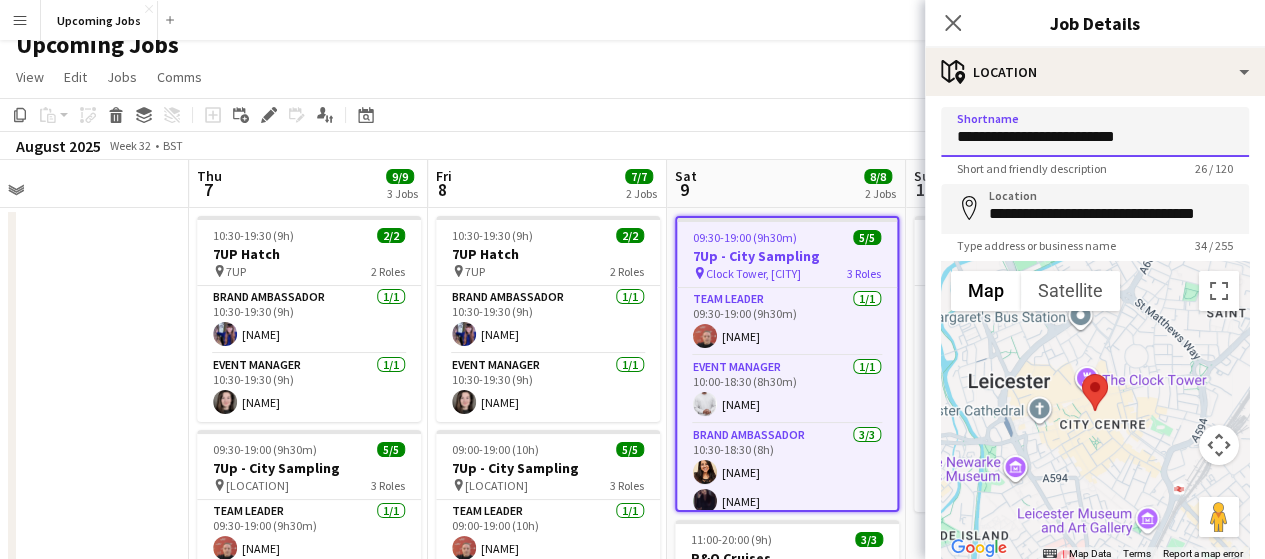 scroll, scrollTop: 147, scrollLeft: 0, axis: vertical 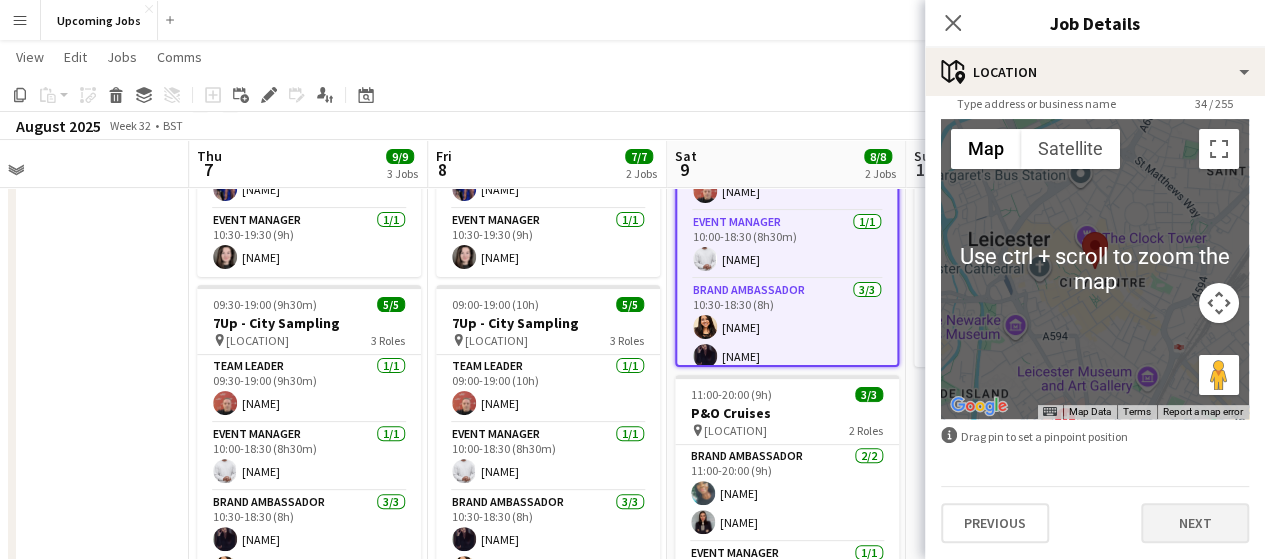 type on "**********" 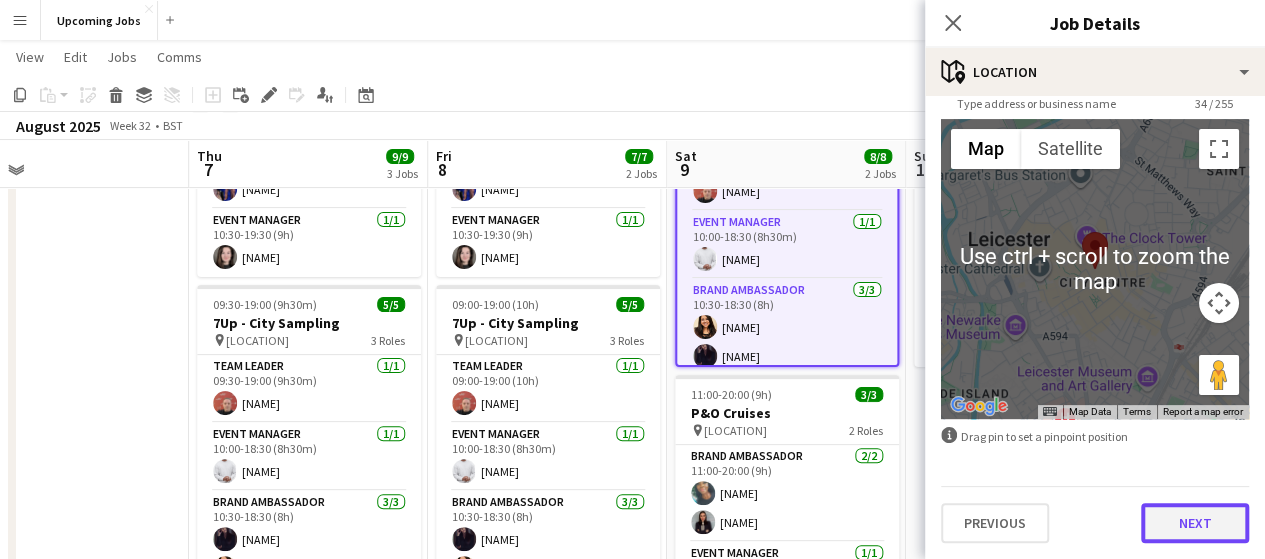 click on "Next" at bounding box center [1195, 523] 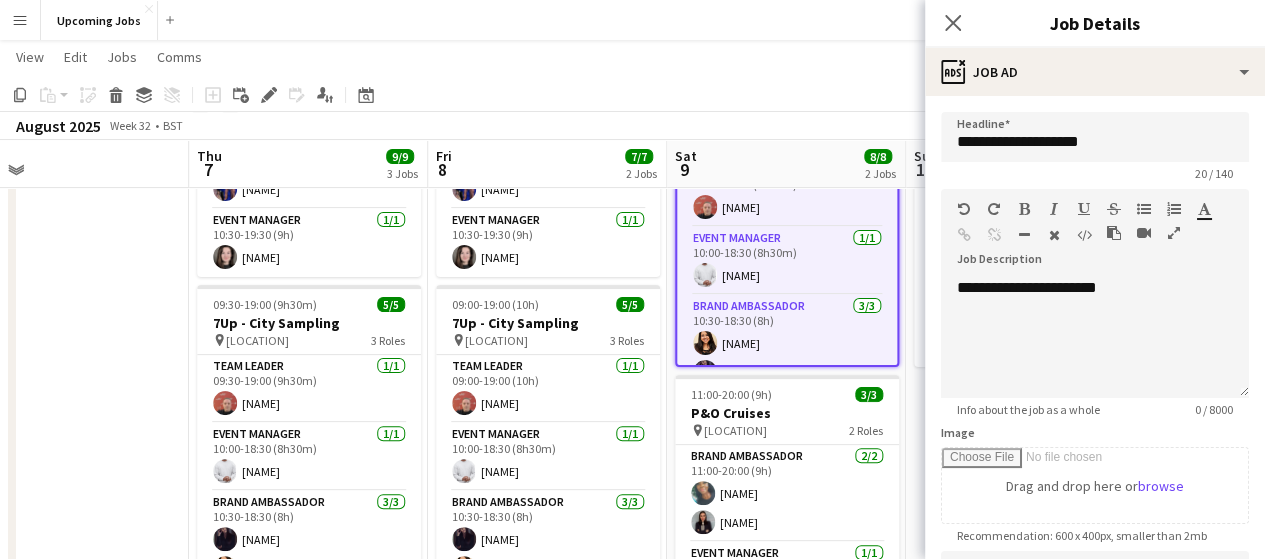 scroll, scrollTop: 0, scrollLeft: 0, axis: both 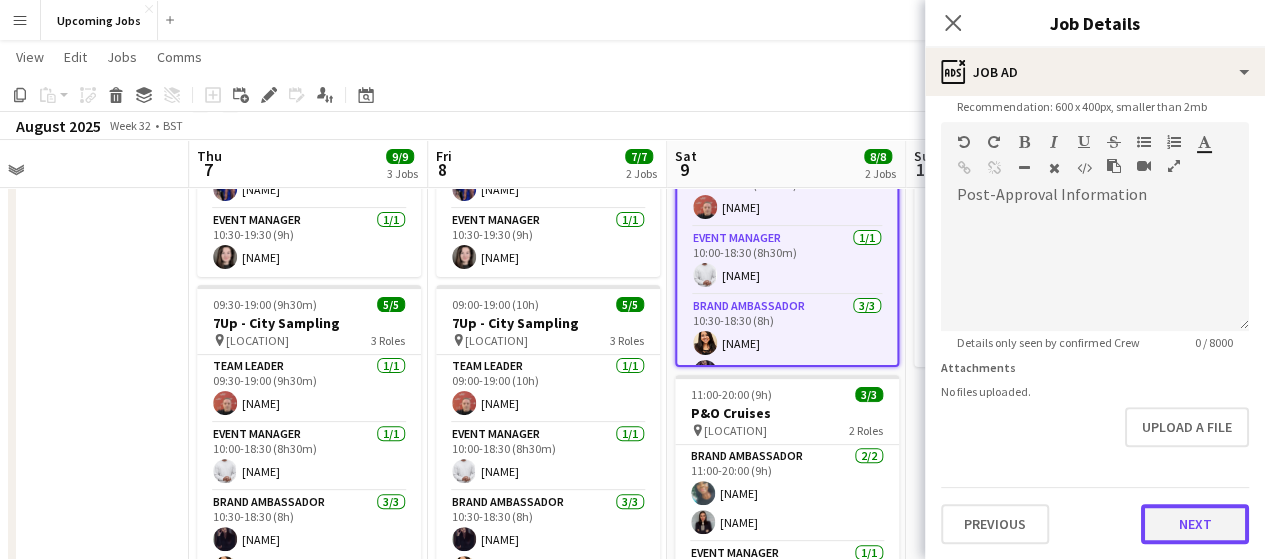 click on "Next" at bounding box center (1195, 524) 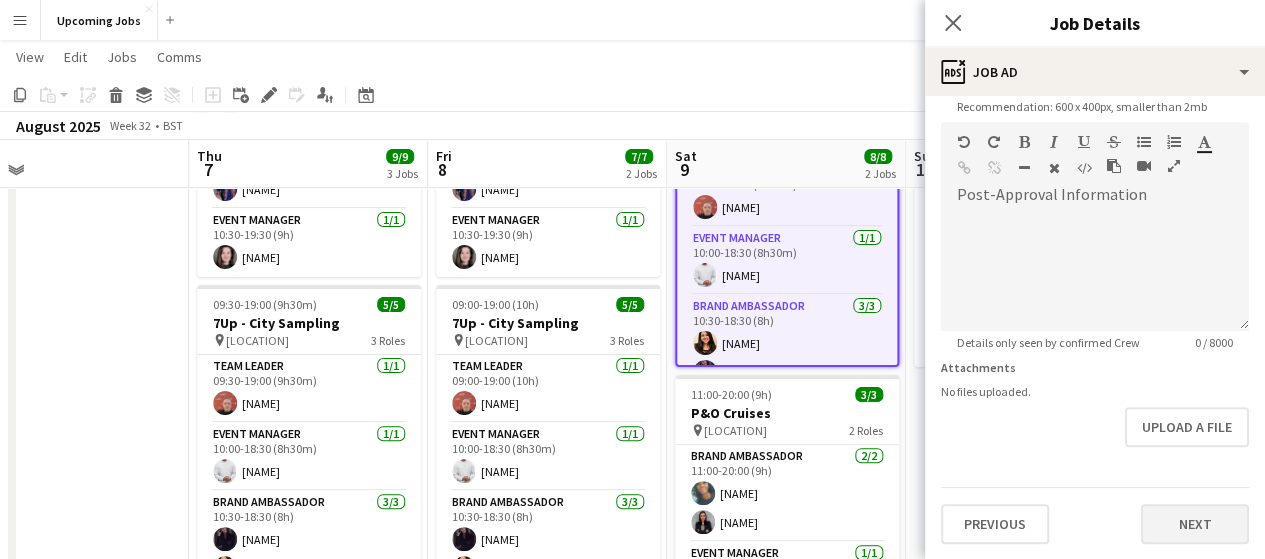 scroll, scrollTop: 0, scrollLeft: 0, axis: both 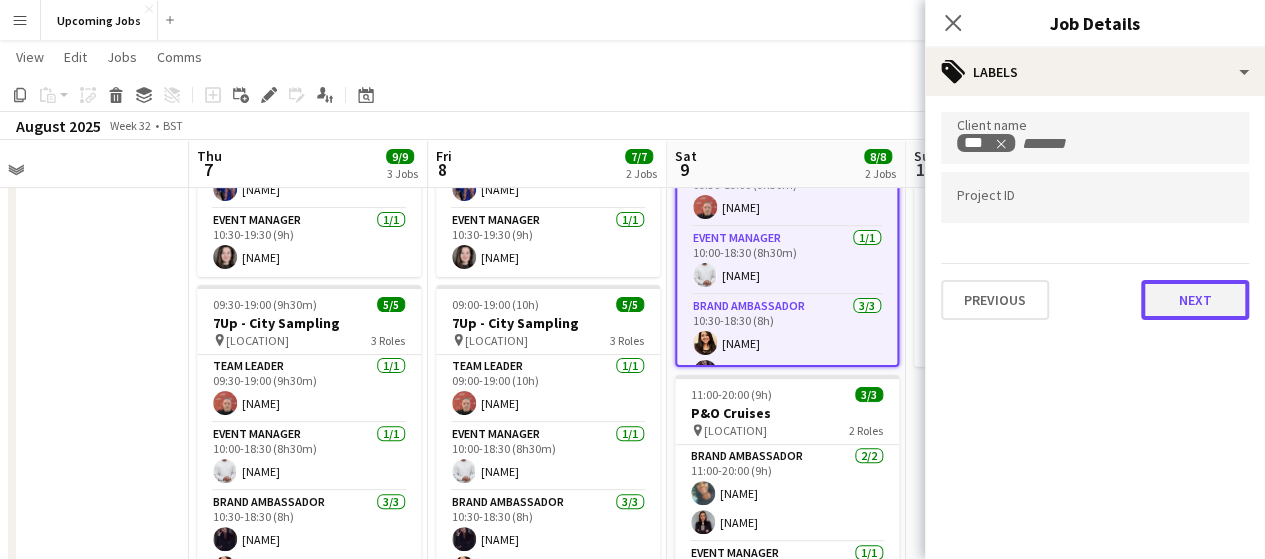 click on "Next" at bounding box center (1195, 300) 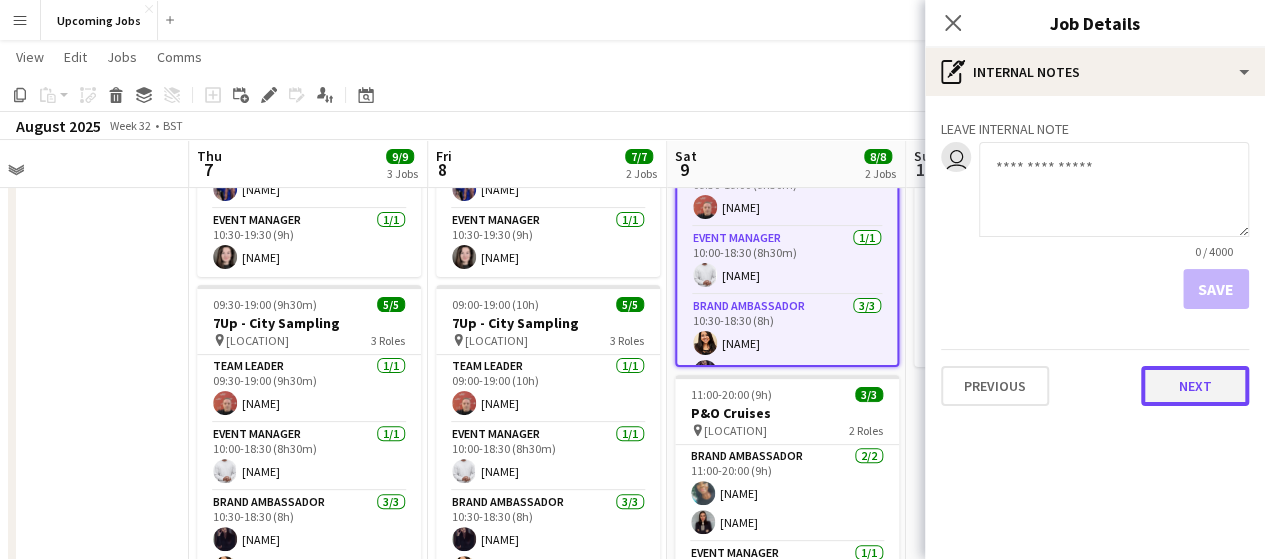 click on "Next" at bounding box center (1195, 386) 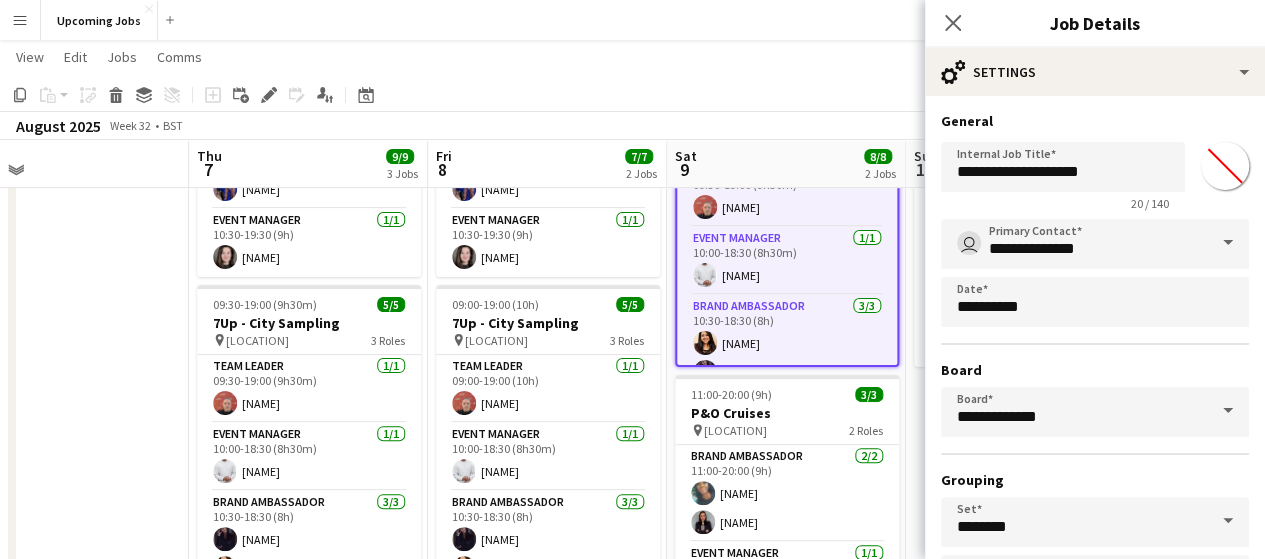 scroll, scrollTop: 158, scrollLeft: 0, axis: vertical 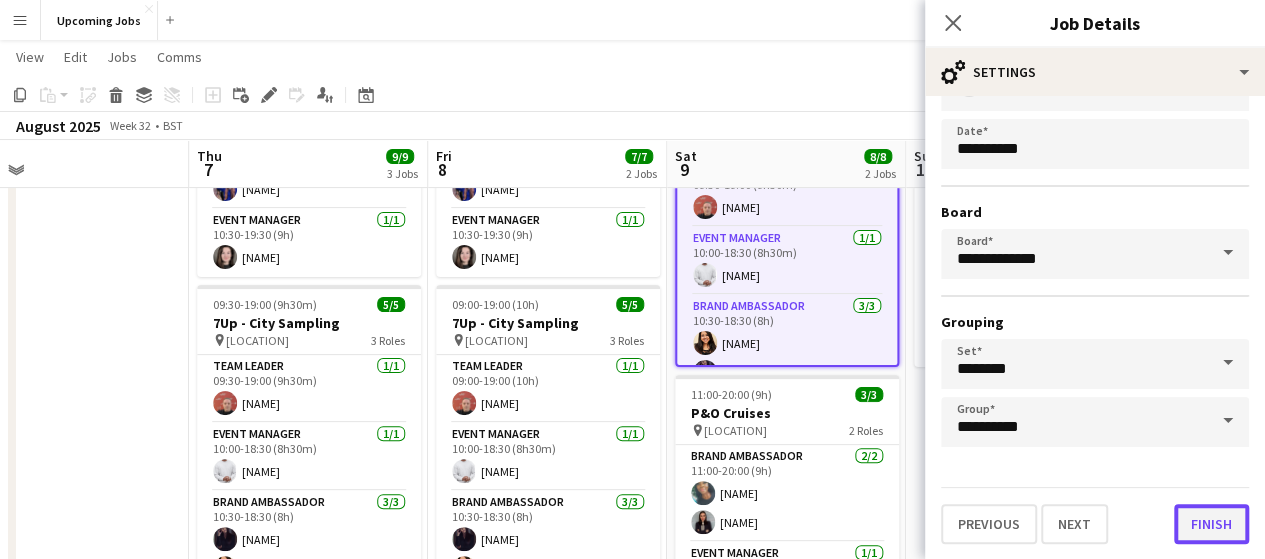 click on "Finish" at bounding box center (1211, 524) 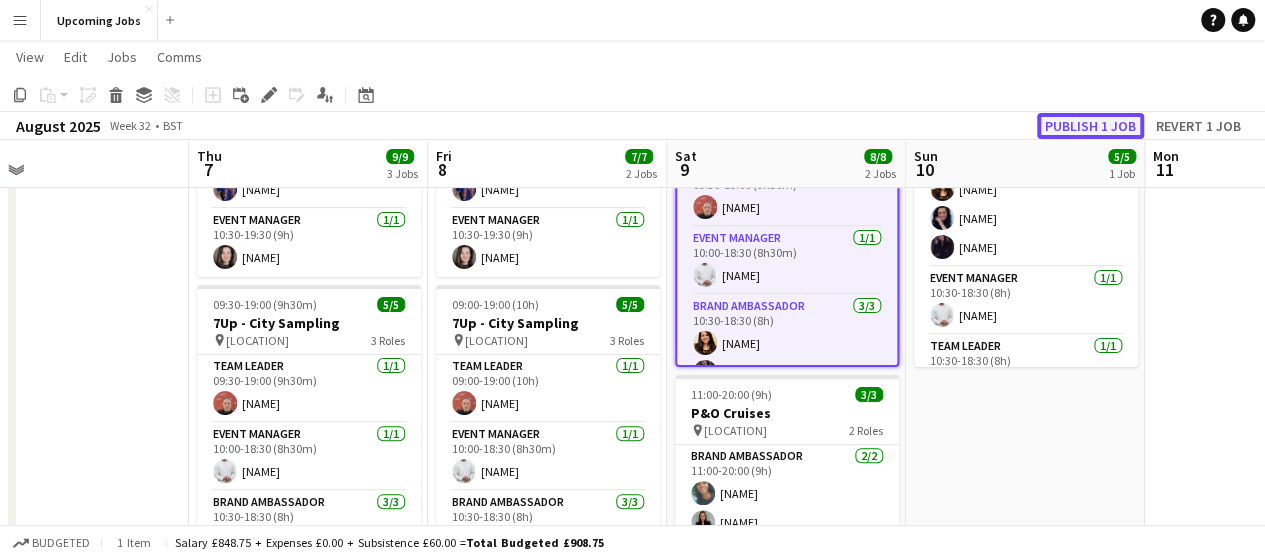 click on "Publish 1 job" 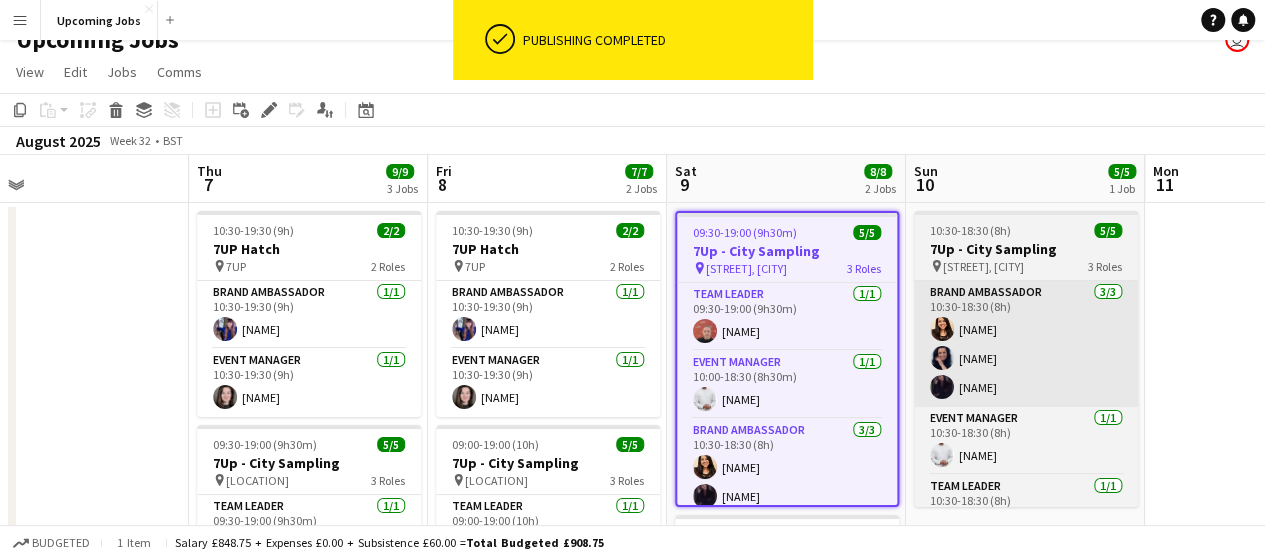 scroll, scrollTop: 21, scrollLeft: 0, axis: vertical 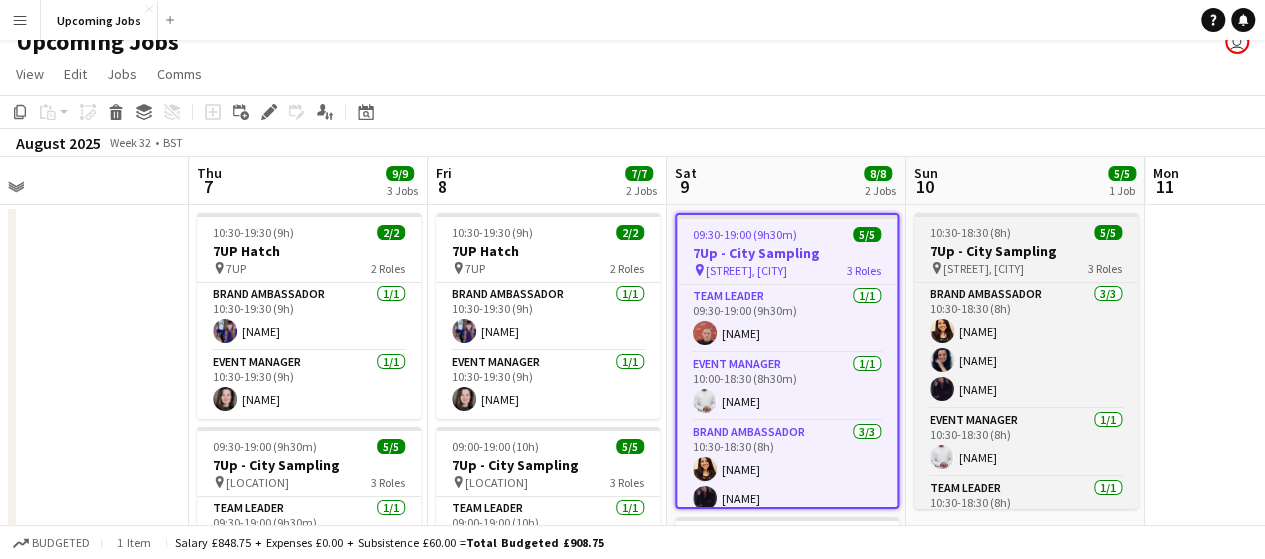 click on "10:30-18:30 (8h)" at bounding box center (970, 232) 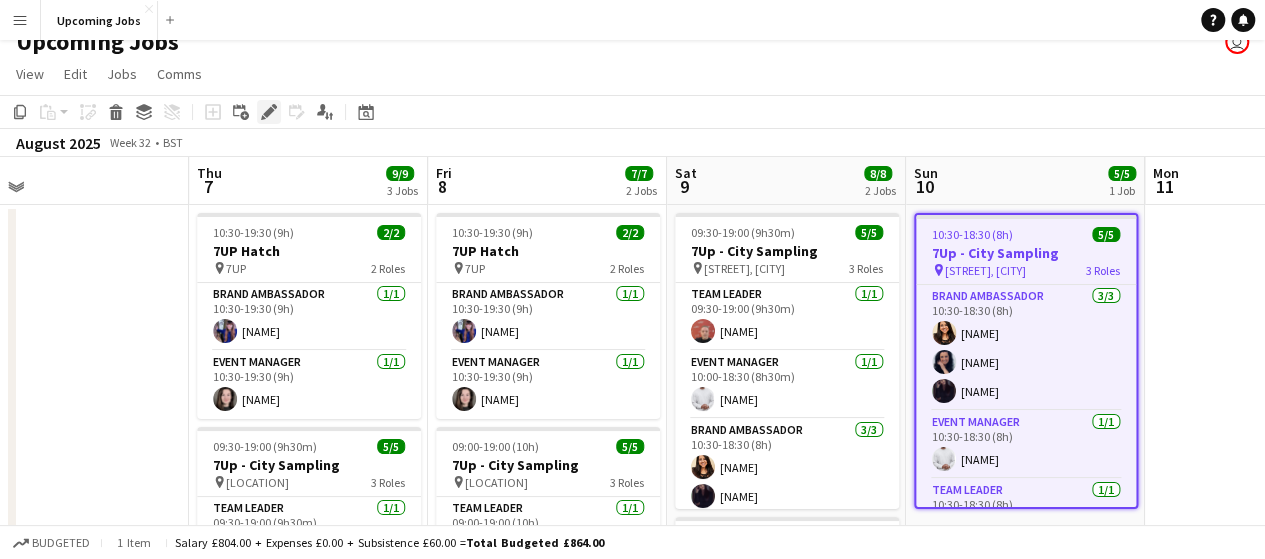 click 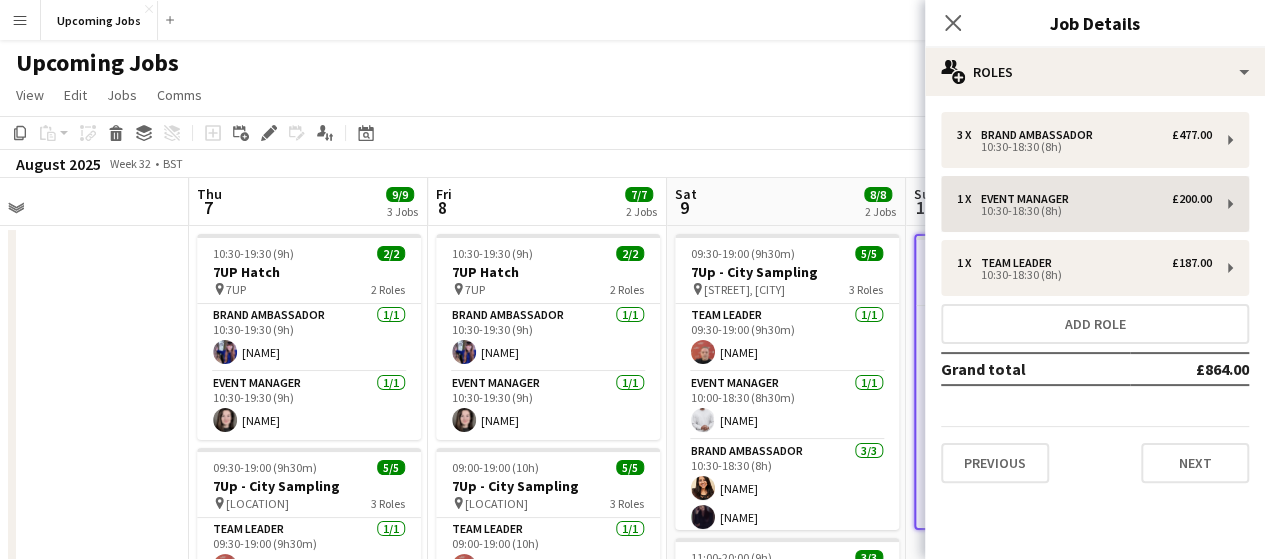 scroll, scrollTop: 1, scrollLeft: 0, axis: vertical 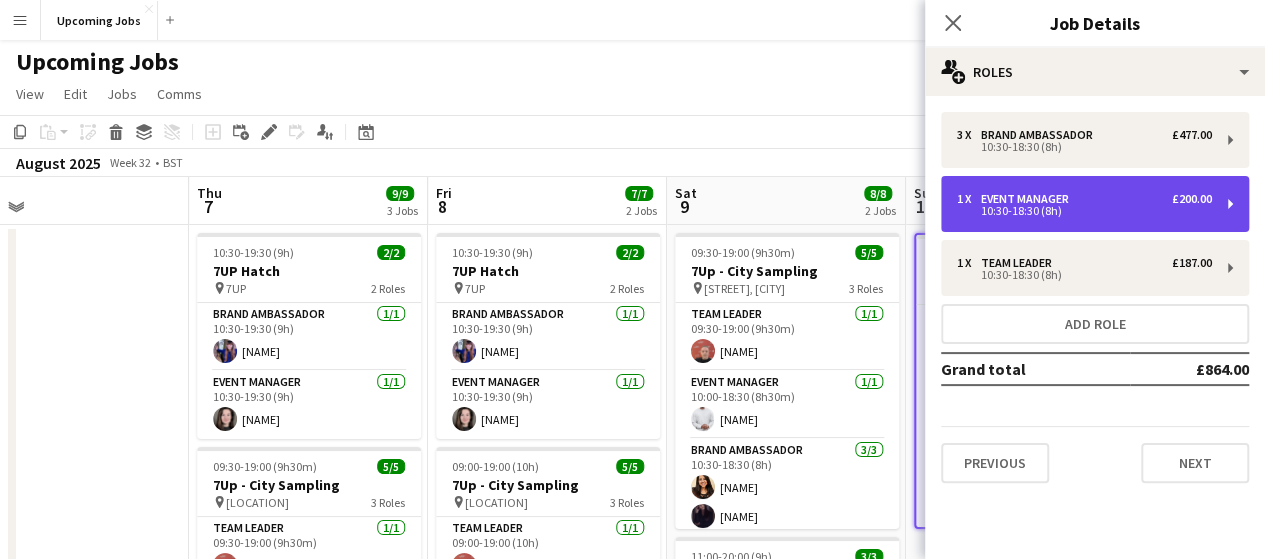 click on "10:30-18:30 (8h)" at bounding box center (1084, 211) 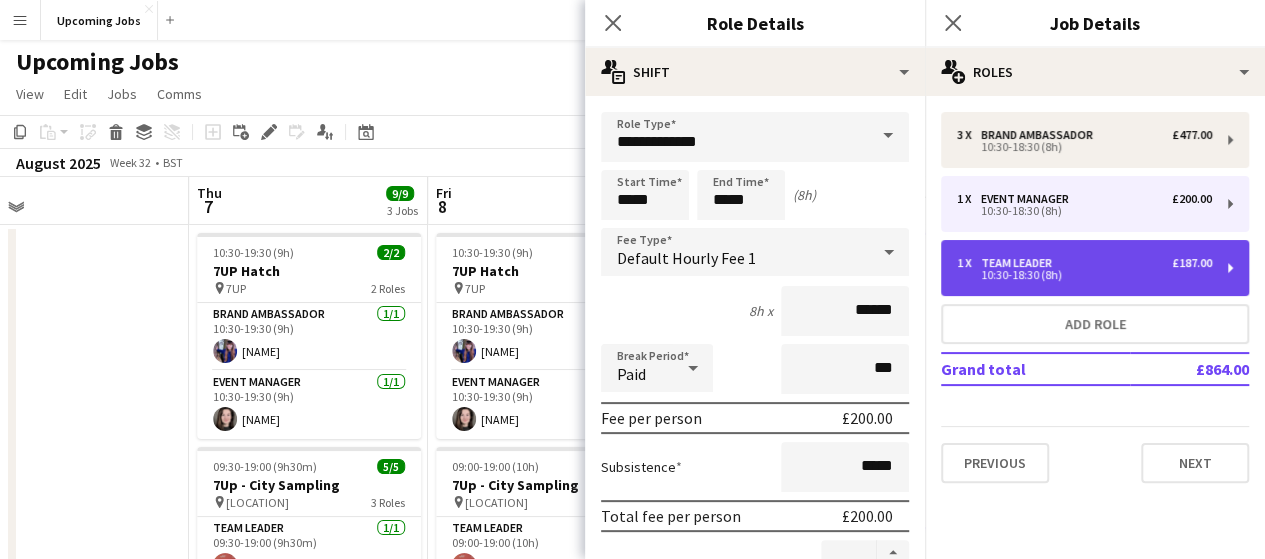 click on "10:30-18:30 (8h)" at bounding box center [1084, 275] 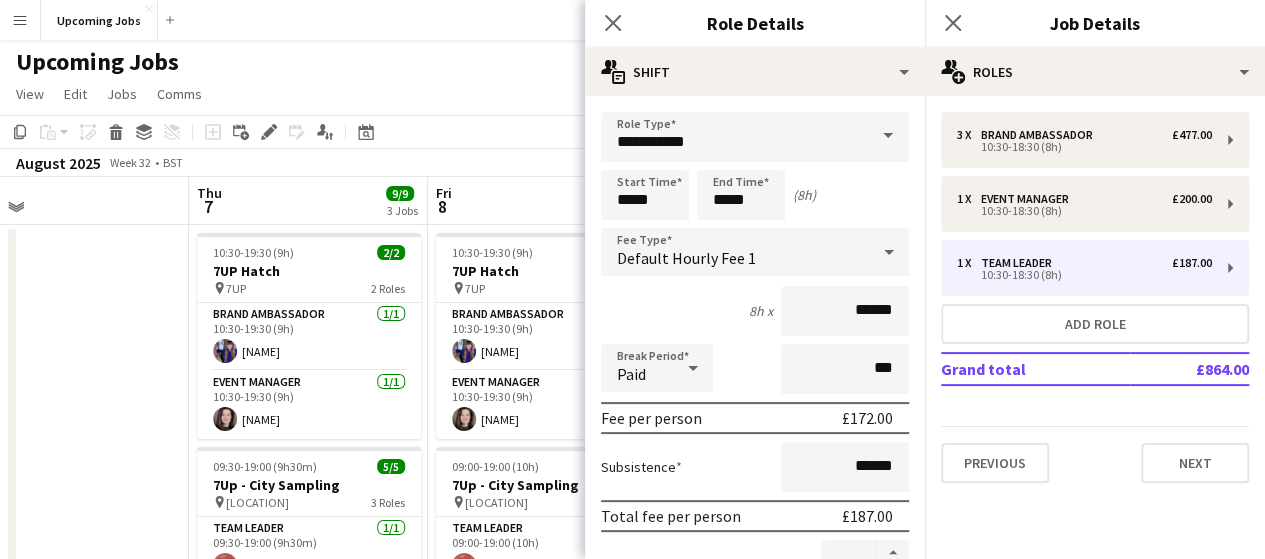 click on "Start Time  *****  End Time  *****  (8h)" at bounding box center [755, 195] 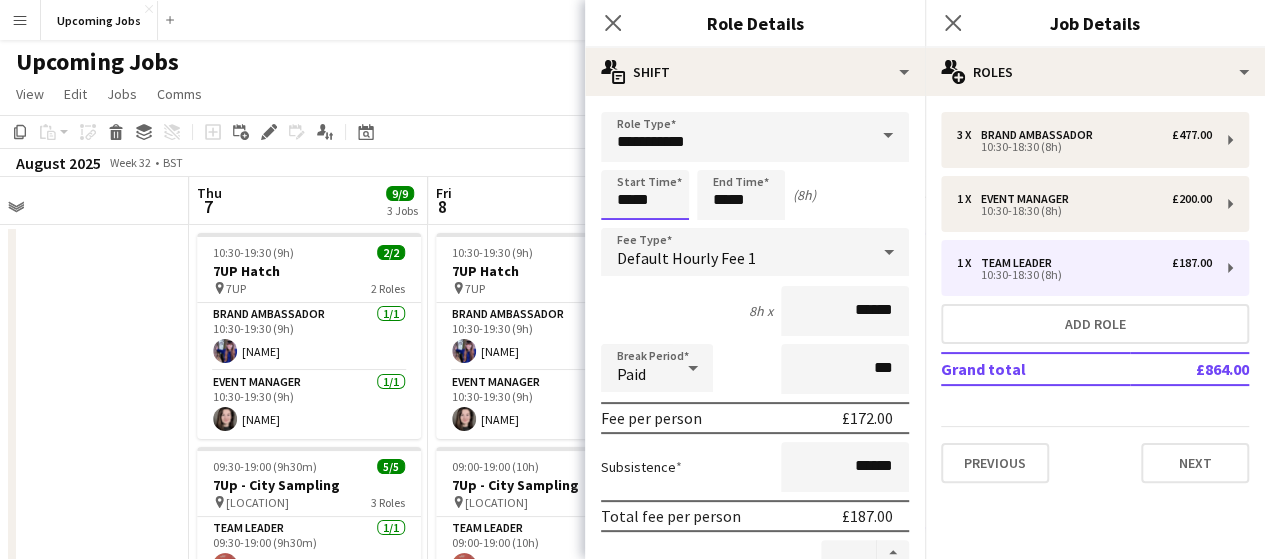 click on "*****" at bounding box center (645, 195) 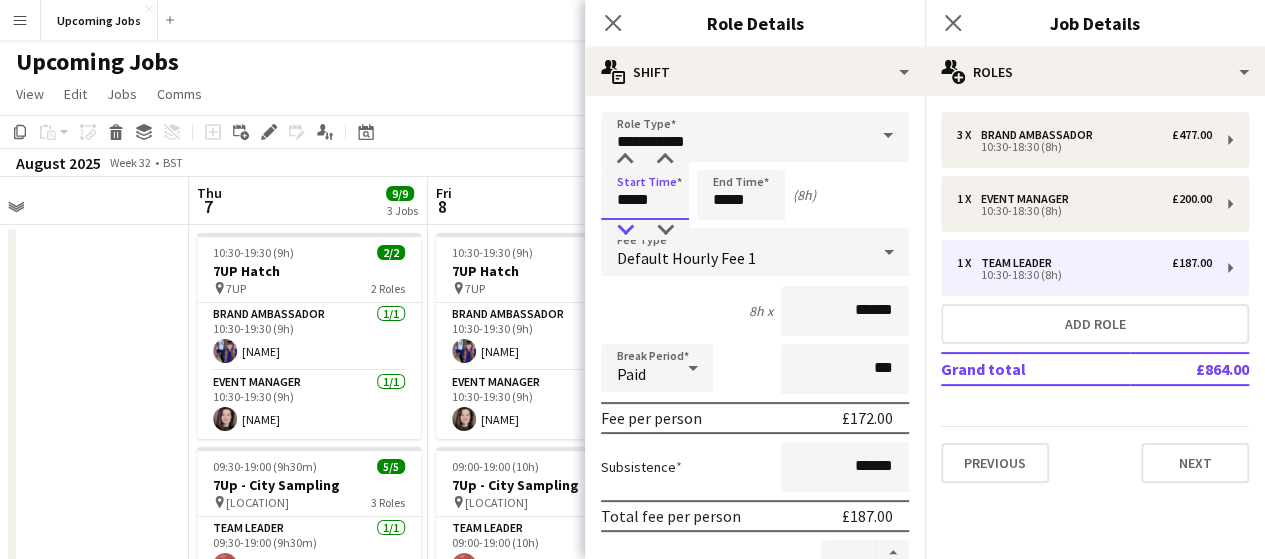 type on "*****" 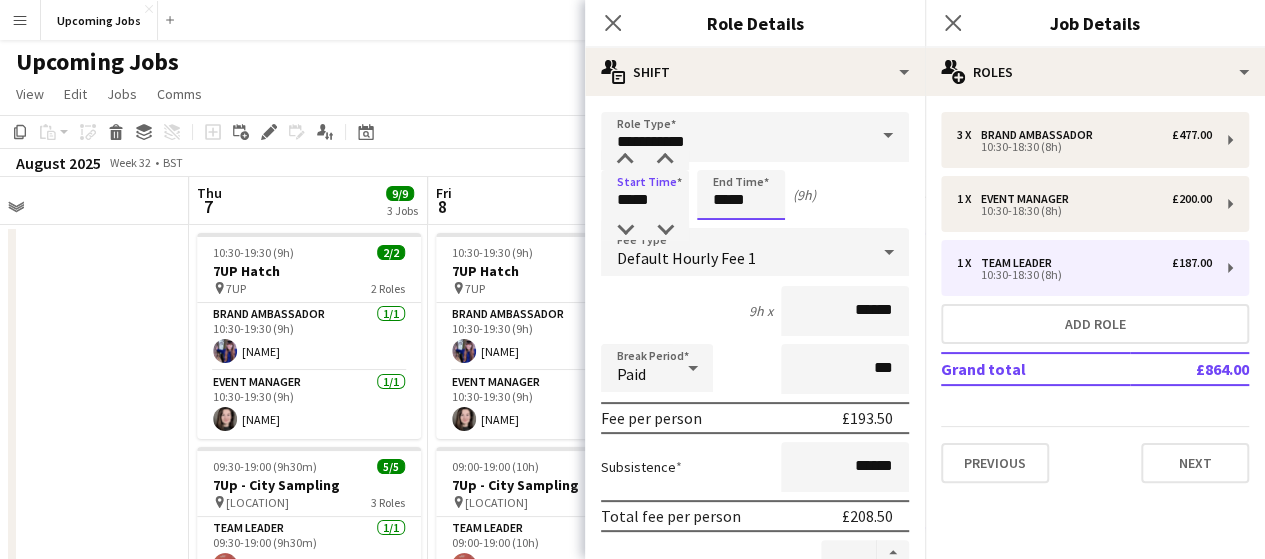 click on "*****" at bounding box center (741, 195) 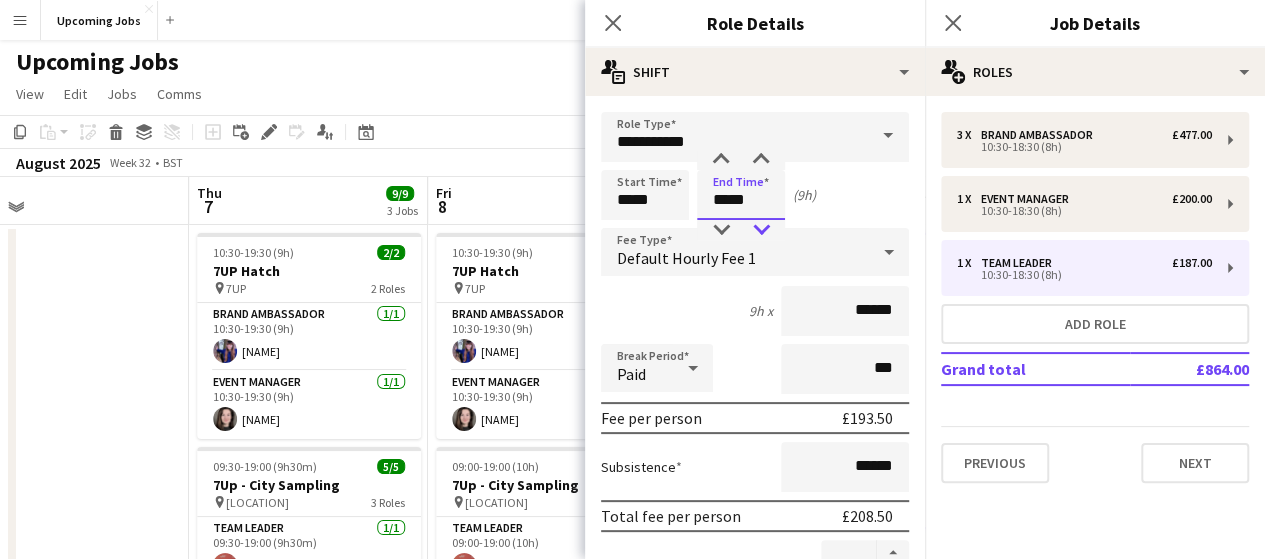 click at bounding box center [761, 230] 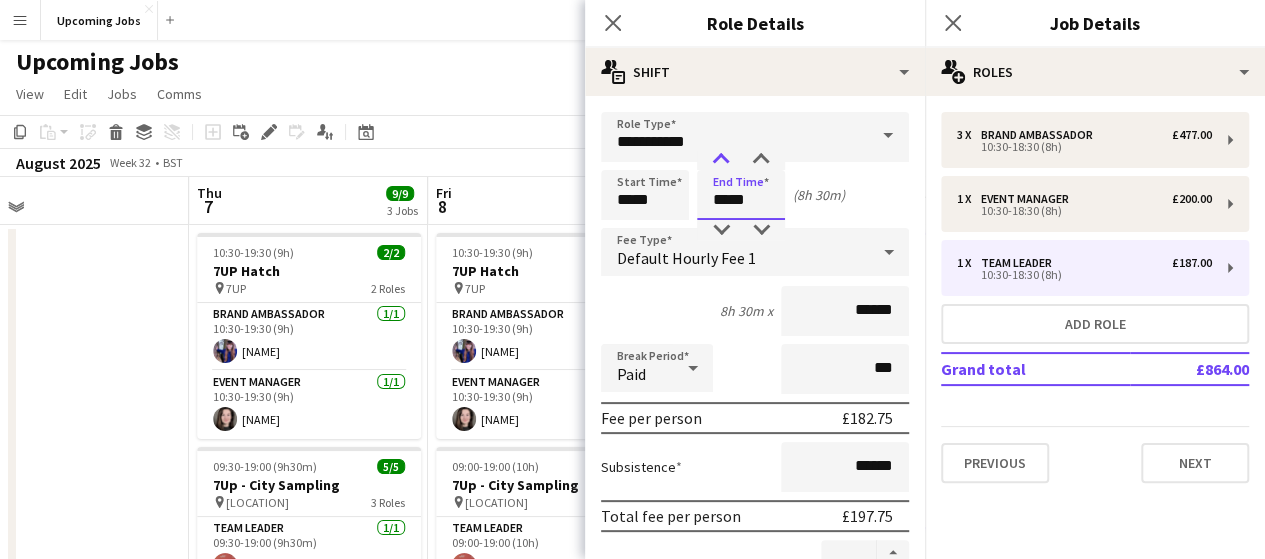 type on "*****" 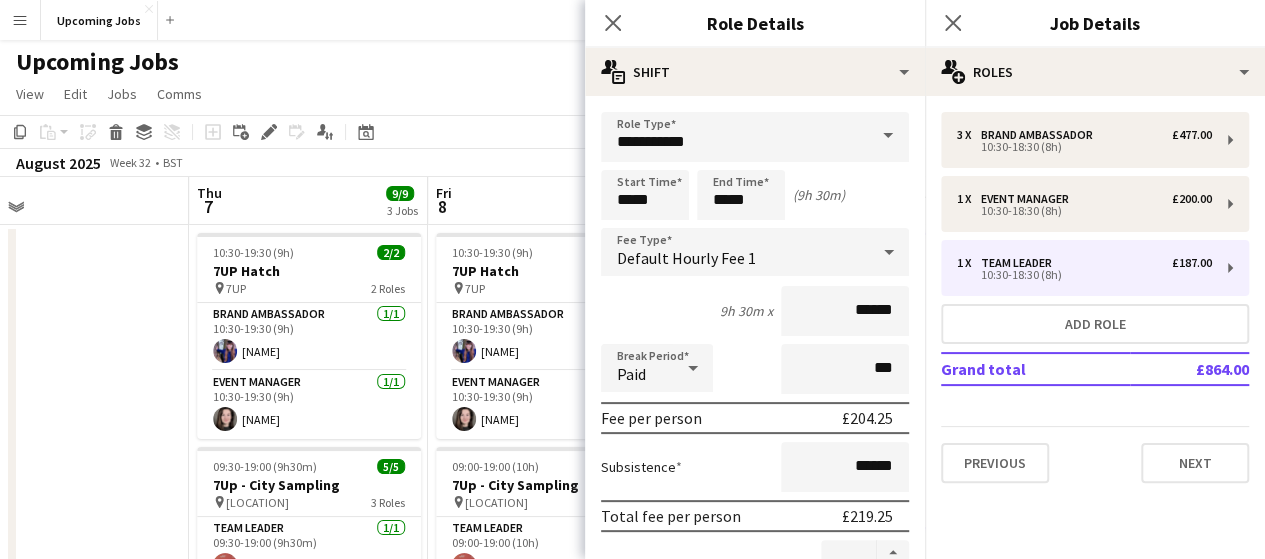 click on "Start Time  *****  End Time  *****  (9h 30m)" at bounding box center (755, 195) 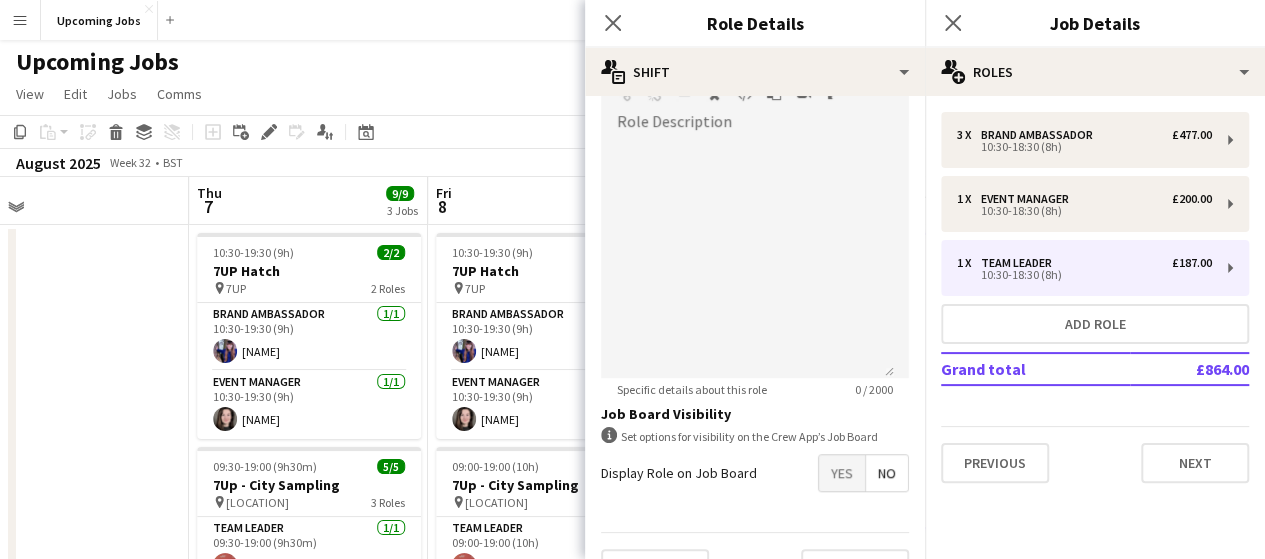 scroll, scrollTop: 634, scrollLeft: 0, axis: vertical 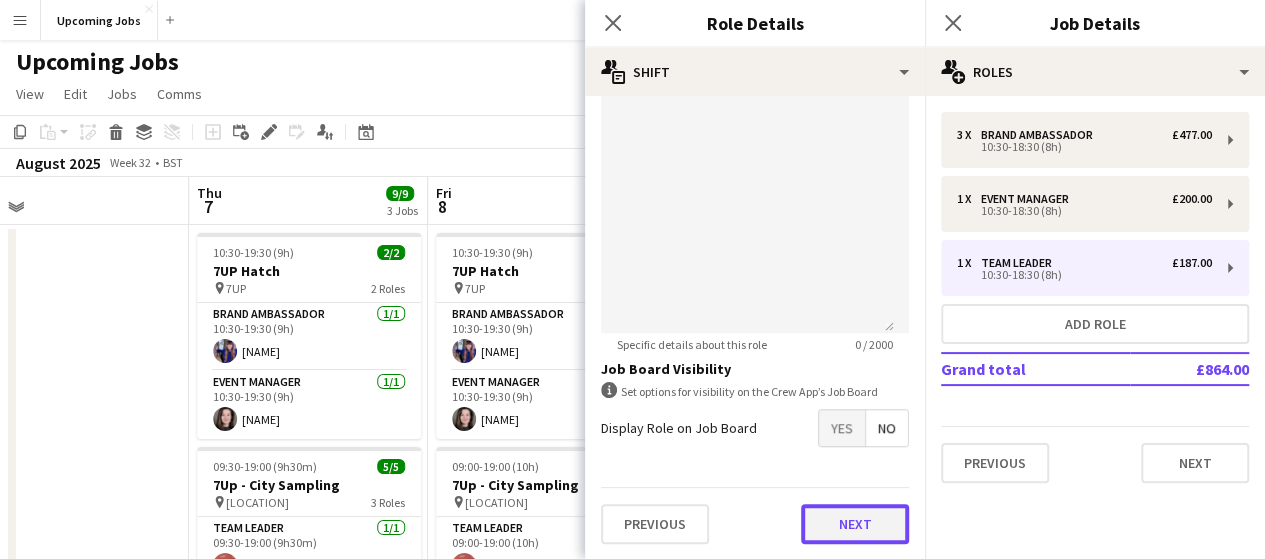 click on "Next" at bounding box center (855, 524) 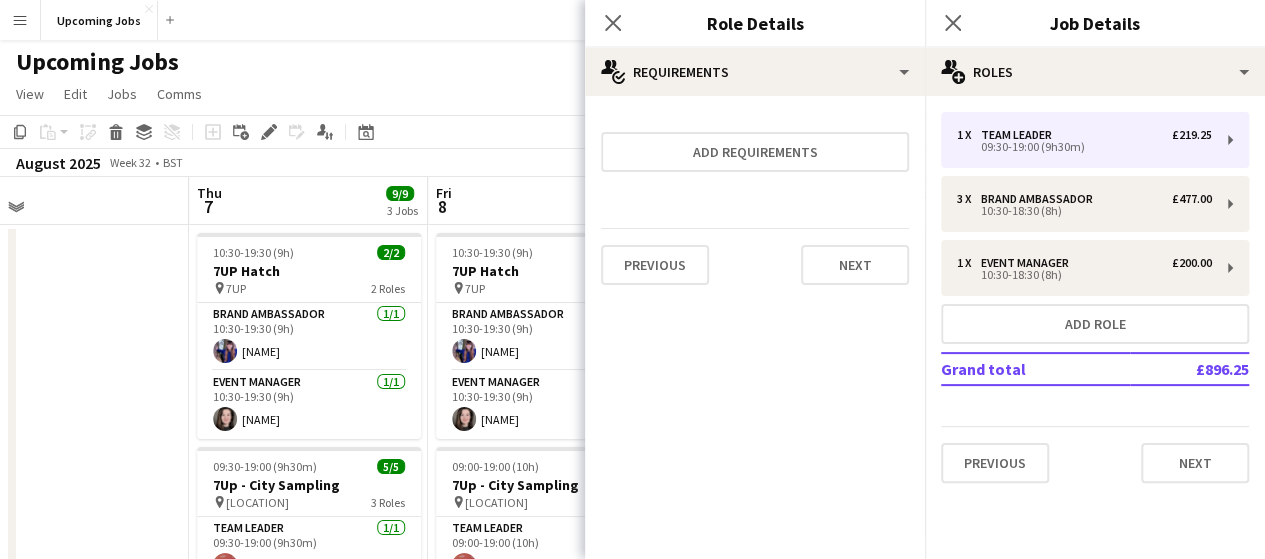 scroll, scrollTop: 0, scrollLeft: 0, axis: both 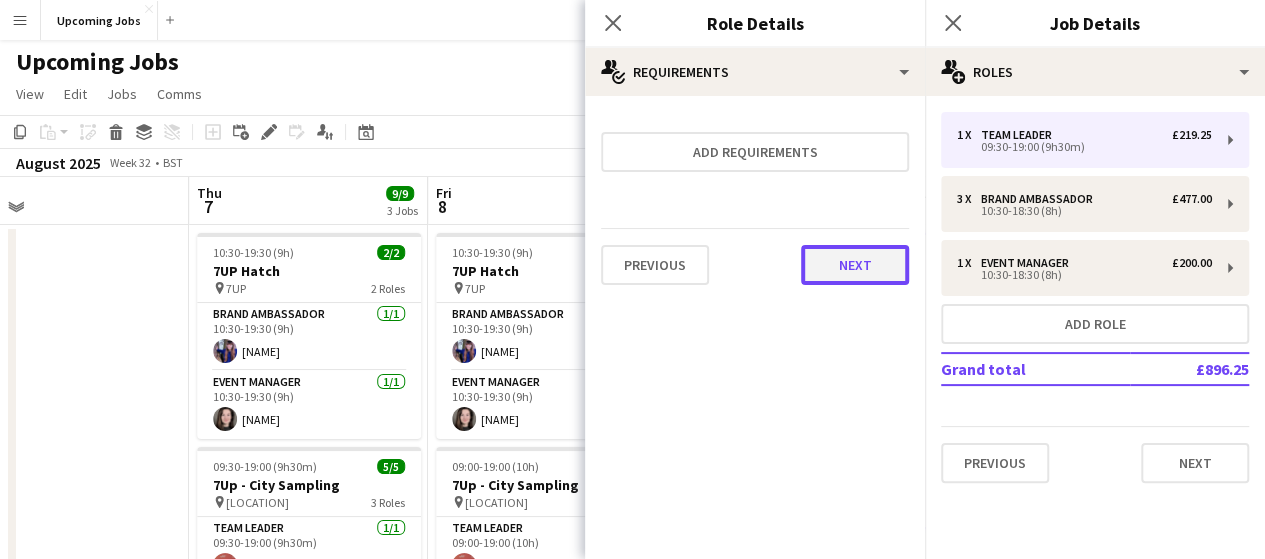 click on "Next" at bounding box center (855, 265) 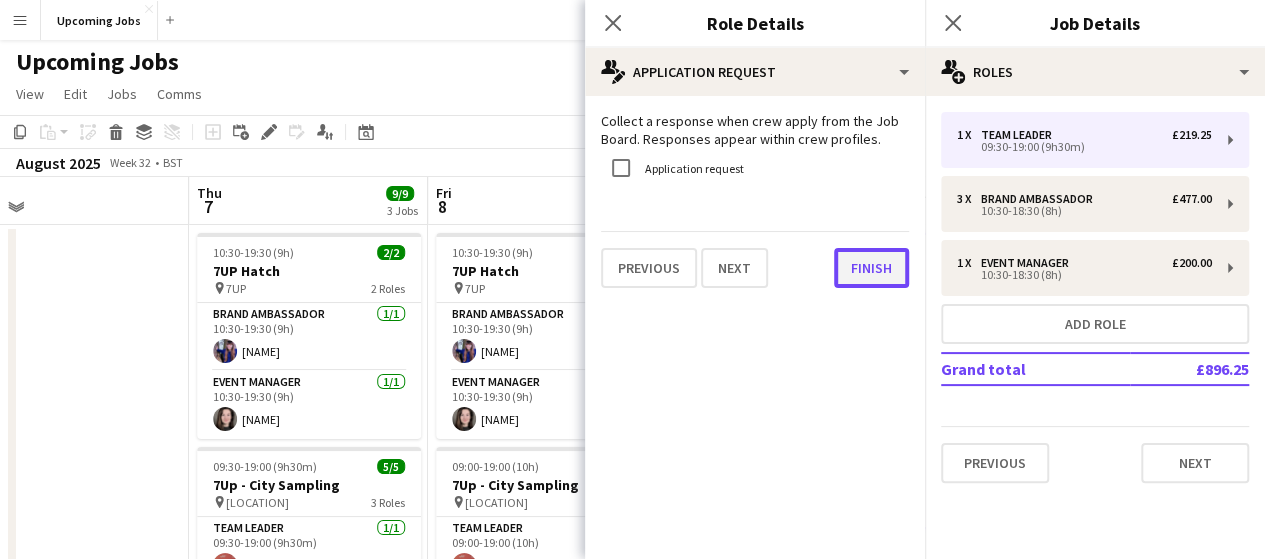 click on "Finish" at bounding box center [871, 268] 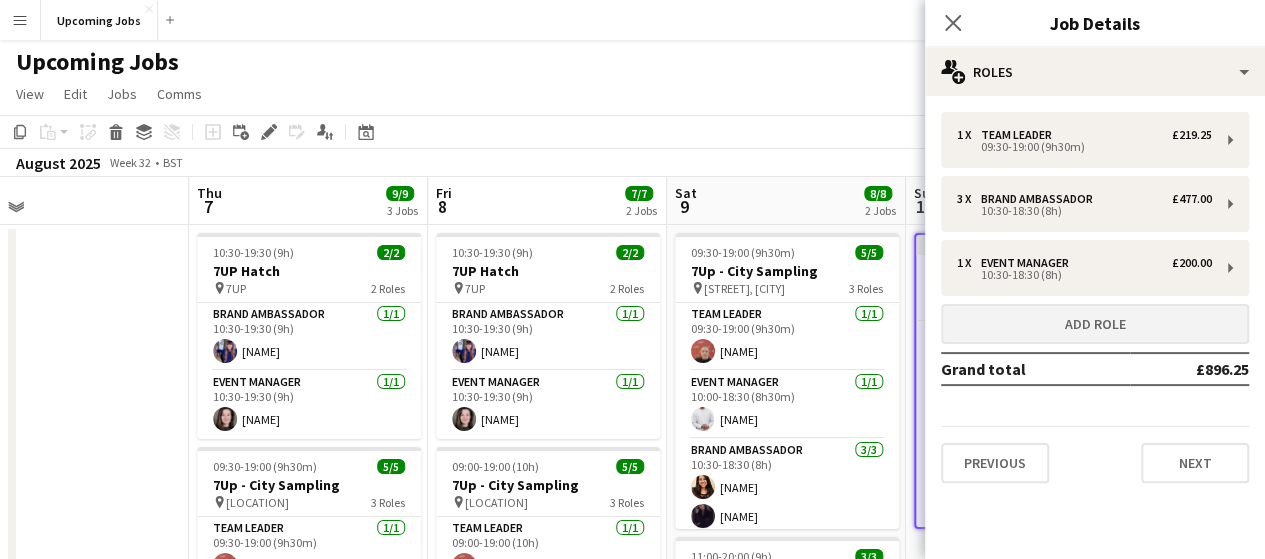 scroll, scrollTop: 0, scrollLeft: 0, axis: both 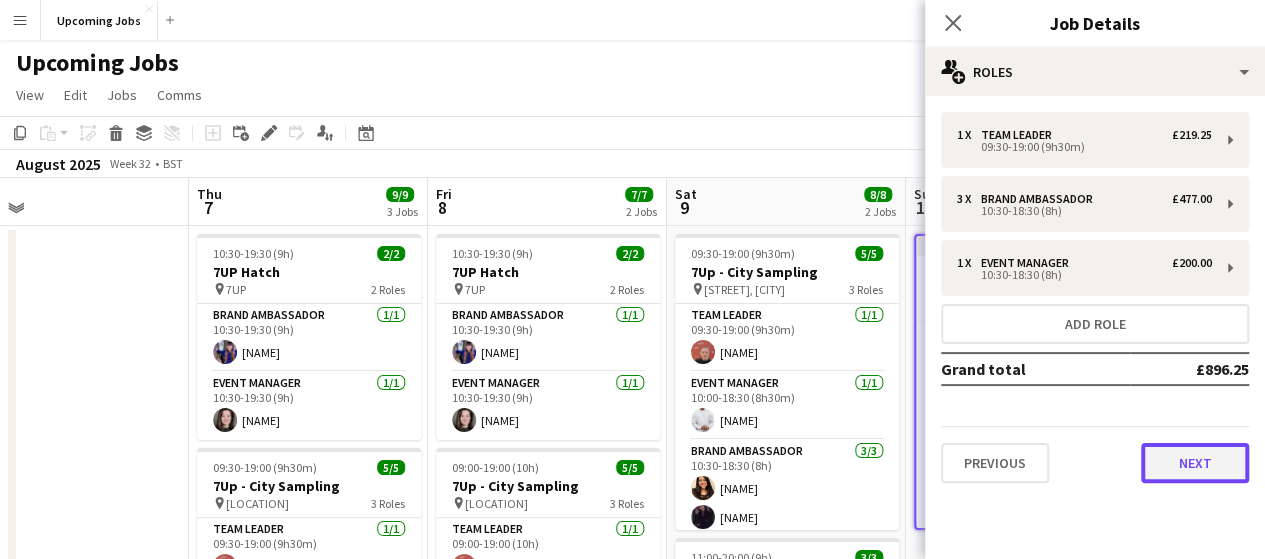 click on "Next" at bounding box center (1195, 463) 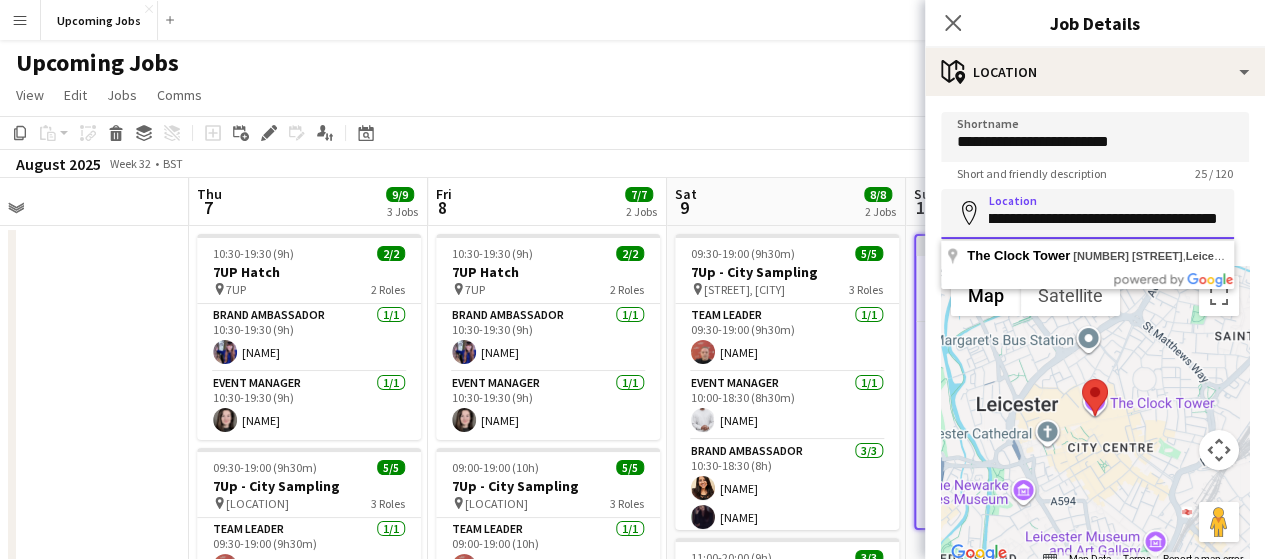 scroll, scrollTop: 0, scrollLeft: 95, axis: horizontal 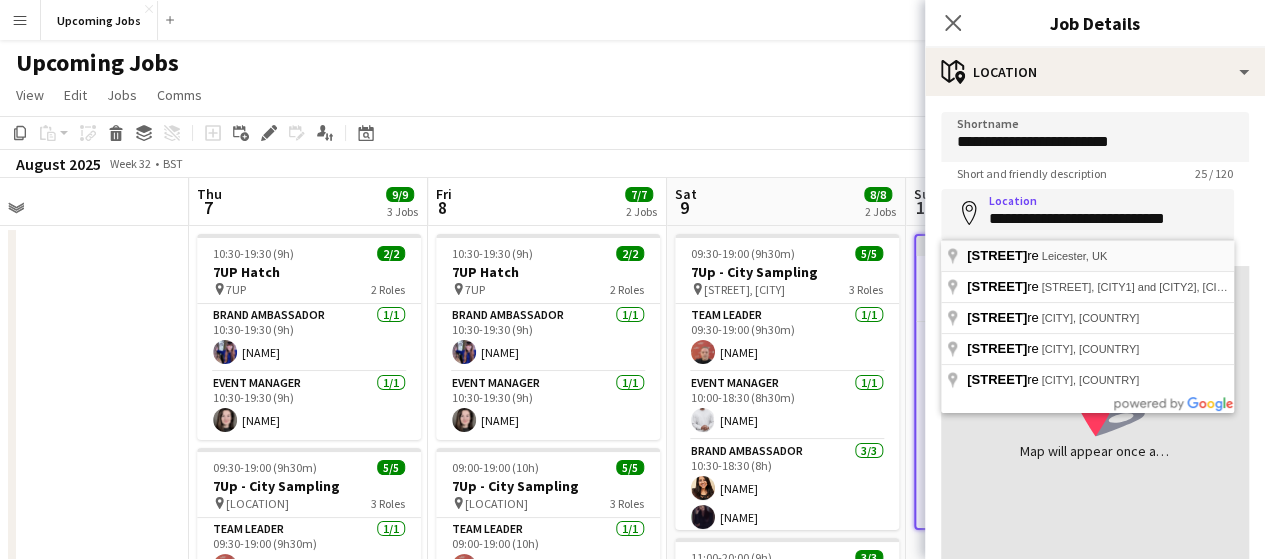 type on "**********" 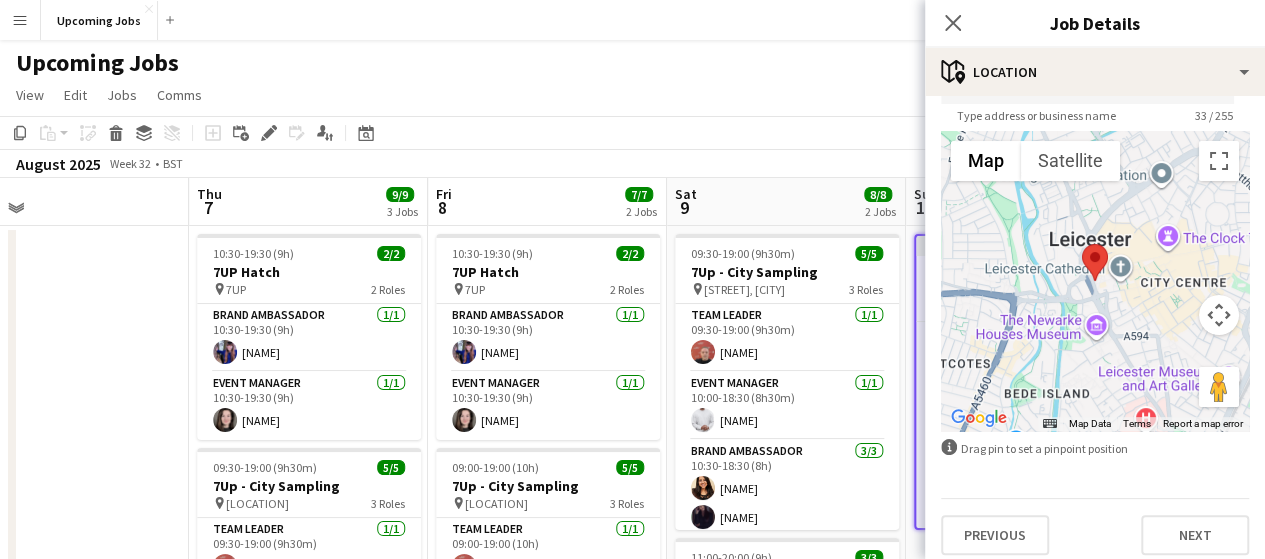 scroll, scrollTop: 147, scrollLeft: 0, axis: vertical 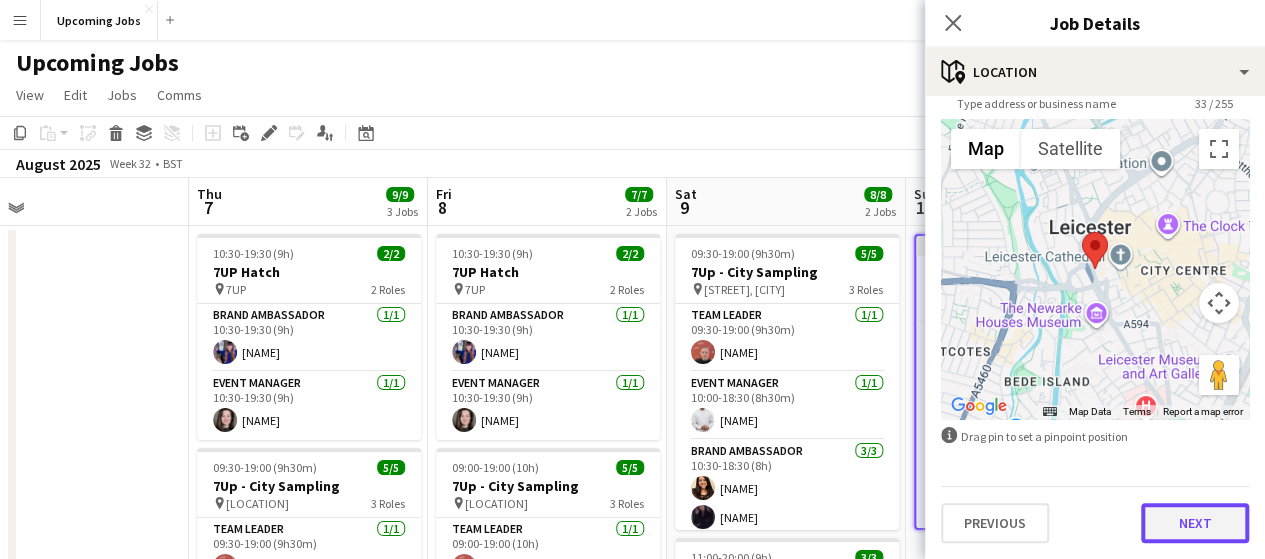 click on "Next" at bounding box center [1195, 523] 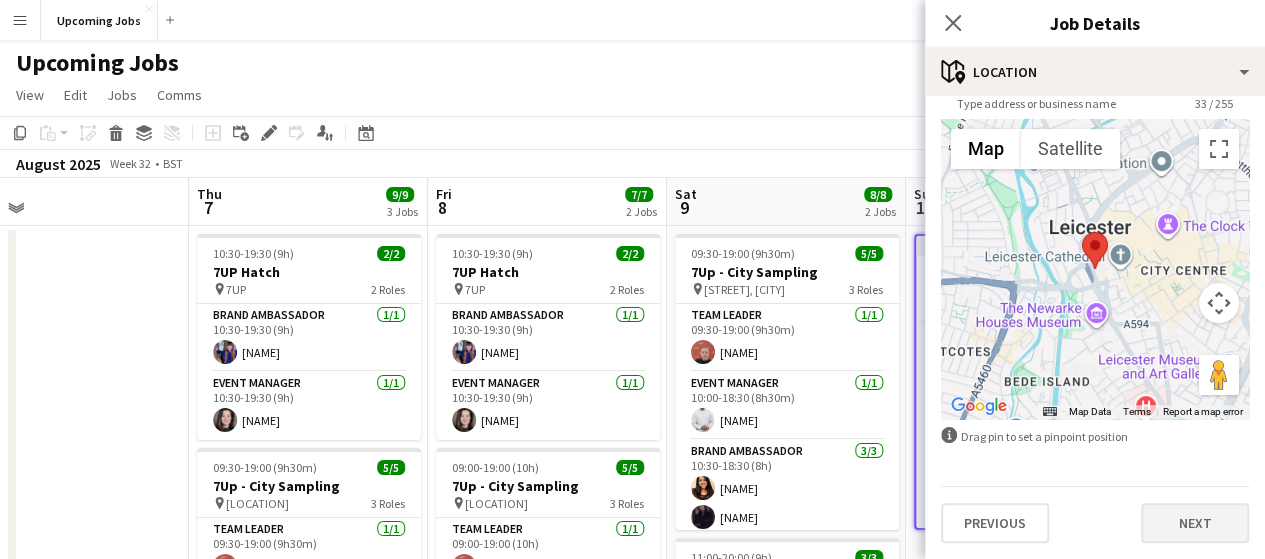 scroll, scrollTop: 0, scrollLeft: 0, axis: both 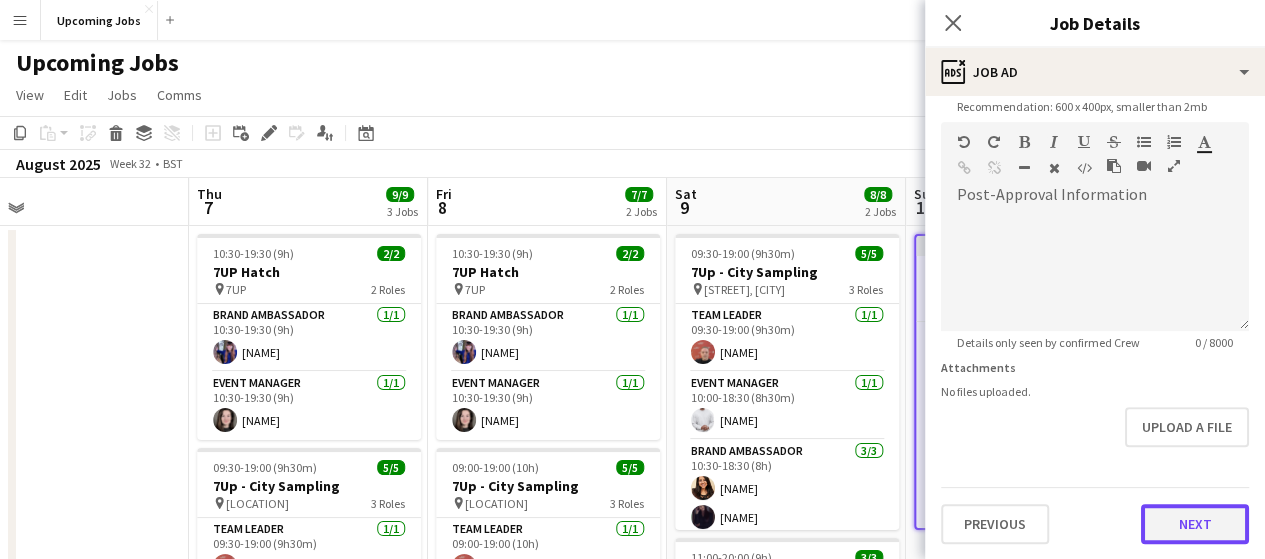 click on "Next" at bounding box center (1195, 524) 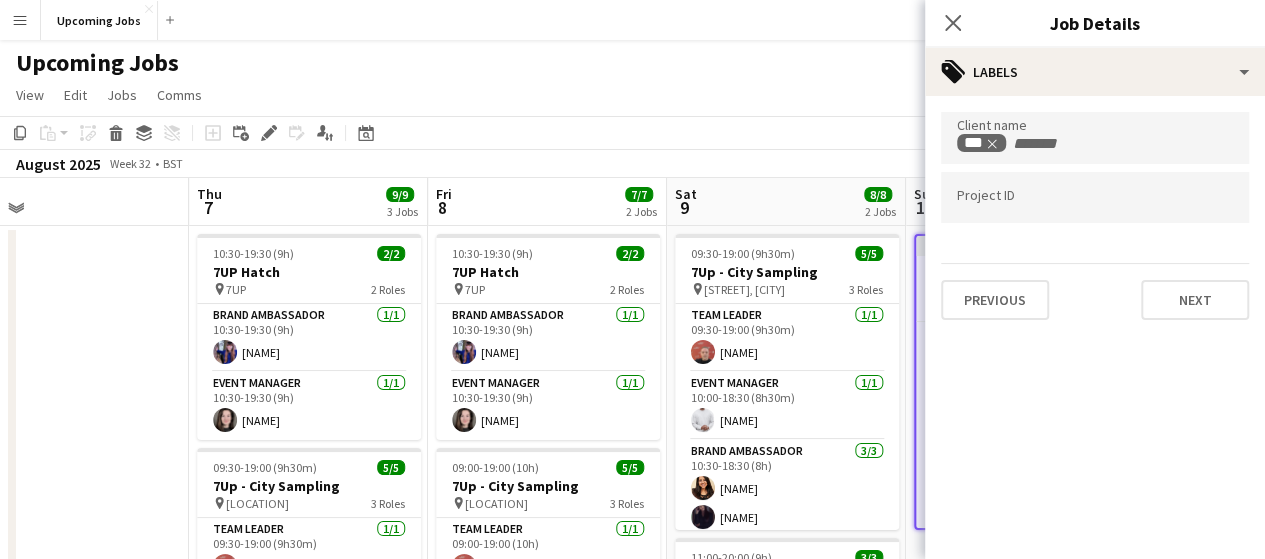 scroll, scrollTop: 0, scrollLeft: 0, axis: both 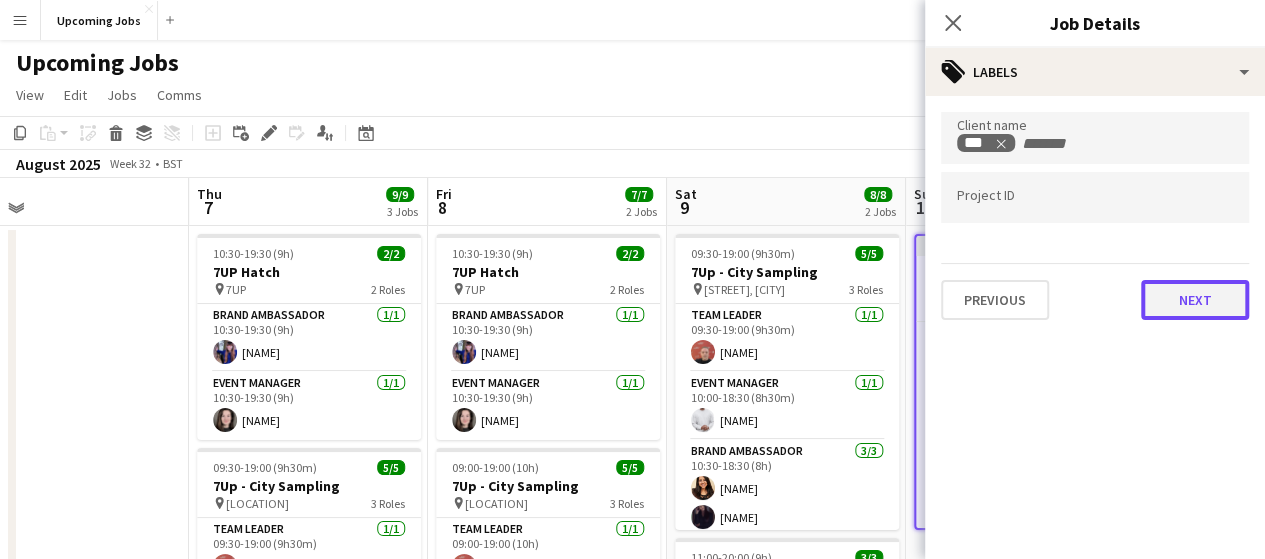 click on "Next" at bounding box center [1195, 300] 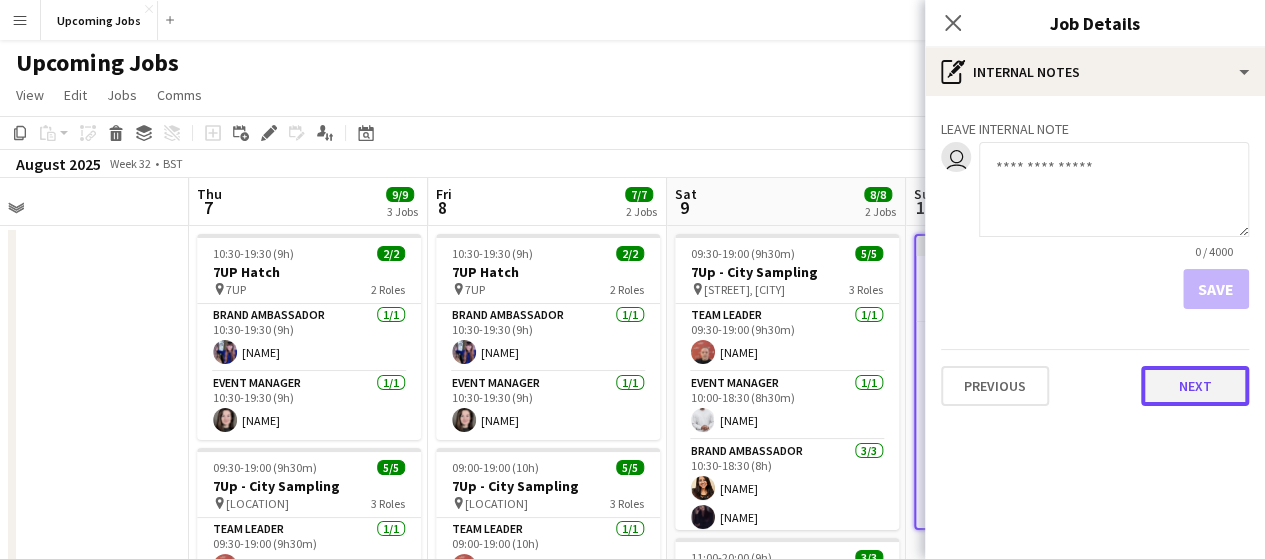 click on "Next" at bounding box center [1195, 386] 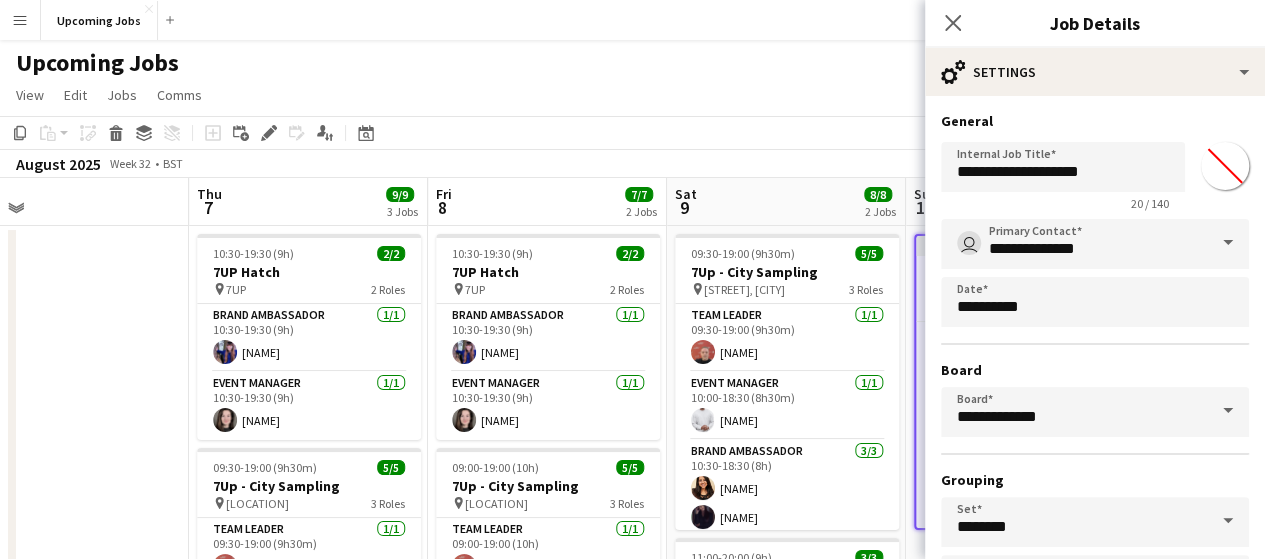 scroll, scrollTop: 158, scrollLeft: 0, axis: vertical 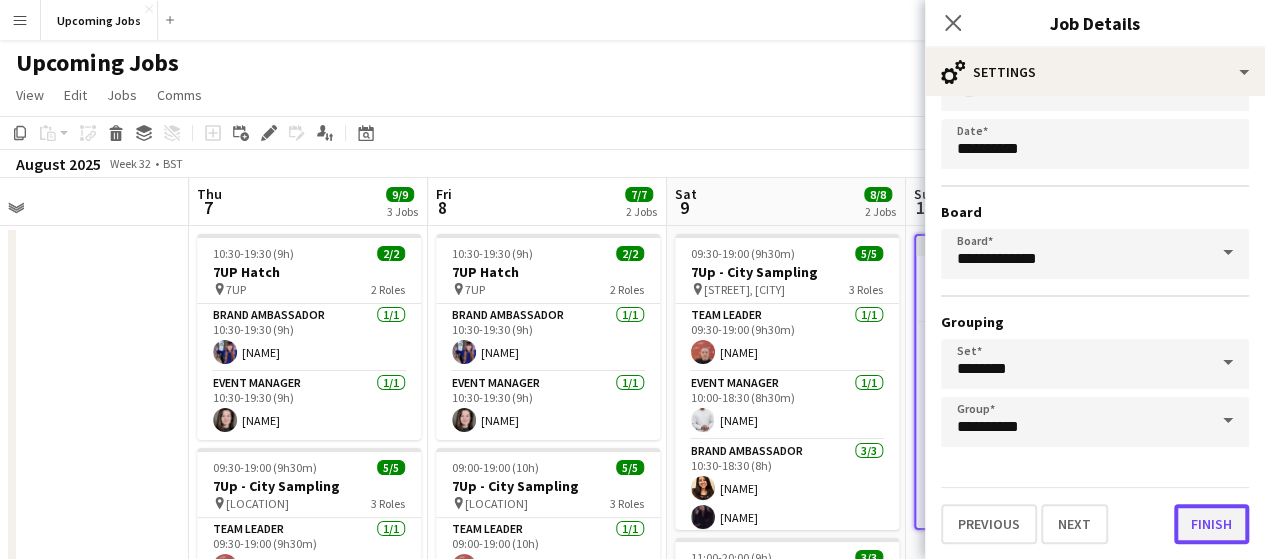 click on "Finish" at bounding box center (1211, 524) 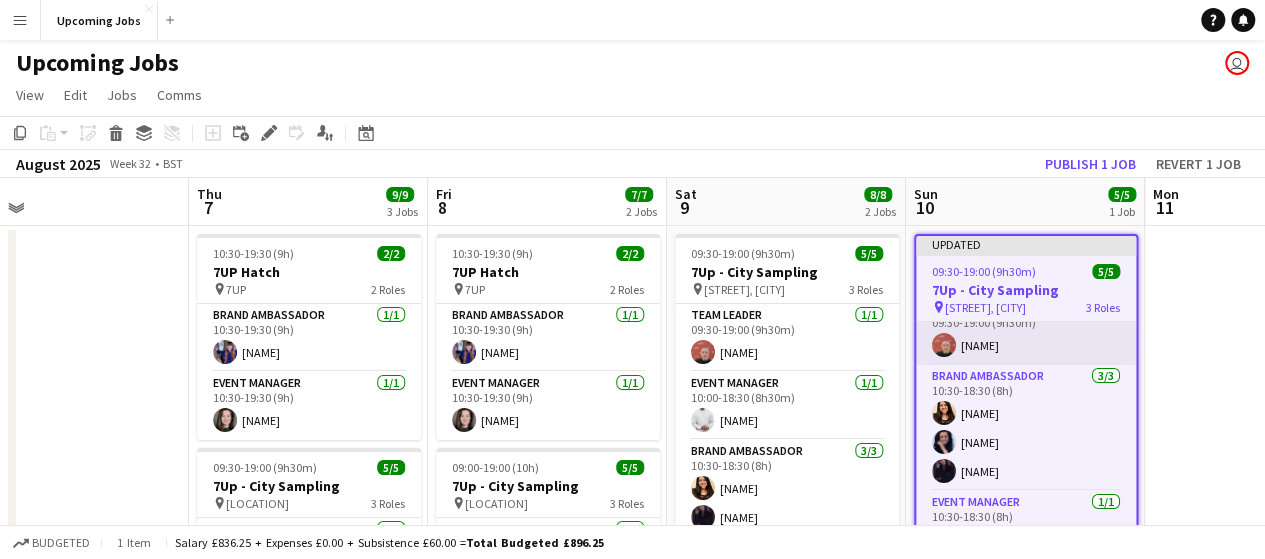 scroll, scrollTop: 0, scrollLeft: 0, axis: both 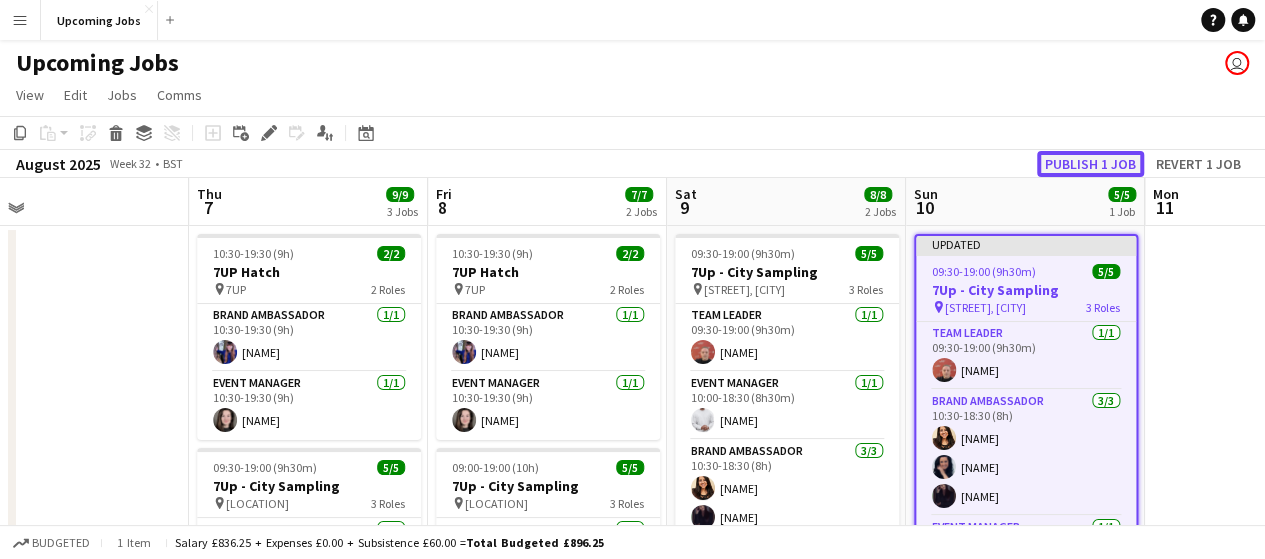 click on "Publish 1 job" 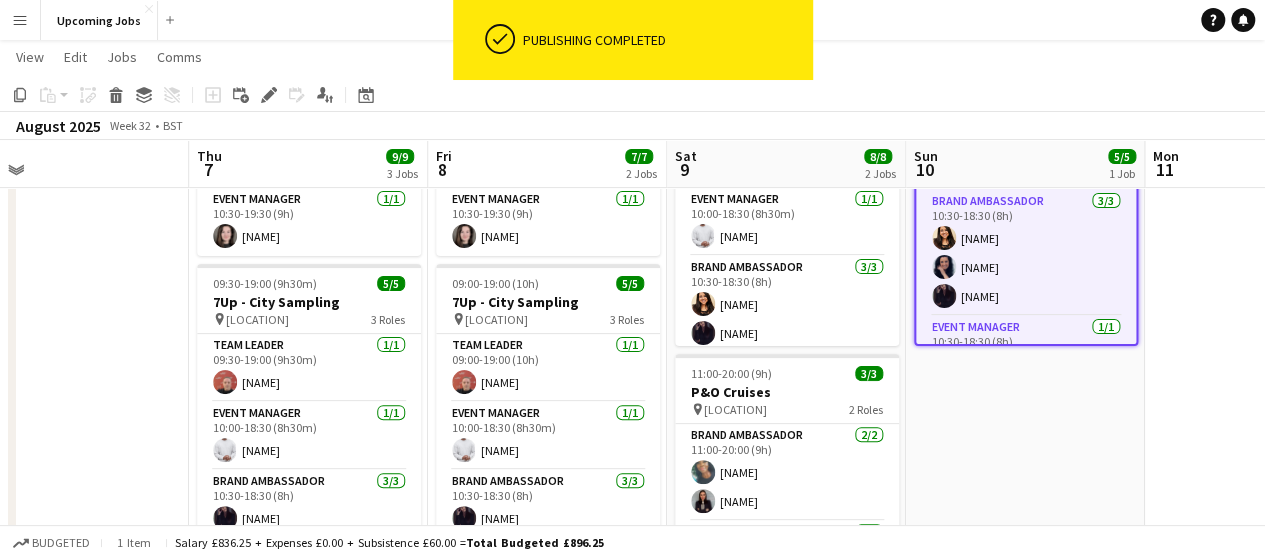 scroll, scrollTop: 0, scrollLeft: 0, axis: both 